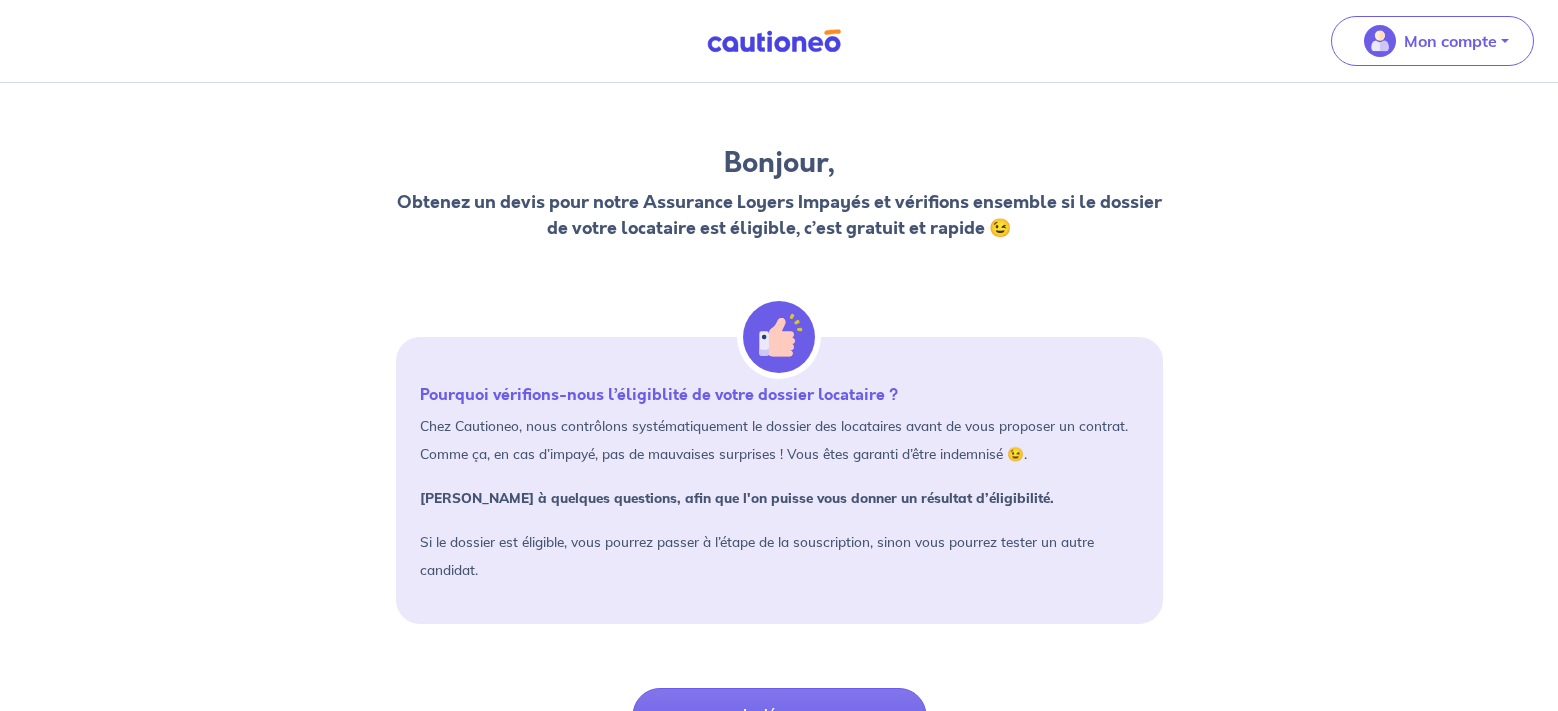 scroll, scrollTop: 0, scrollLeft: 0, axis: both 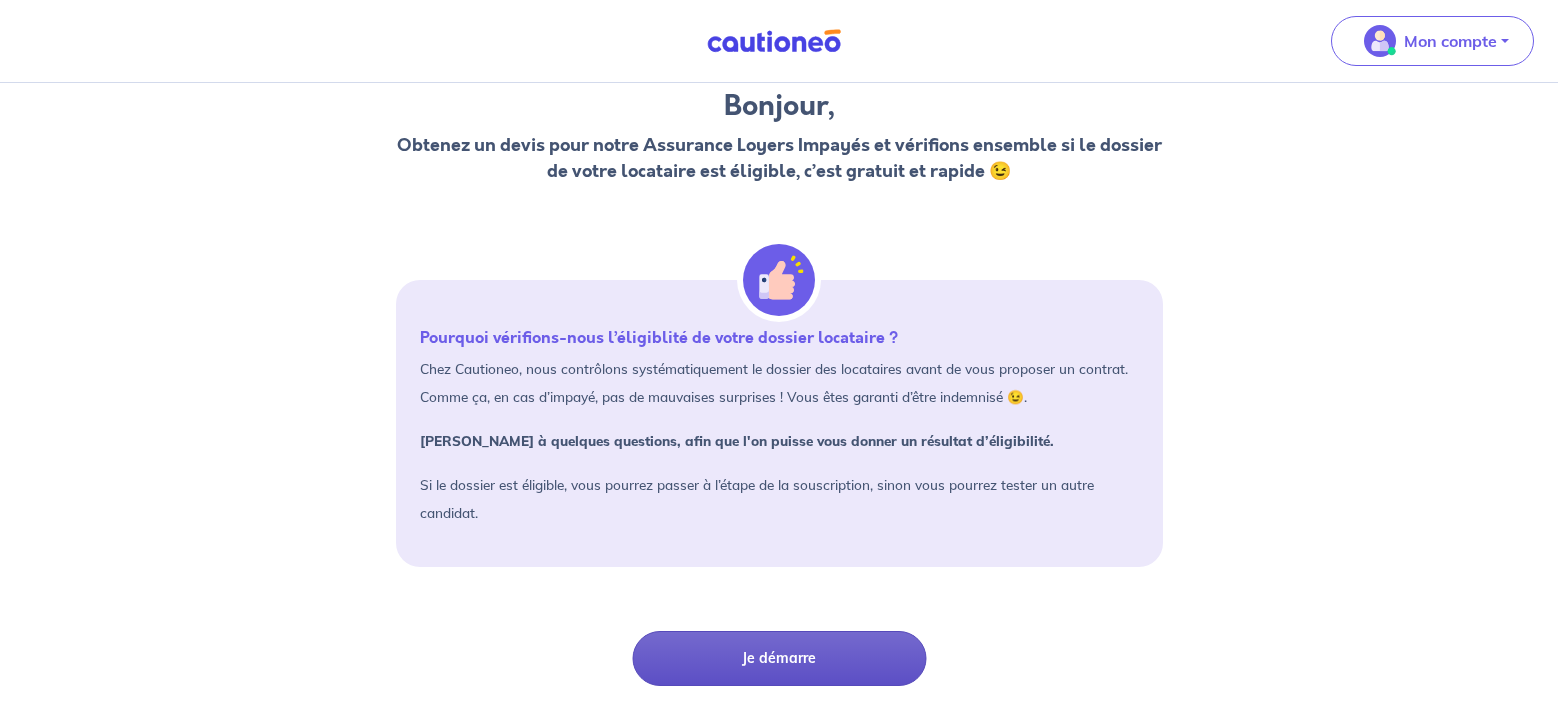 click on "Je démarre" at bounding box center (779, 658) 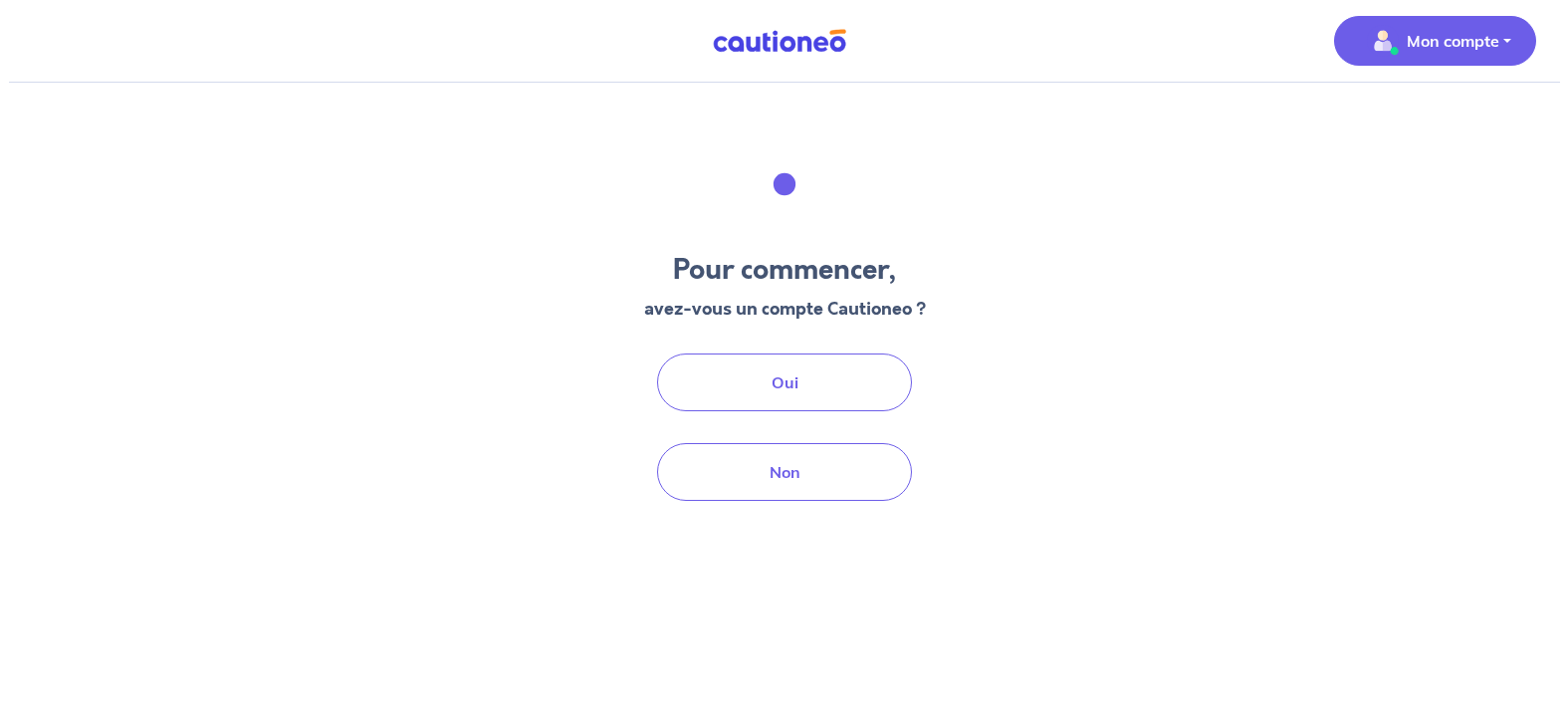 scroll, scrollTop: 0, scrollLeft: 0, axis: both 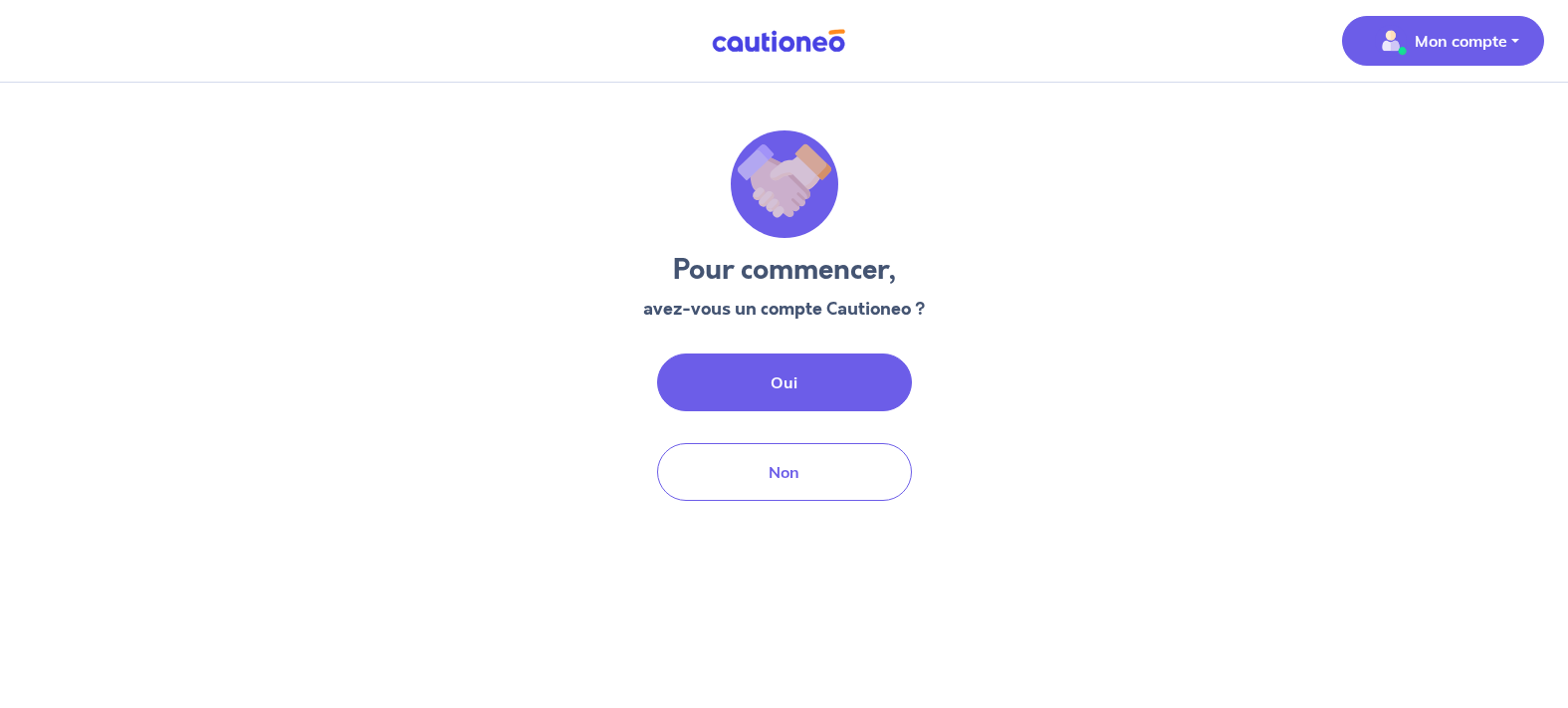 click on "Oui" at bounding box center [784, 382] 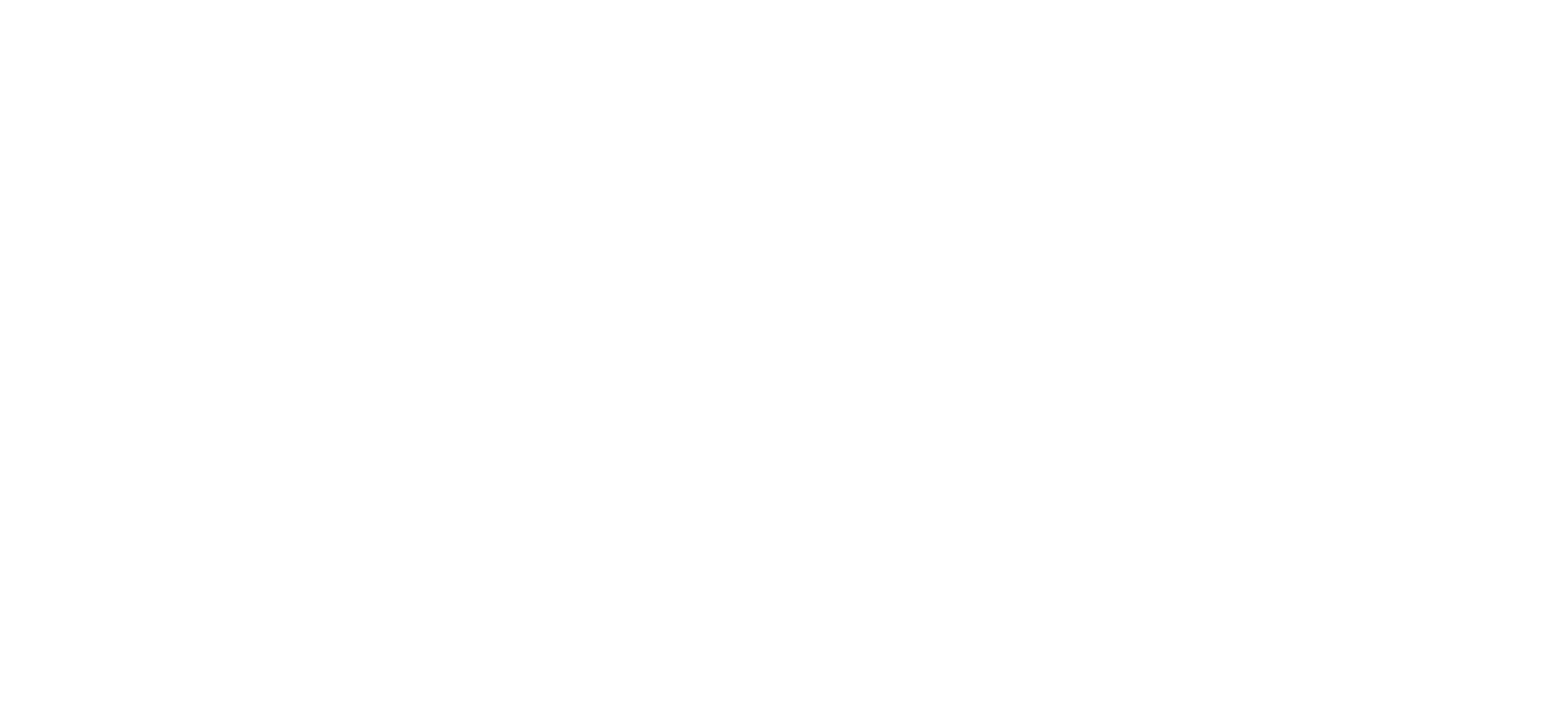 scroll, scrollTop: 0, scrollLeft: 0, axis: both 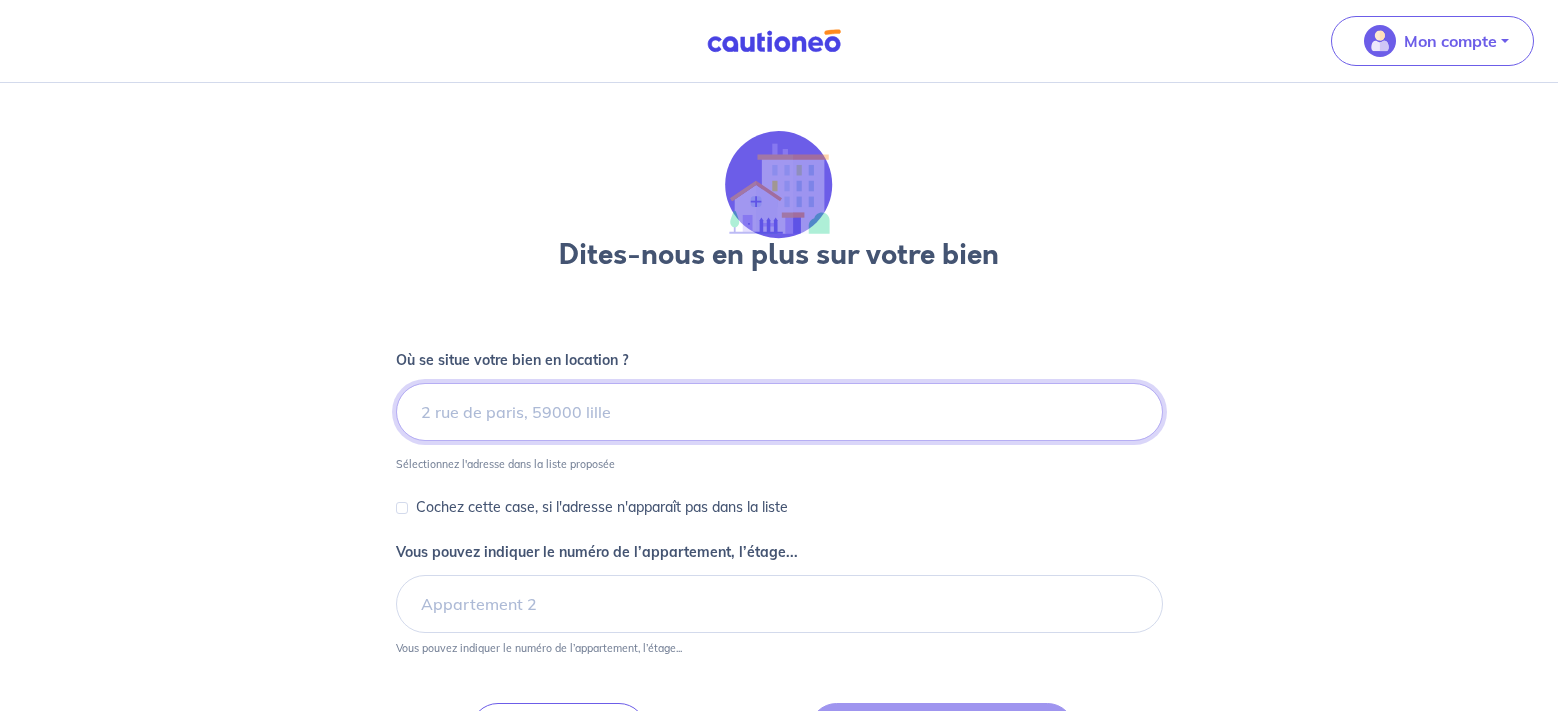 click at bounding box center (779, 412) 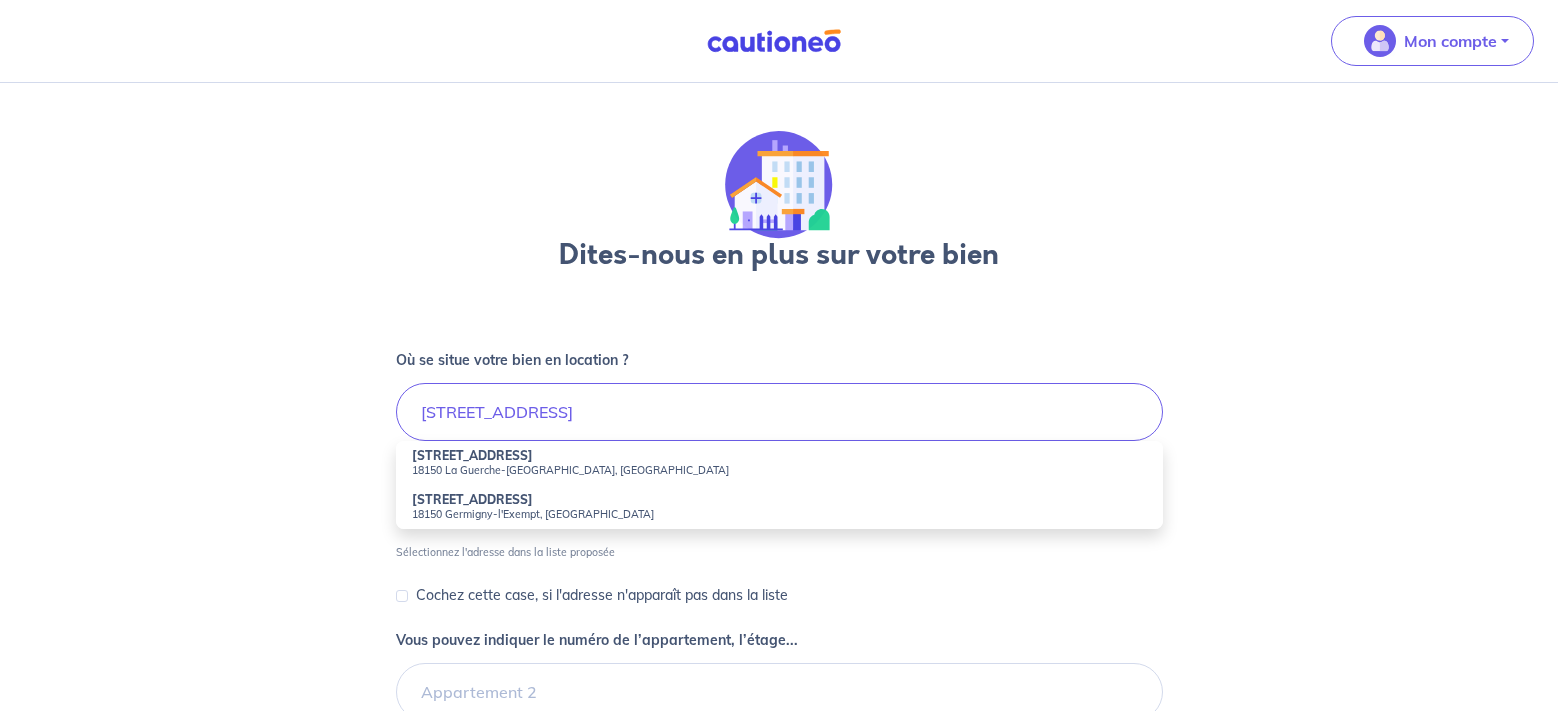 click on "[STREET_ADDRESS]" at bounding box center [779, 463] 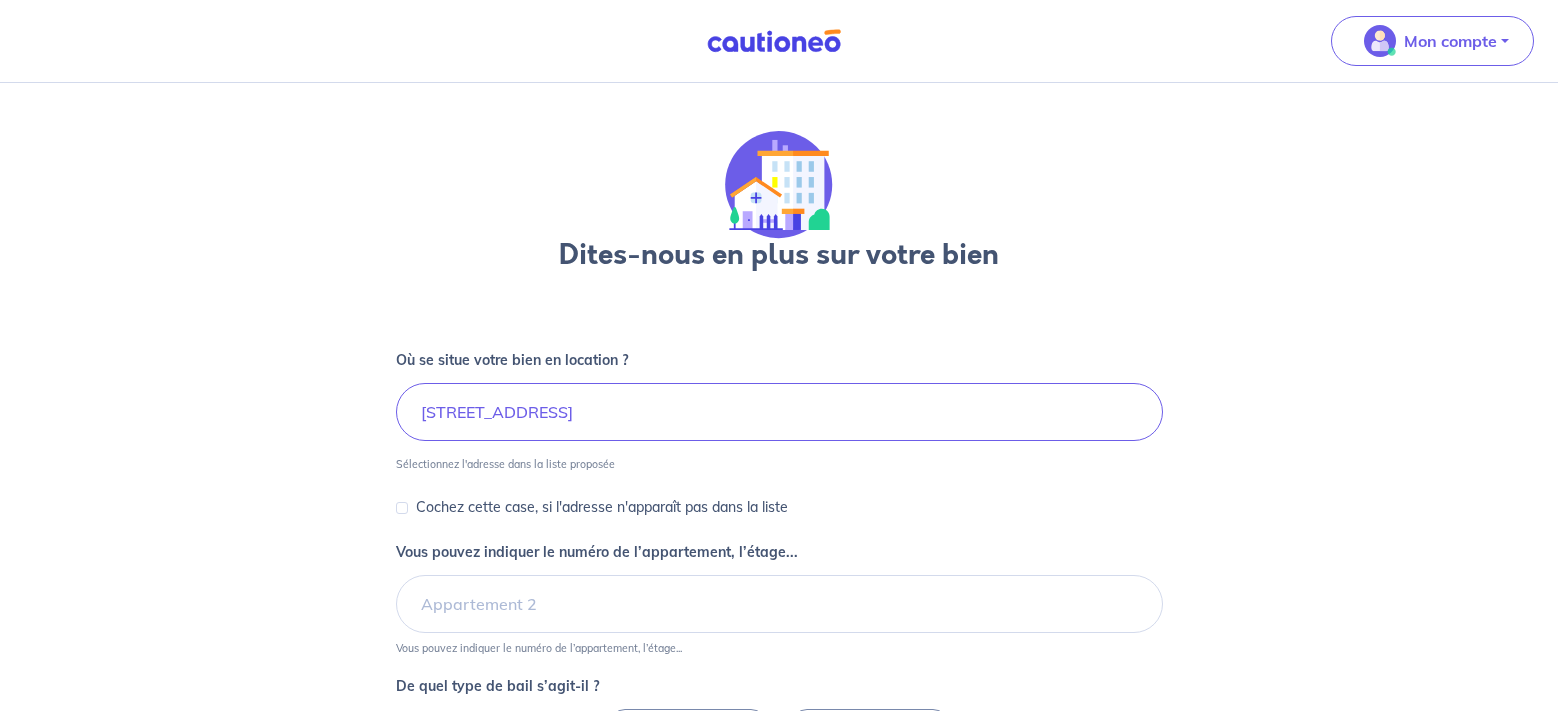 type on "[STREET_ADDRESS]" 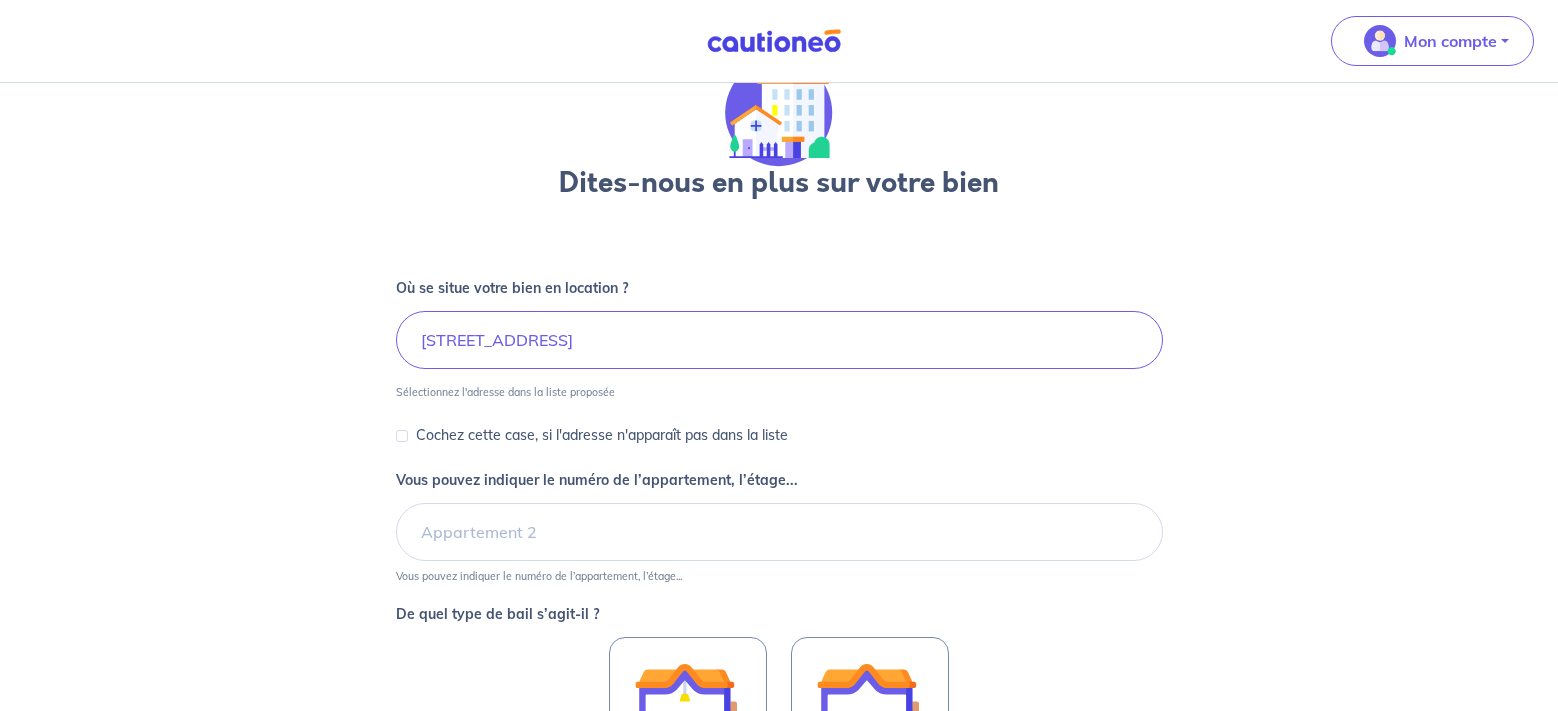 scroll, scrollTop: 102, scrollLeft: 0, axis: vertical 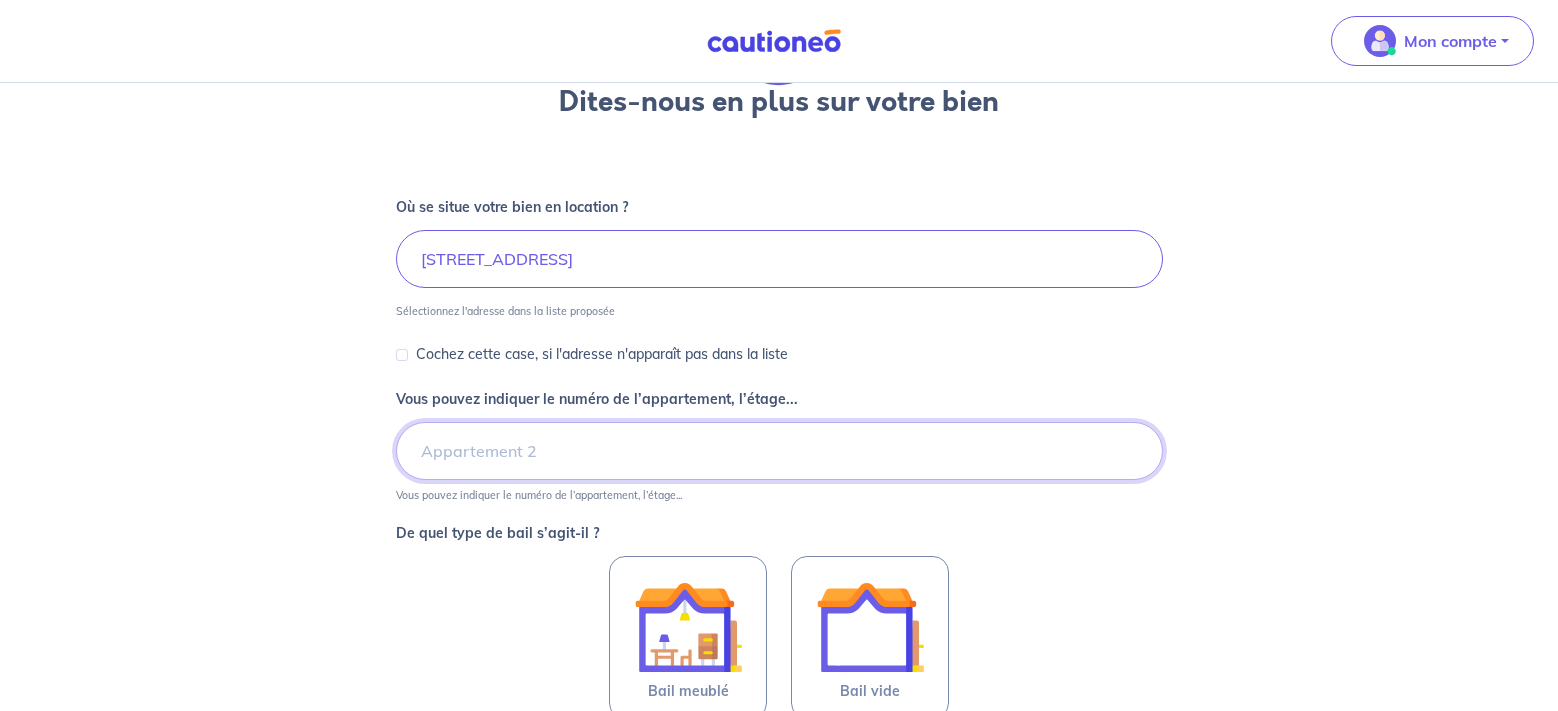 click on "Vous pouvez indiquer le numéro de l’appartement, l’étage..." at bounding box center (779, 451) 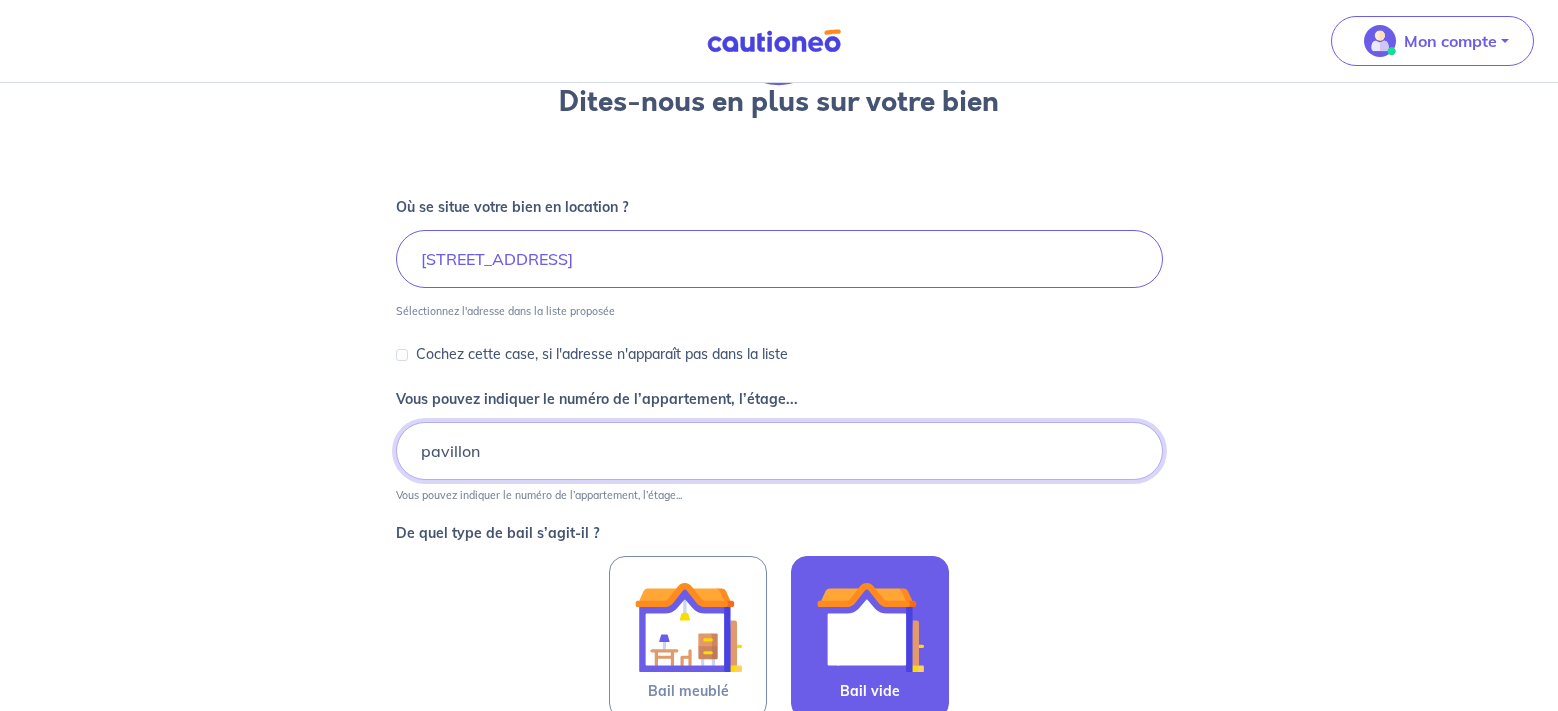 type on "pavillon" 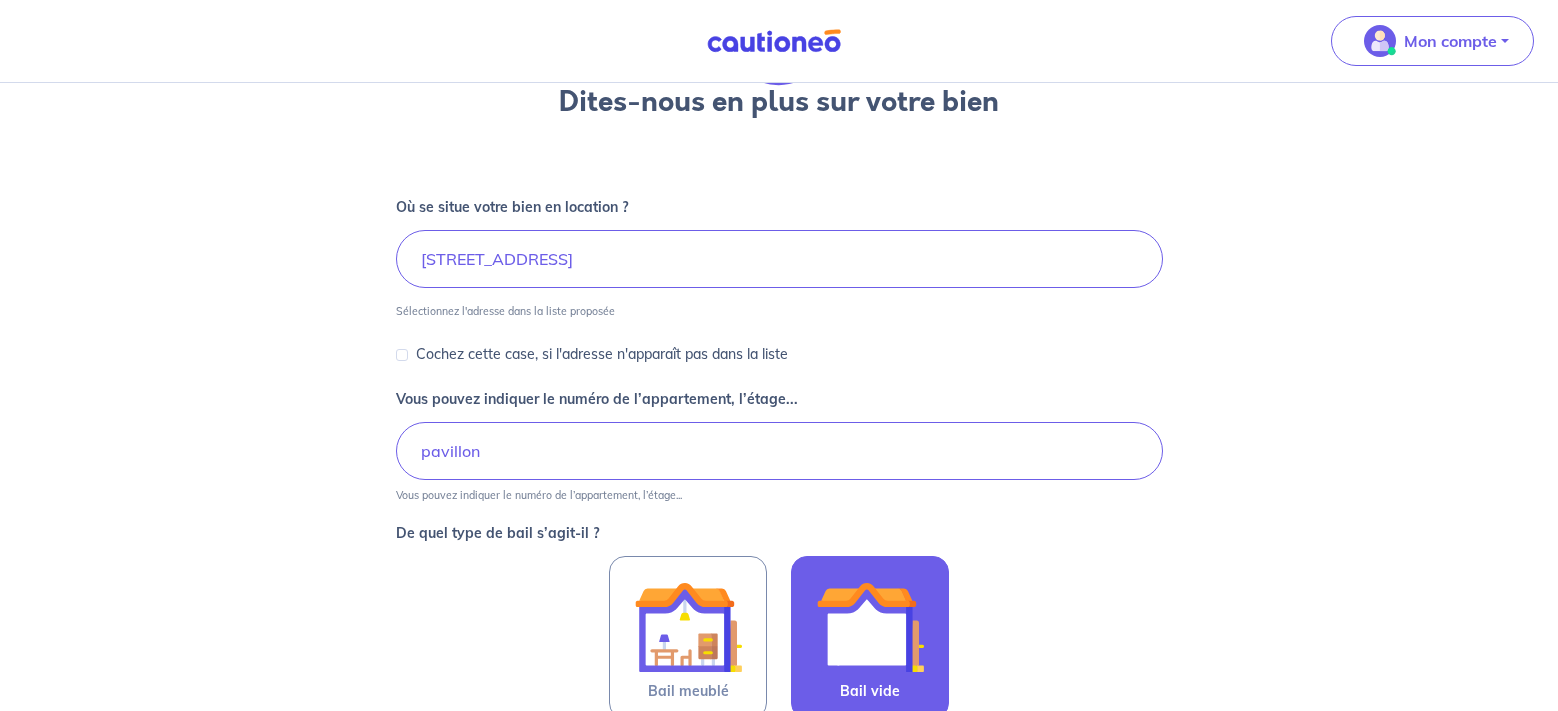 click at bounding box center (870, 627) 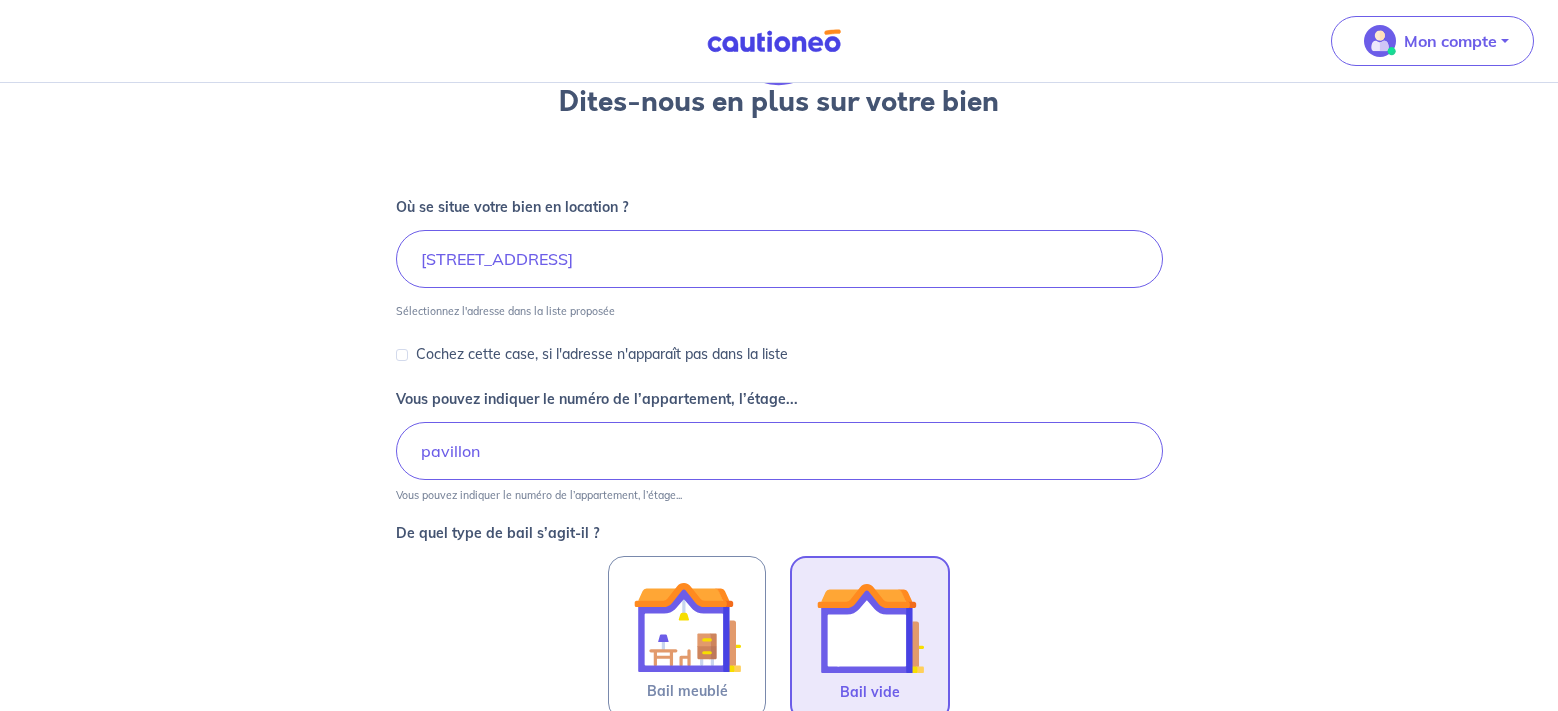 scroll, scrollTop: 603, scrollLeft: 0, axis: vertical 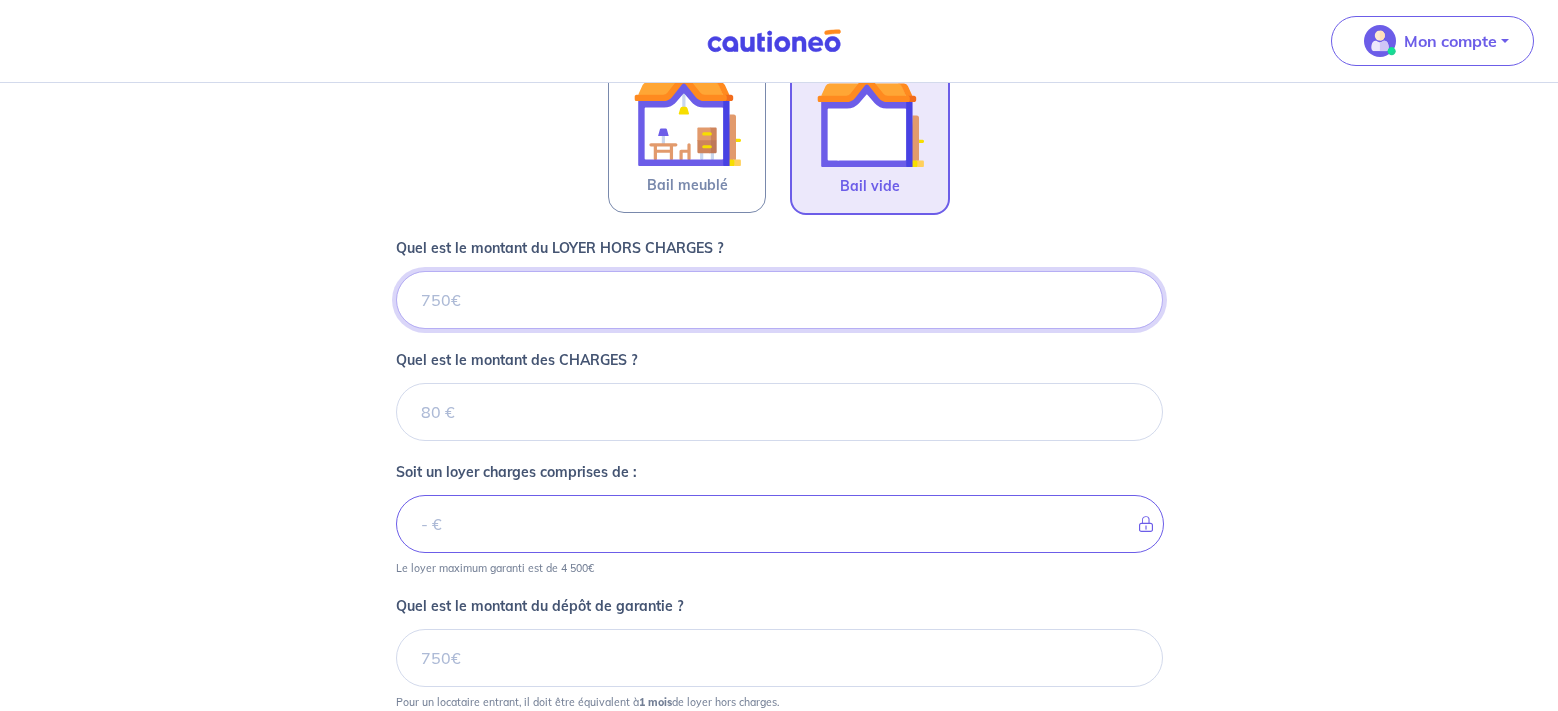 click on "Quel est le montant du LOYER HORS CHARGES ?" at bounding box center (779, 300) 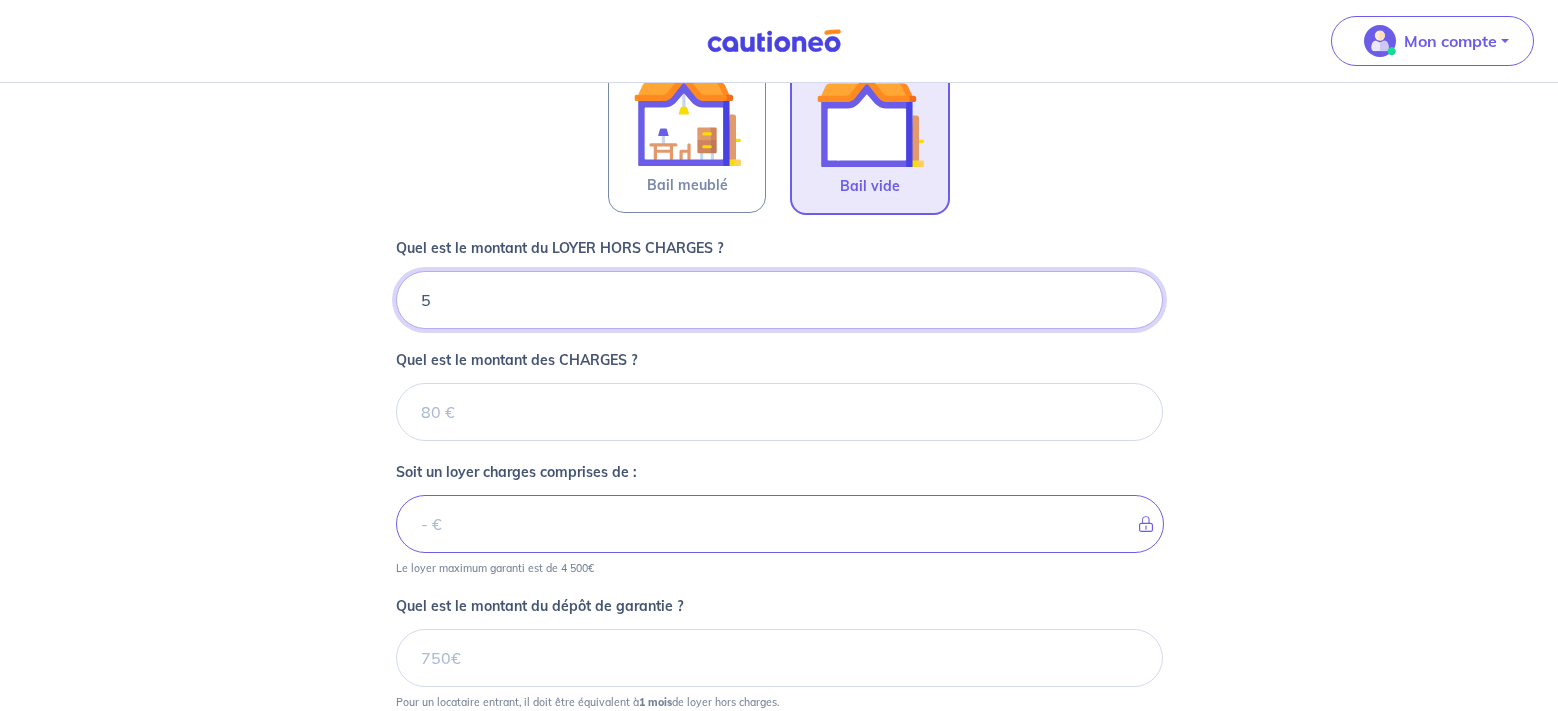 type on "55" 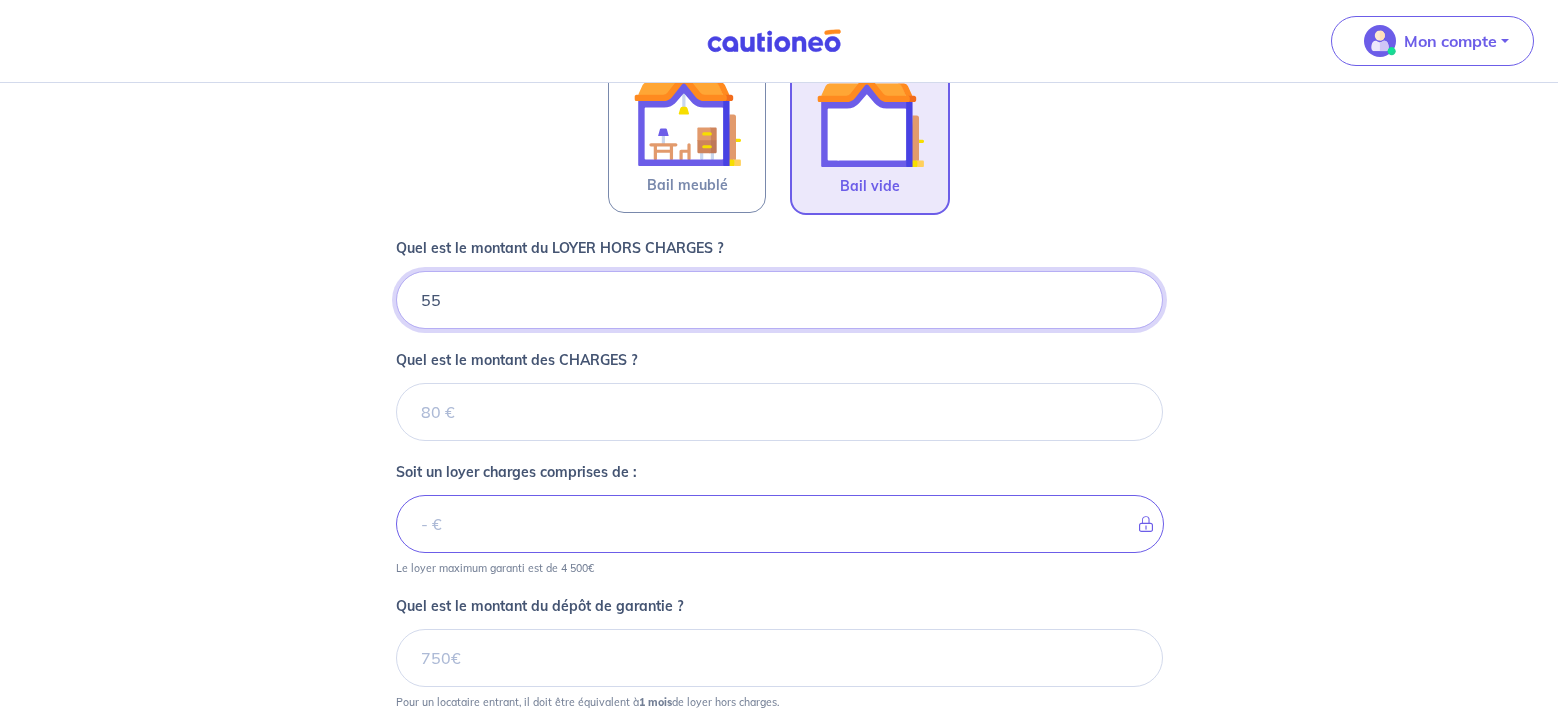 type 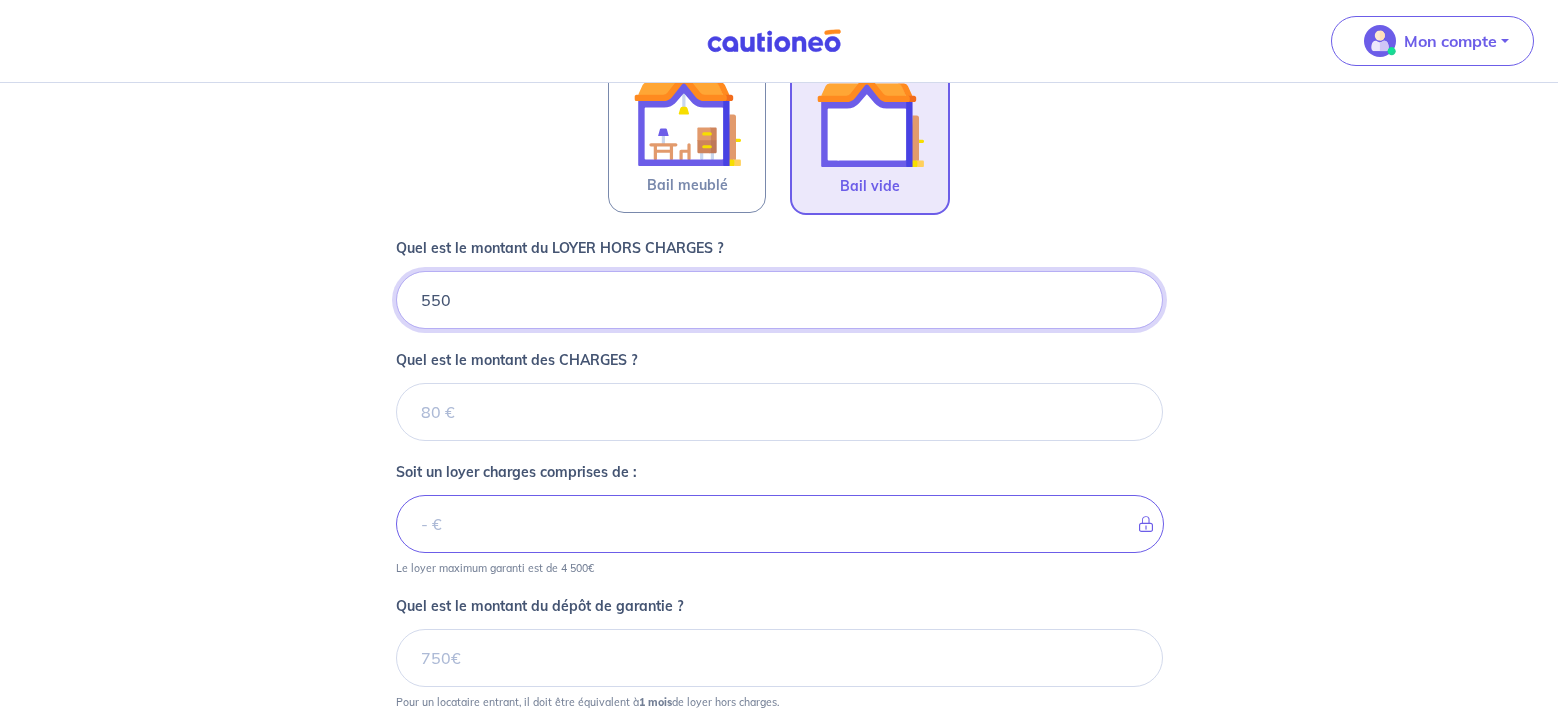 type 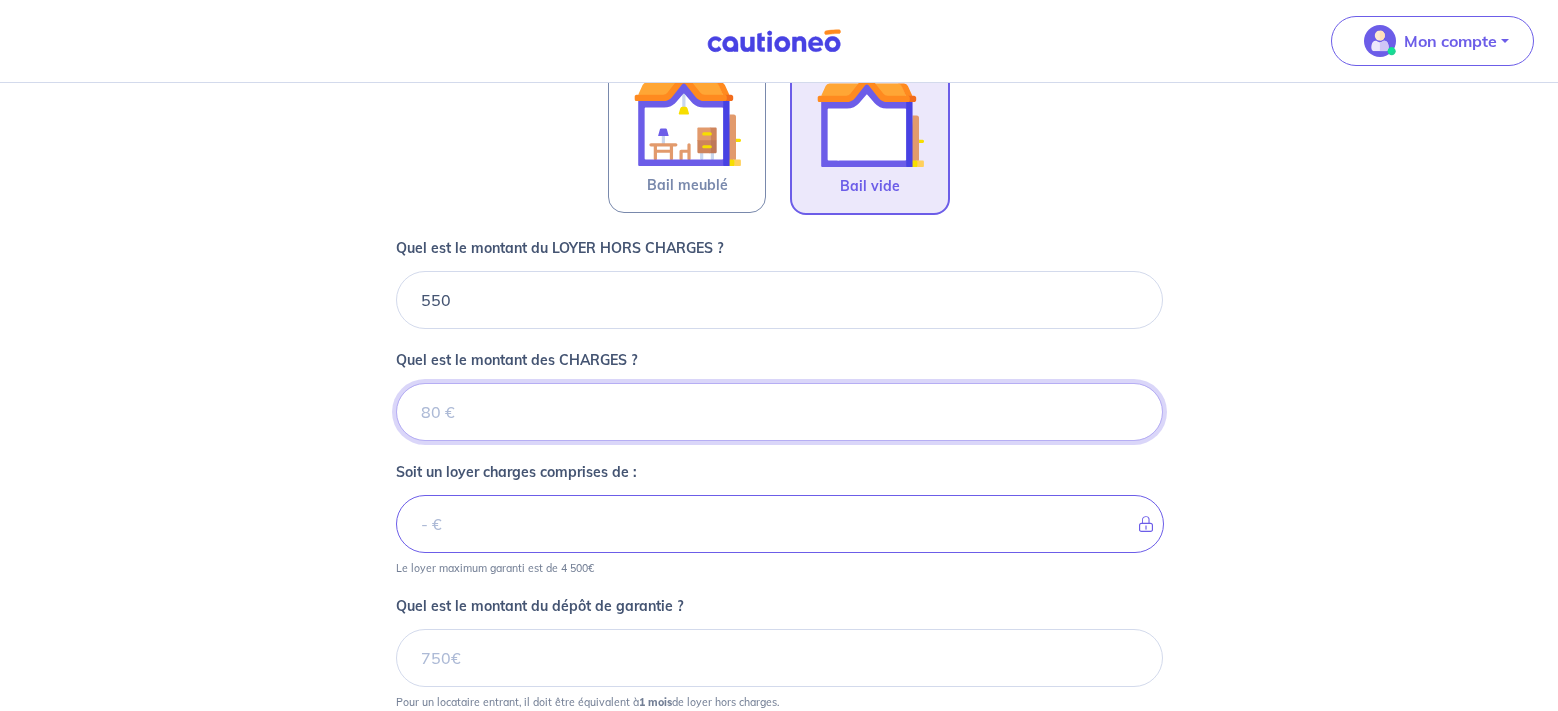click on "Quel est le montant des CHARGES ?" at bounding box center (779, 412) 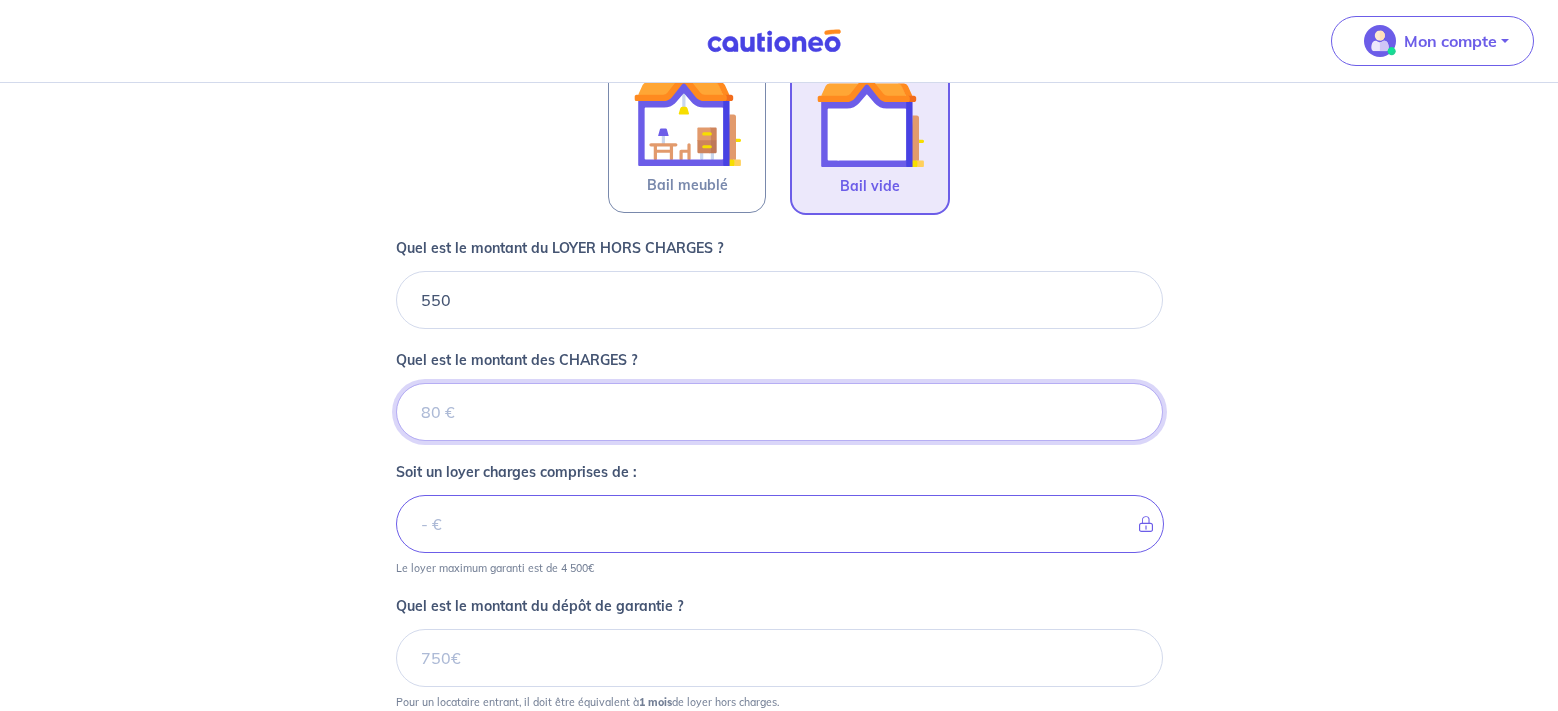 type on "0" 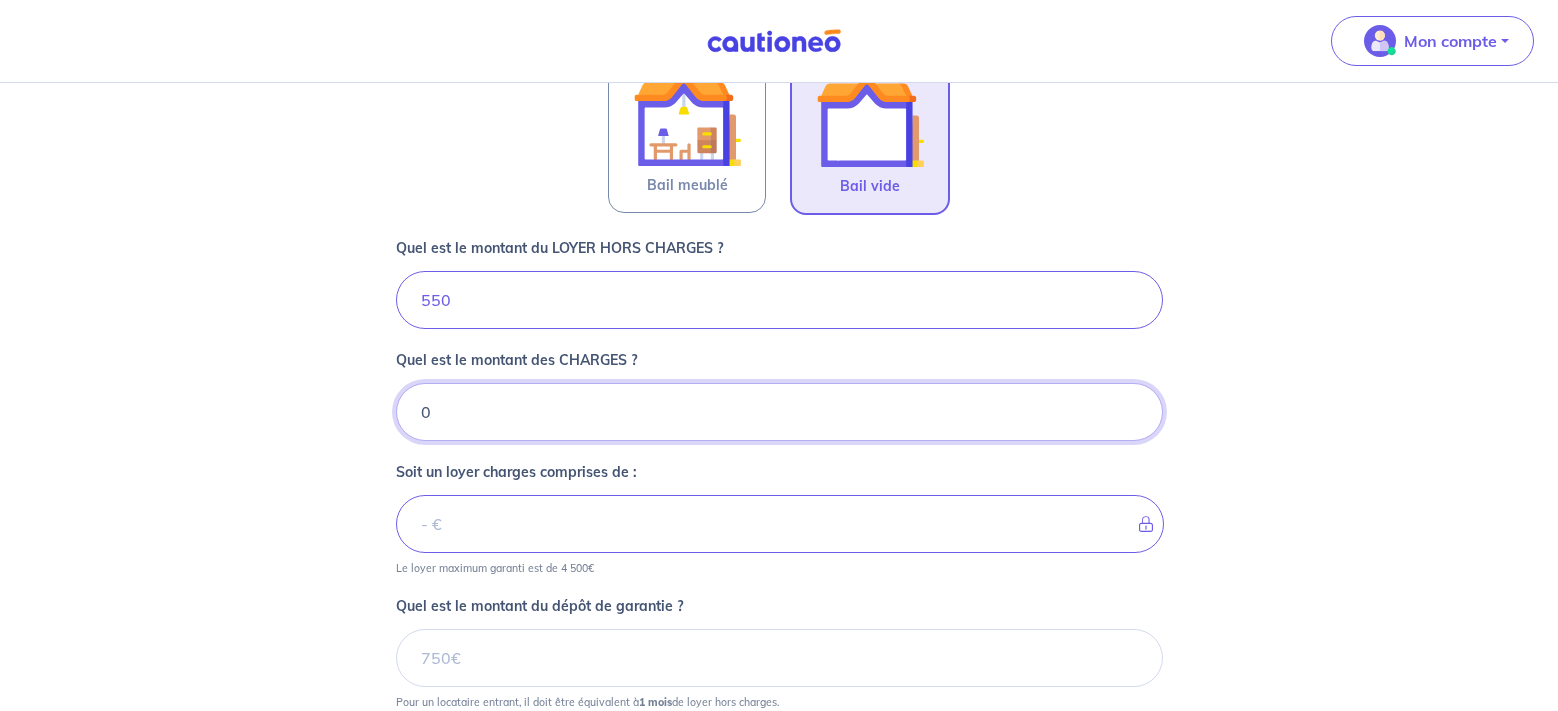 type on "550" 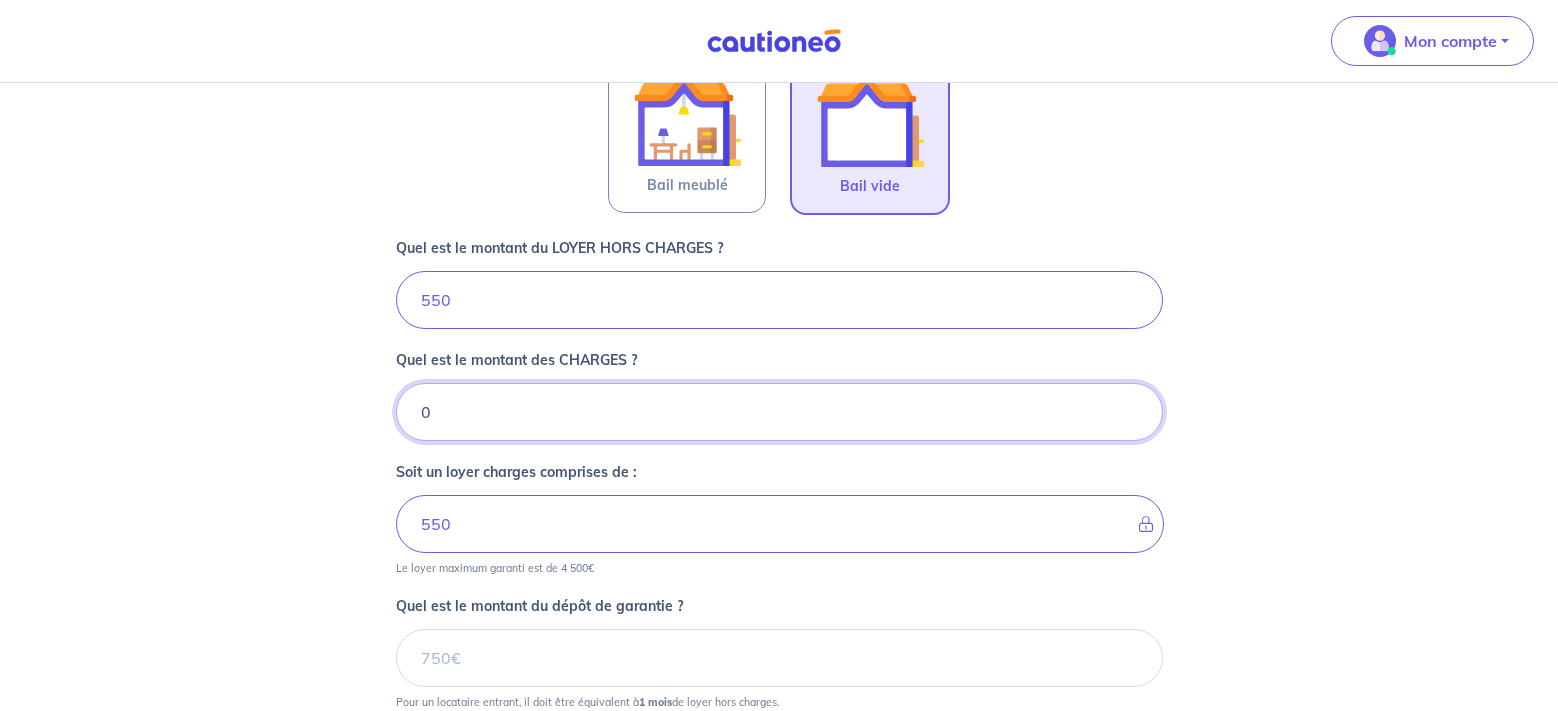 type on "0" 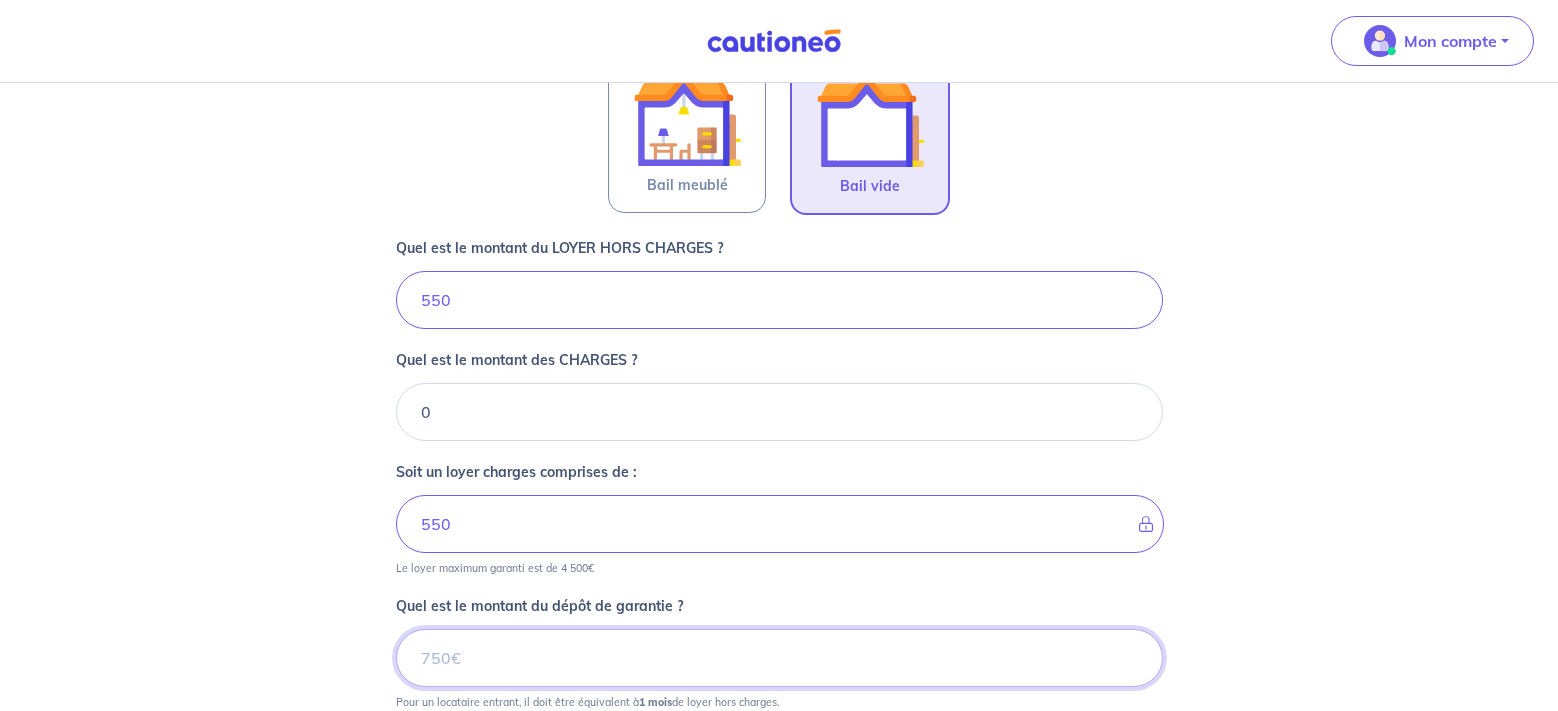 click on "Quel est le montant du dépôt de garantie ?" at bounding box center [779, 658] 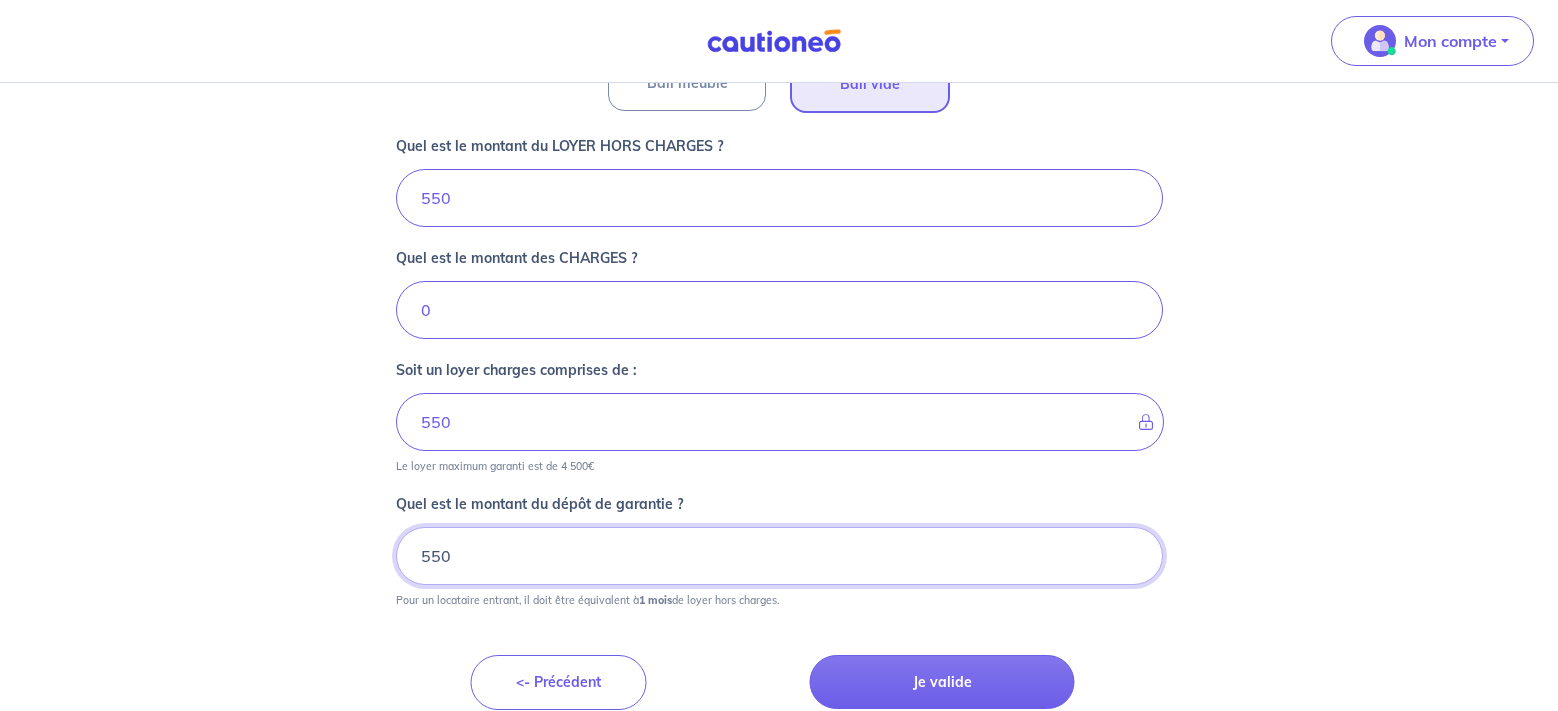 scroll, scrollTop: 785, scrollLeft: 0, axis: vertical 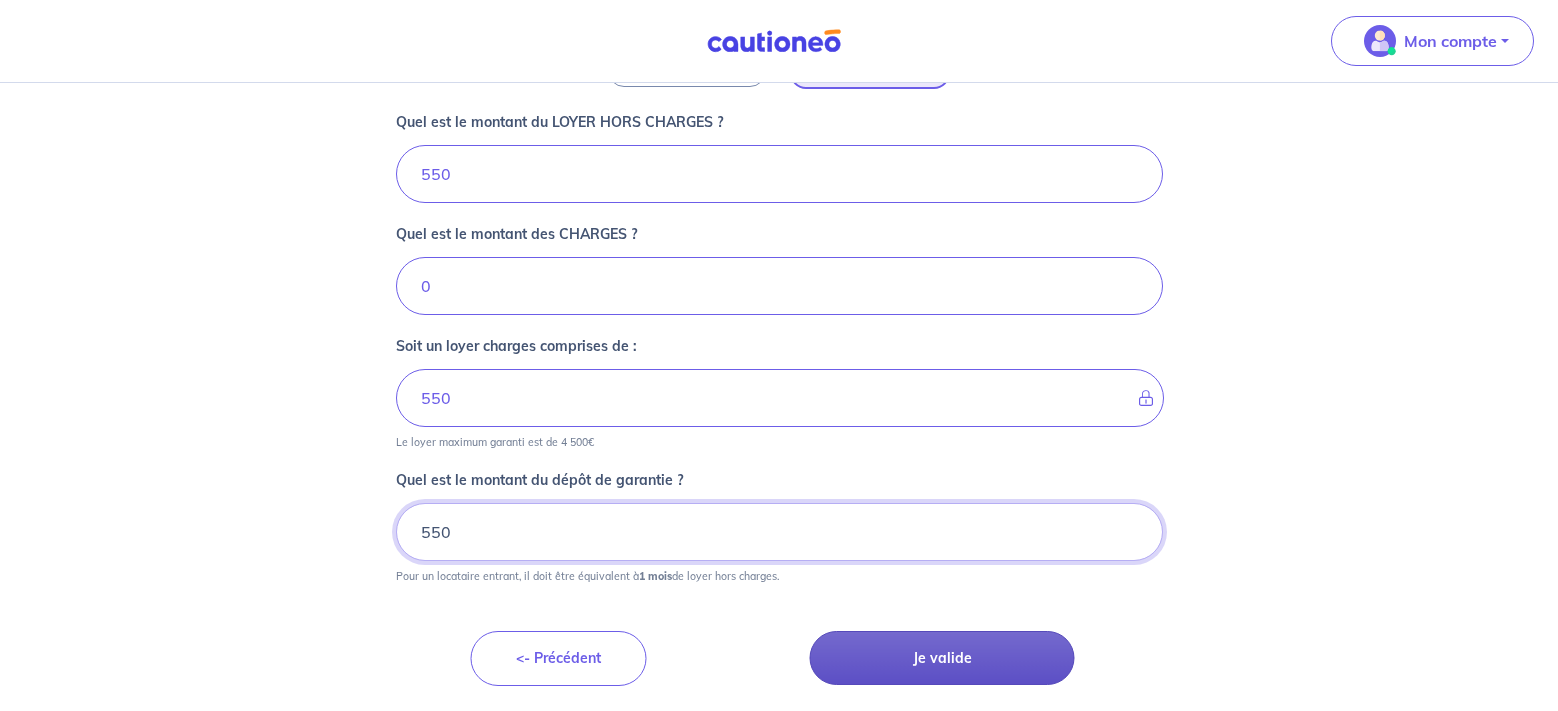 type on "550" 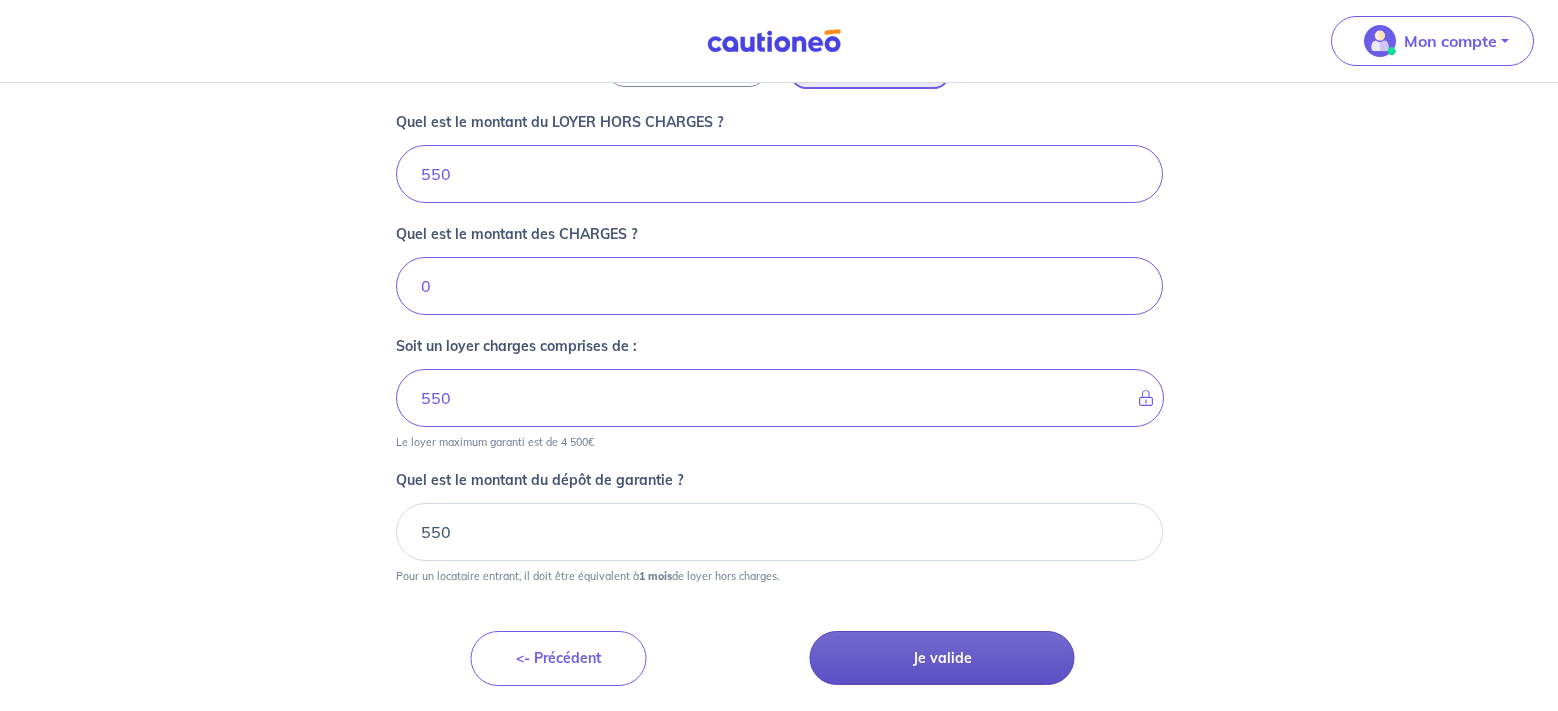 click on "Je valide" at bounding box center [942, 658] 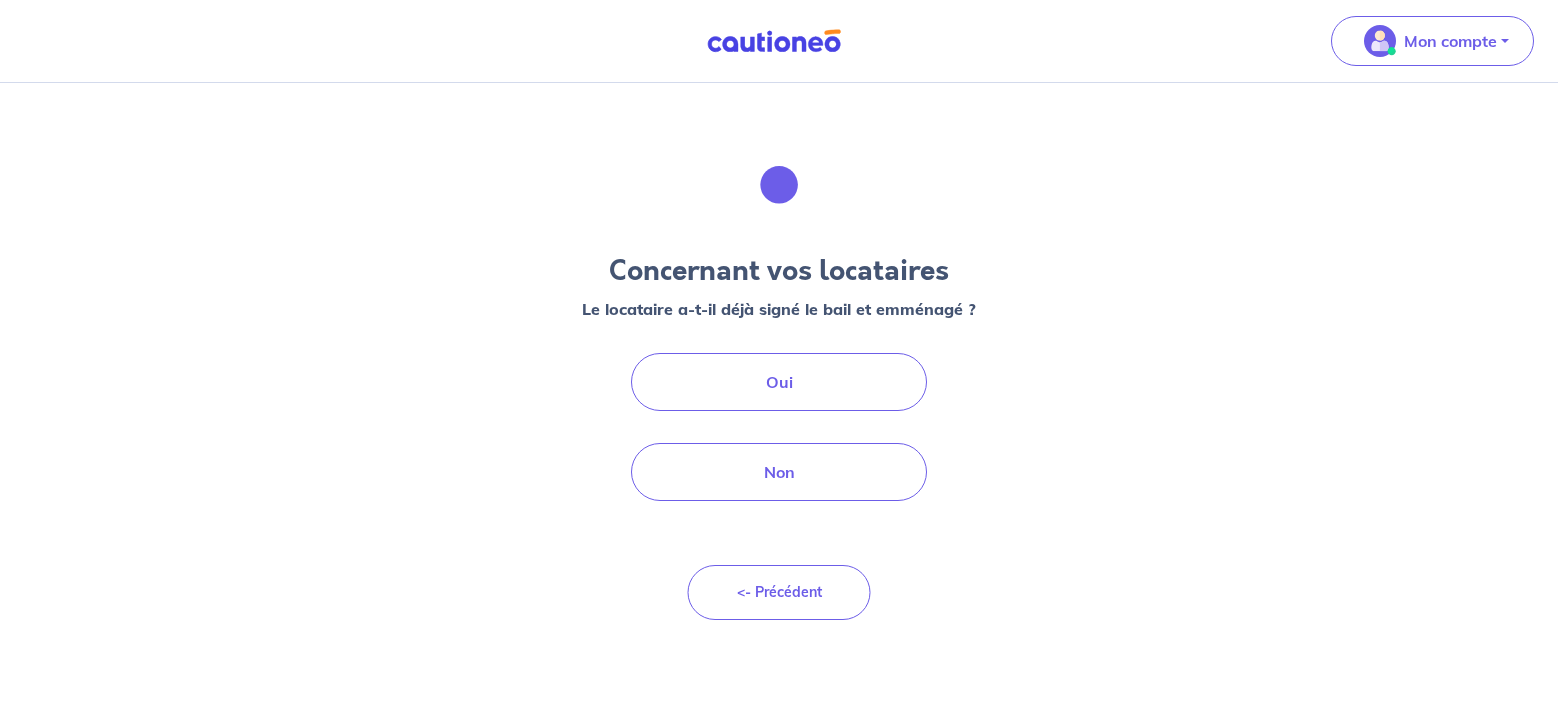 scroll, scrollTop: 0, scrollLeft: 0, axis: both 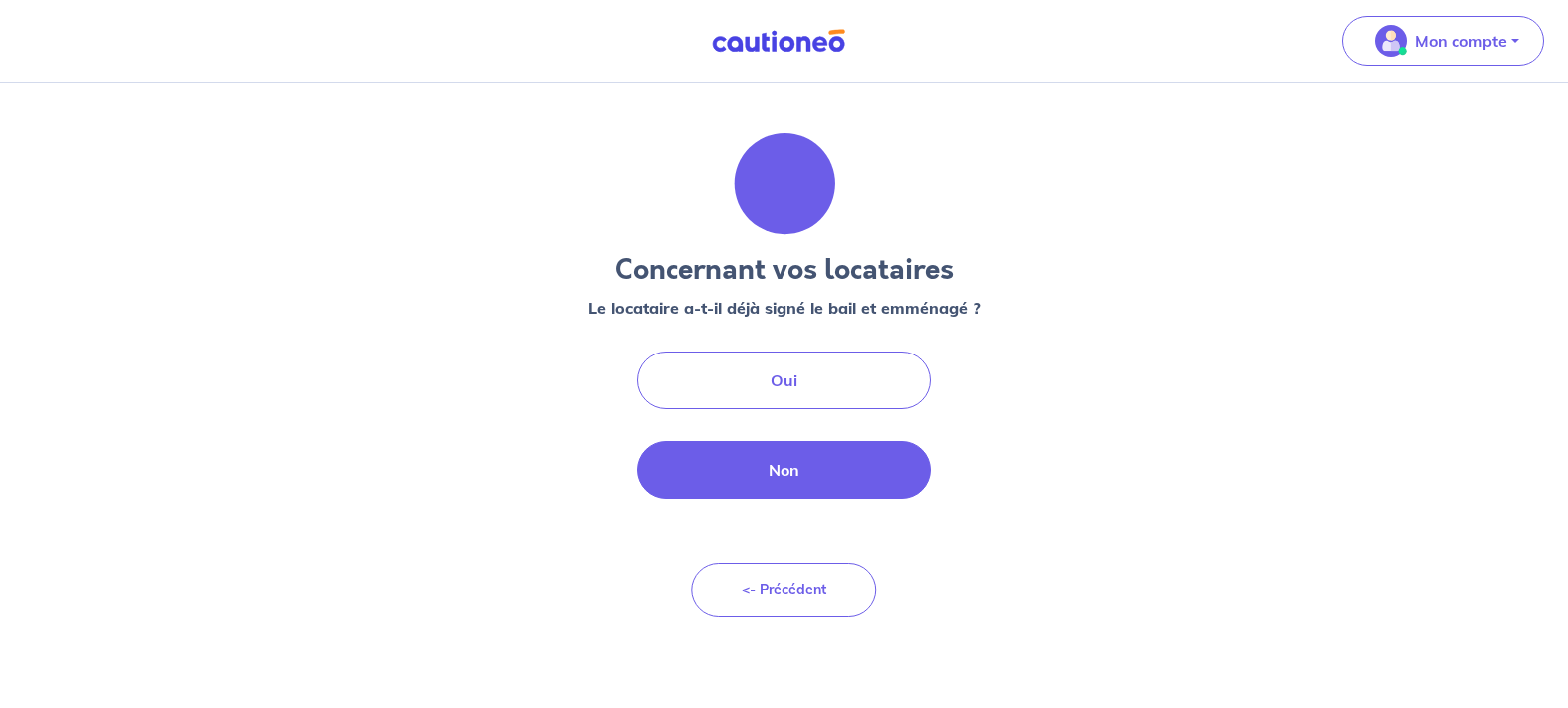 click on "Non" at bounding box center [784, 470] 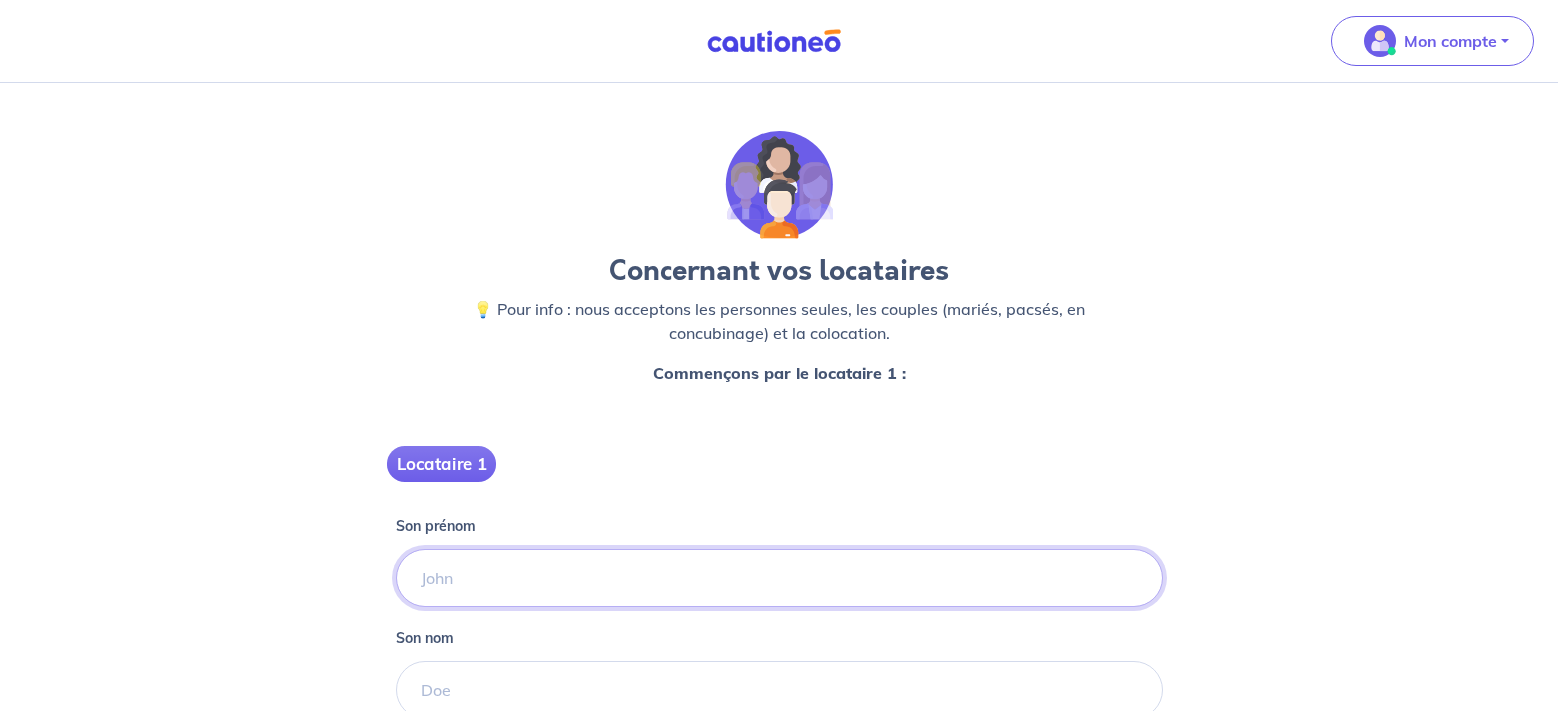 click on "Son prénom" at bounding box center [779, 578] 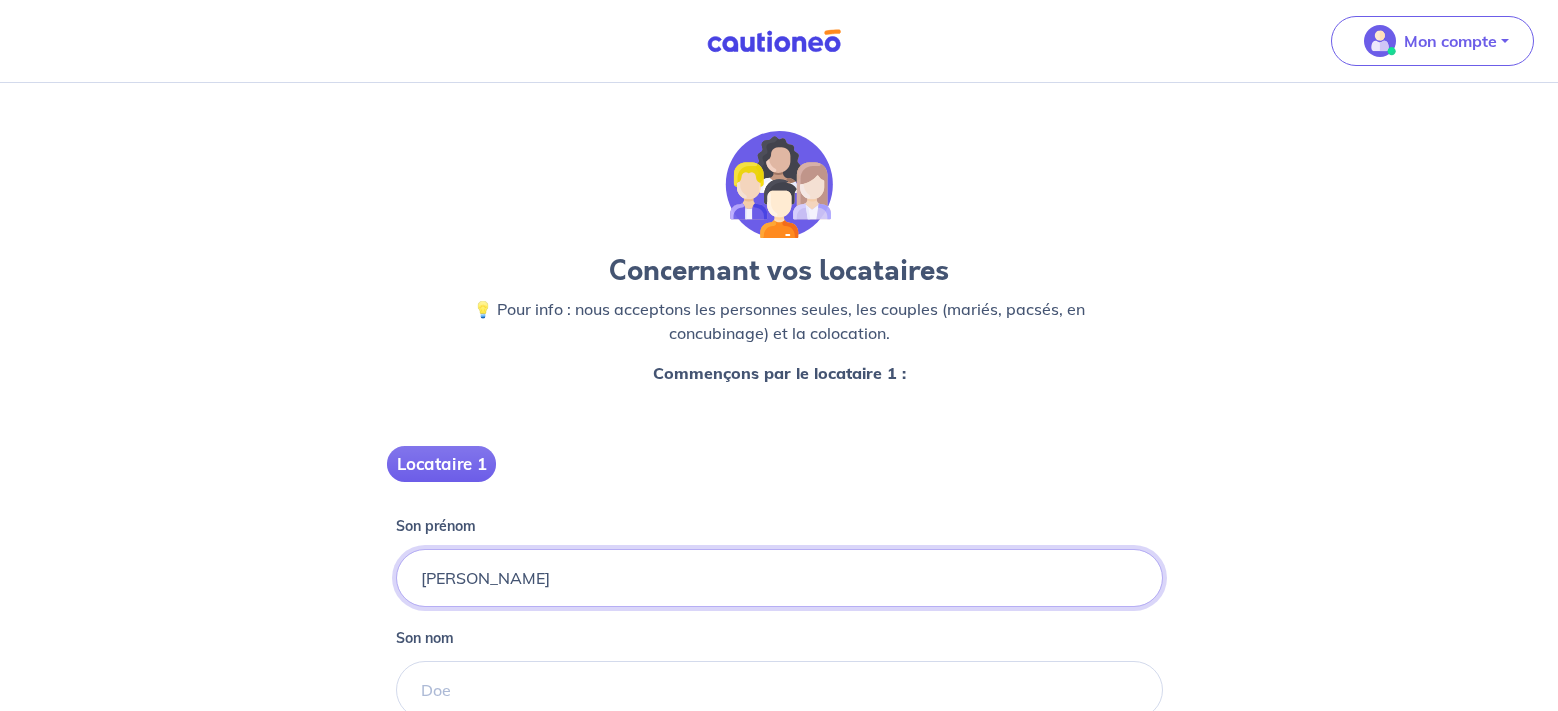type on "[PERSON_NAME]" 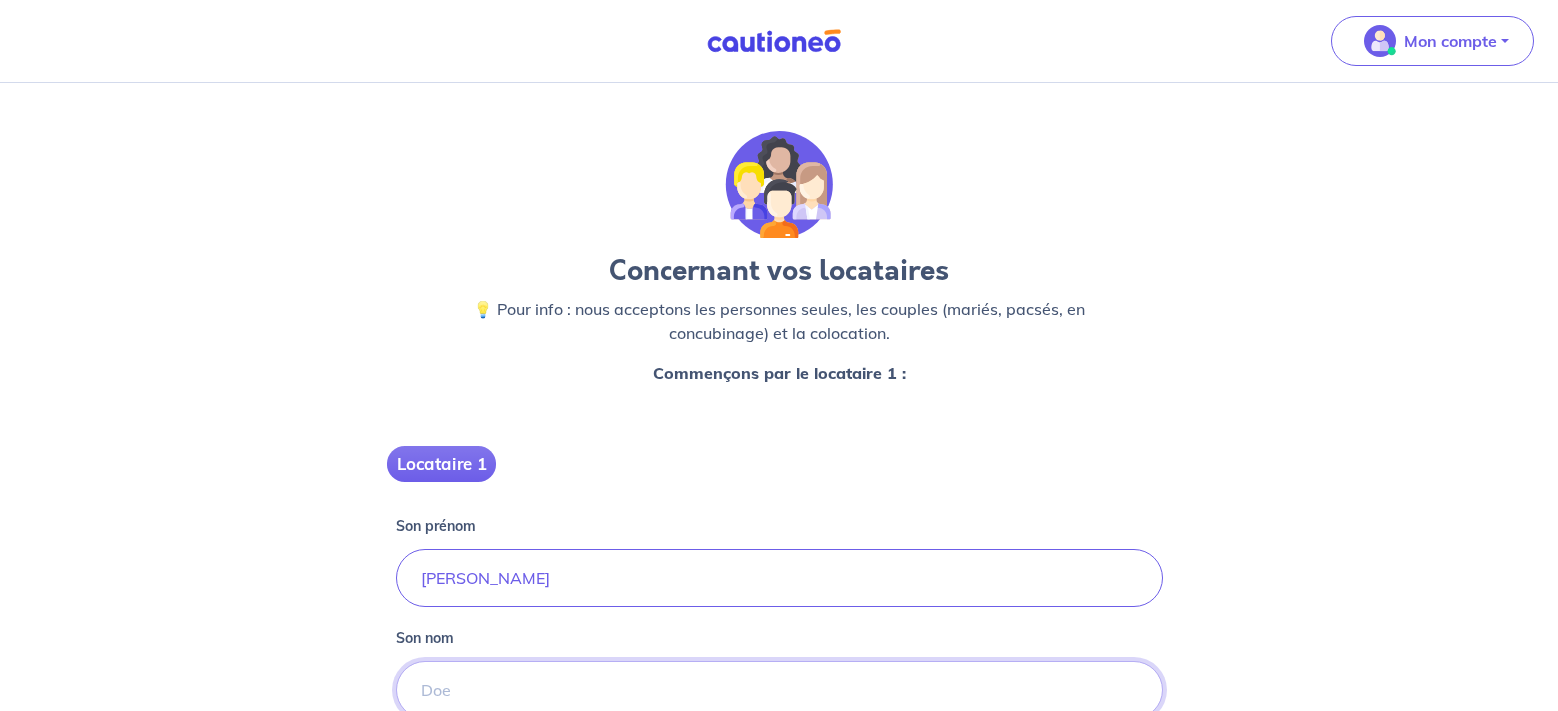 click on "Son nom" at bounding box center (779, 690) 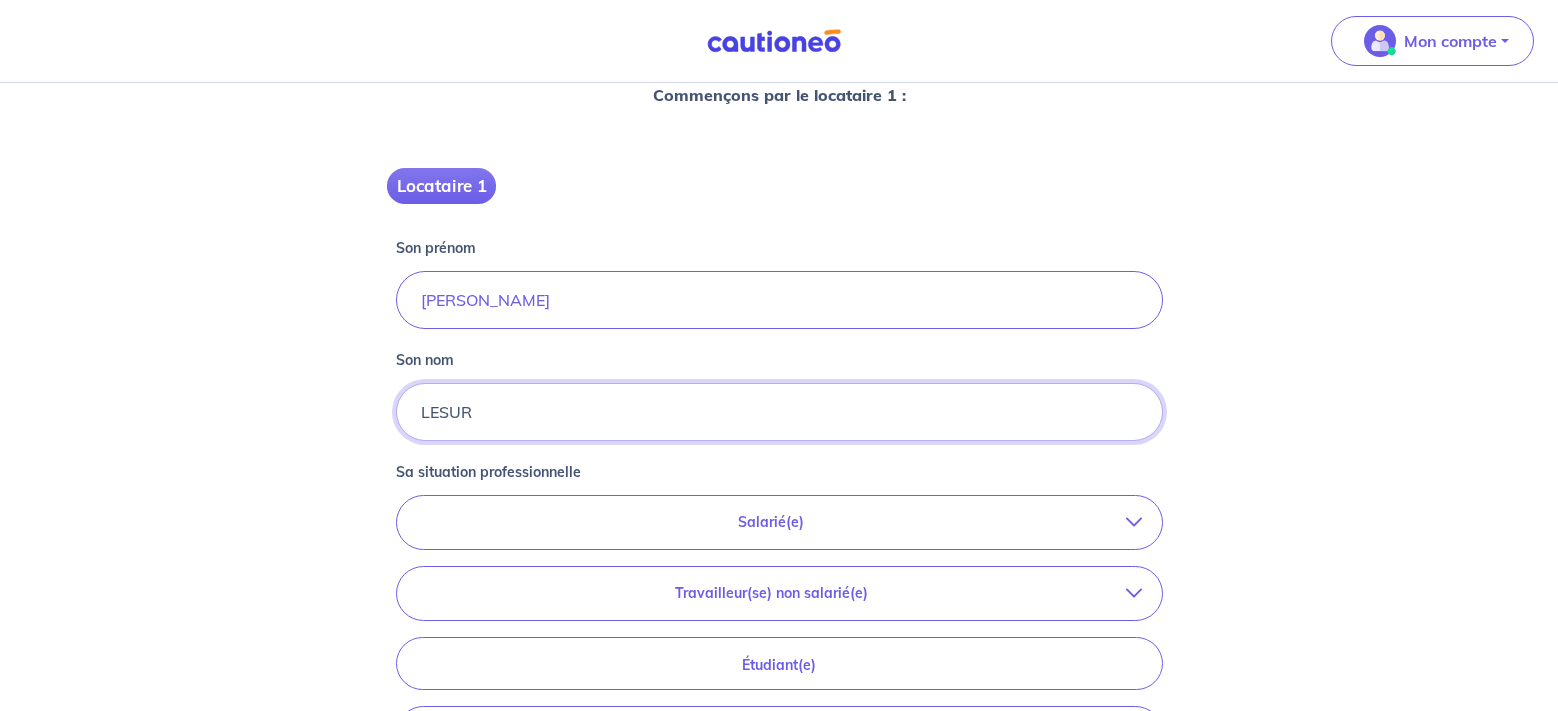 scroll, scrollTop: 306, scrollLeft: 0, axis: vertical 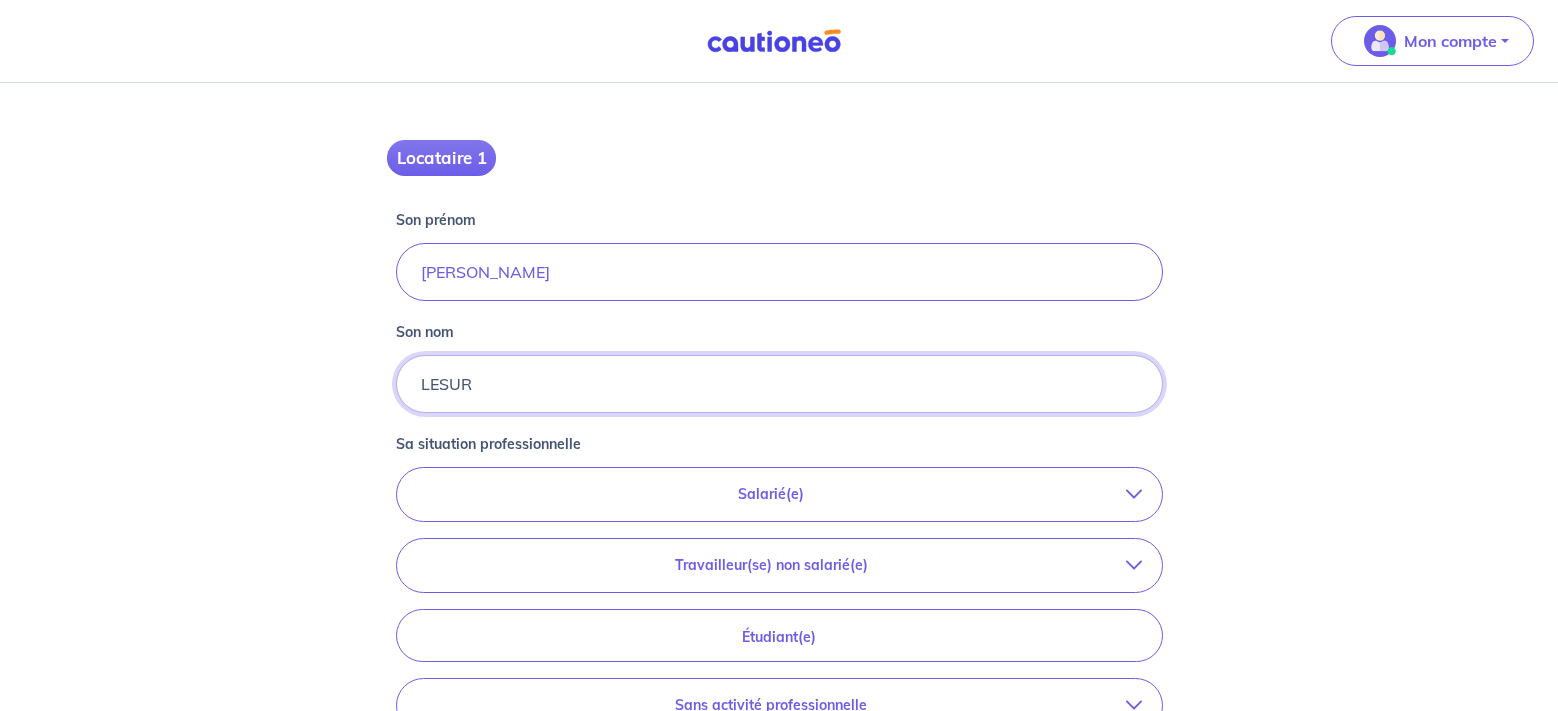 type on "LESUR" 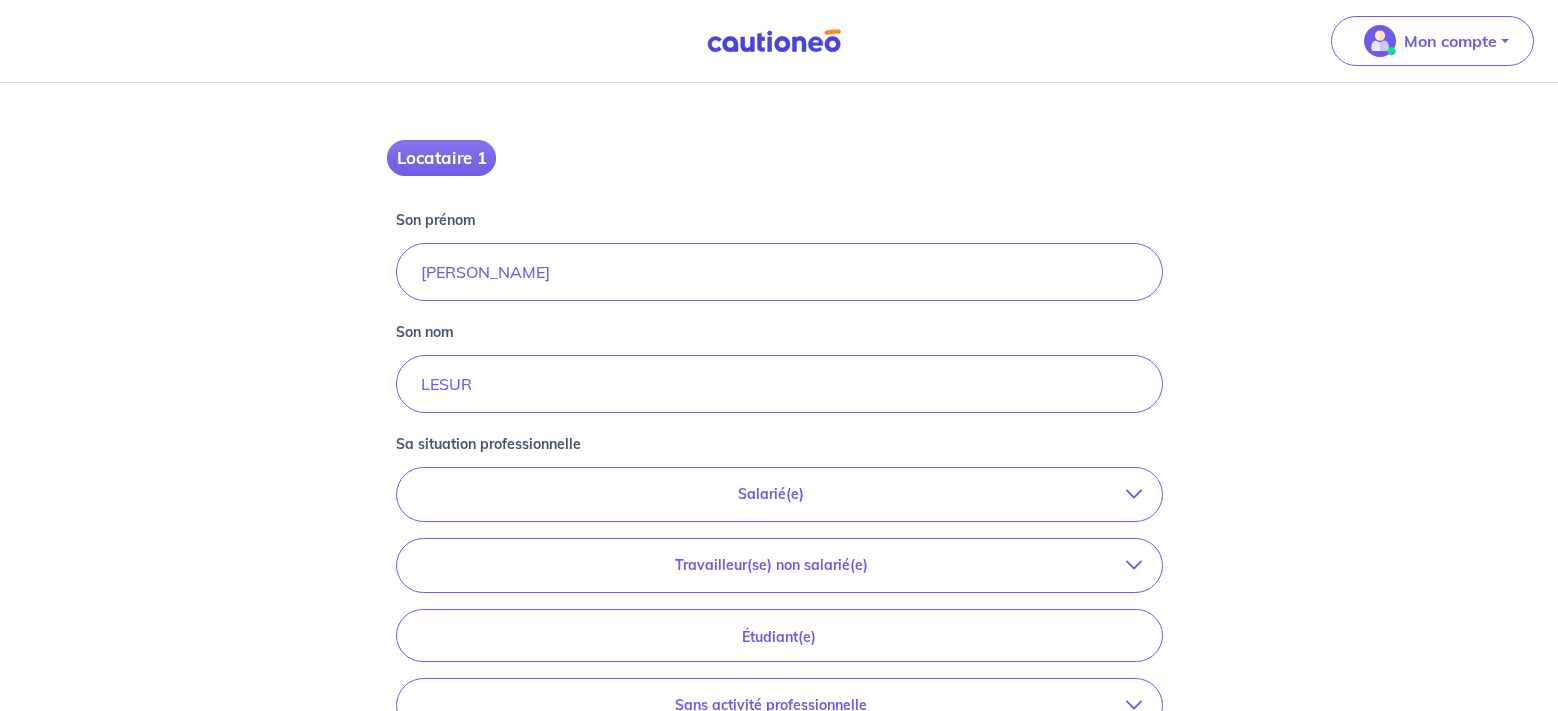 click at bounding box center (1134, 494) 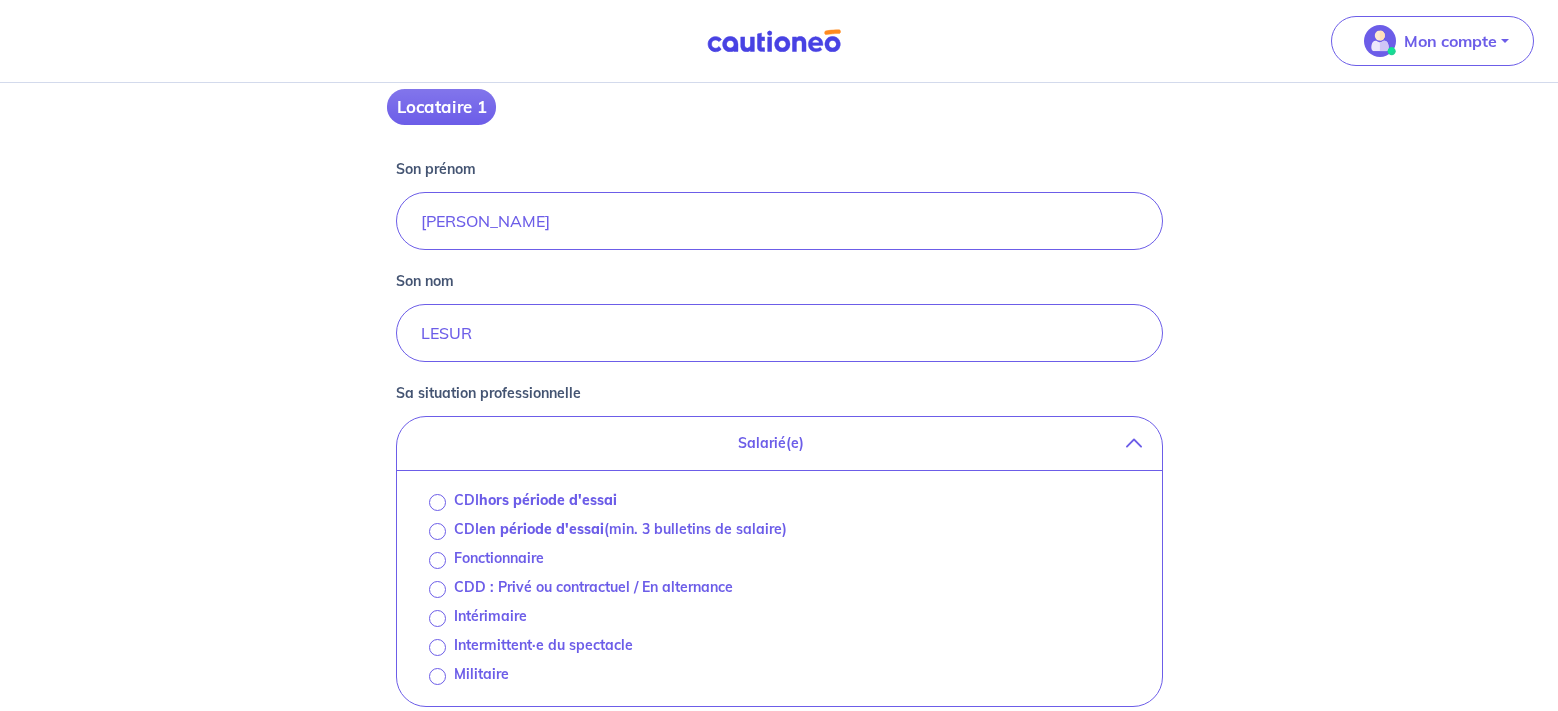 scroll, scrollTop: 408, scrollLeft: 0, axis: vertical 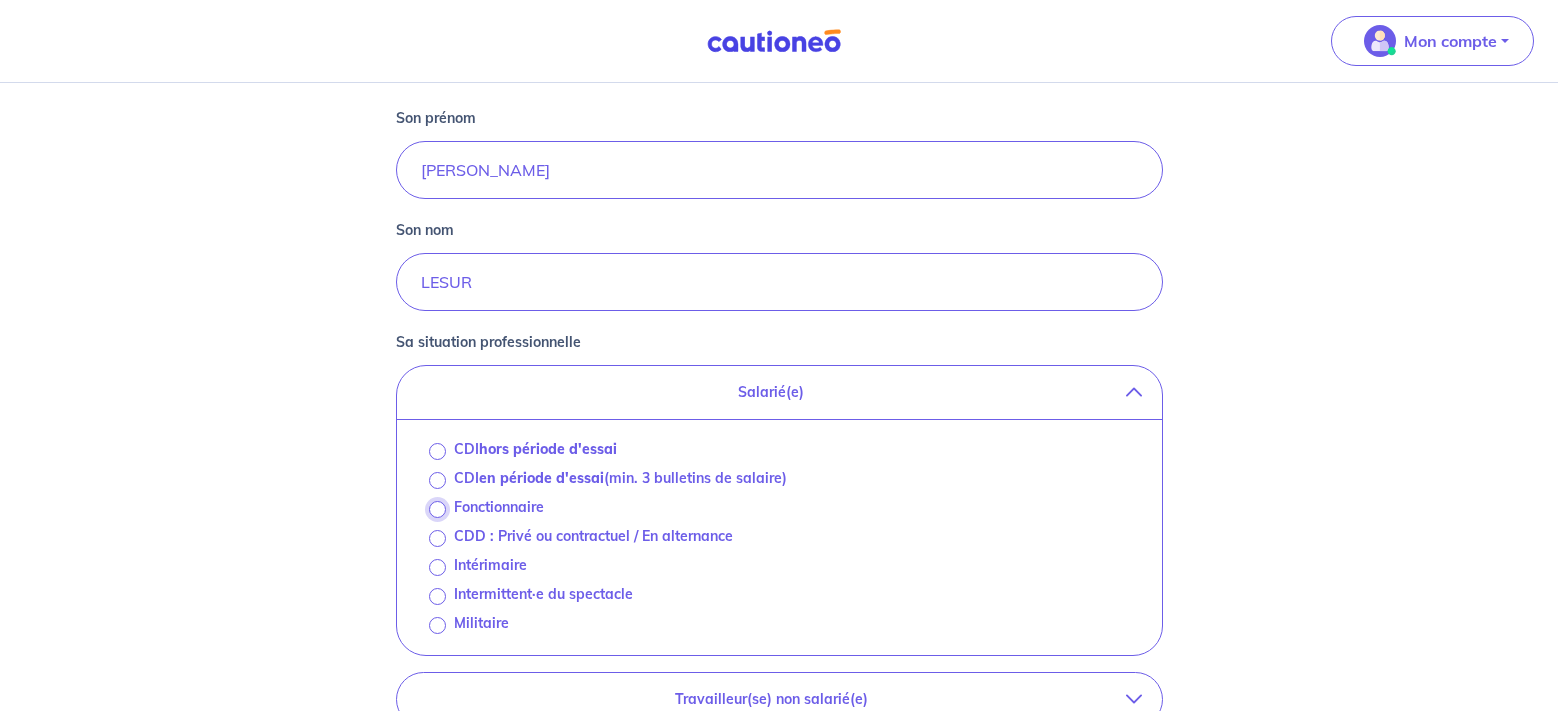 click on "Fonctionnaire" at bounding box center (437, 509) 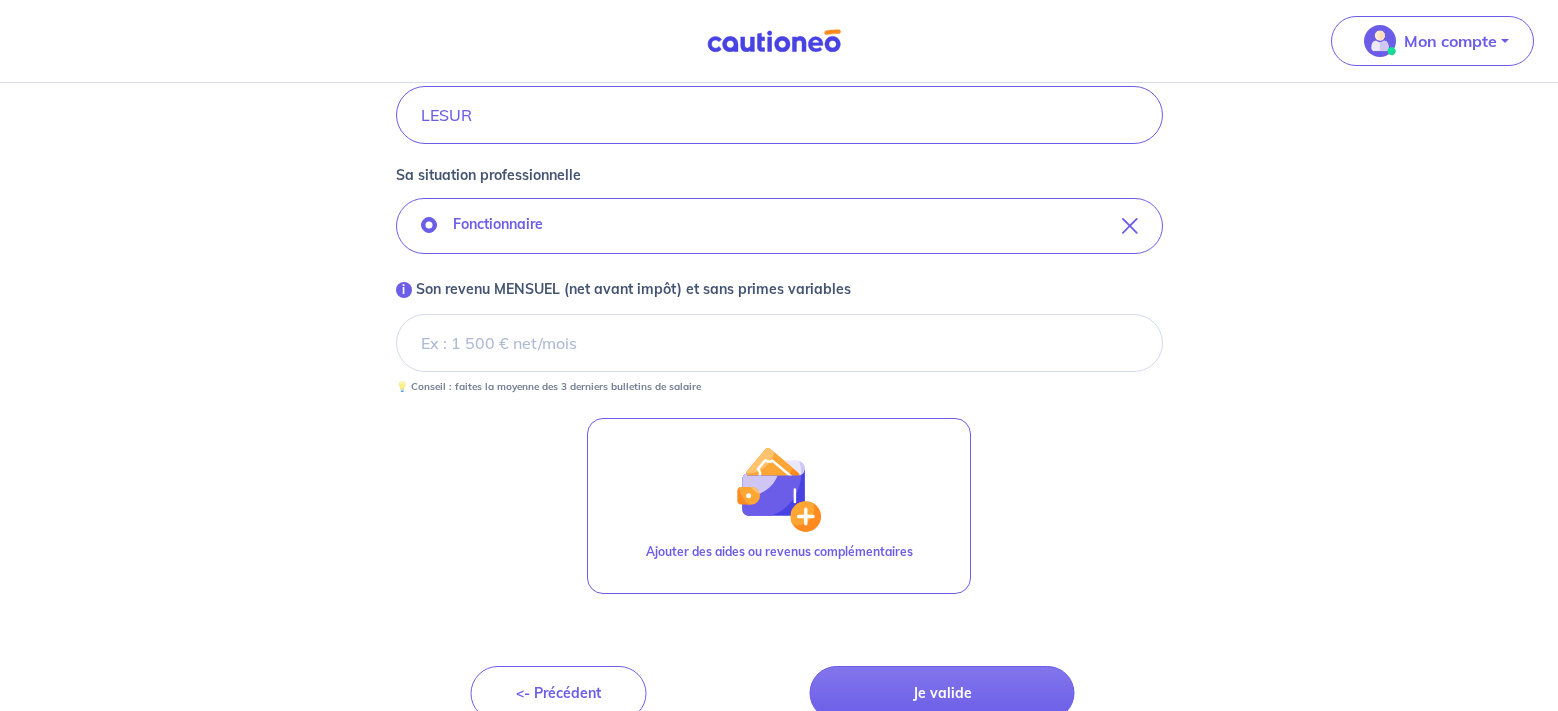 scroll, scrollTop: 610, scrollLeft: 0, axis: vertical 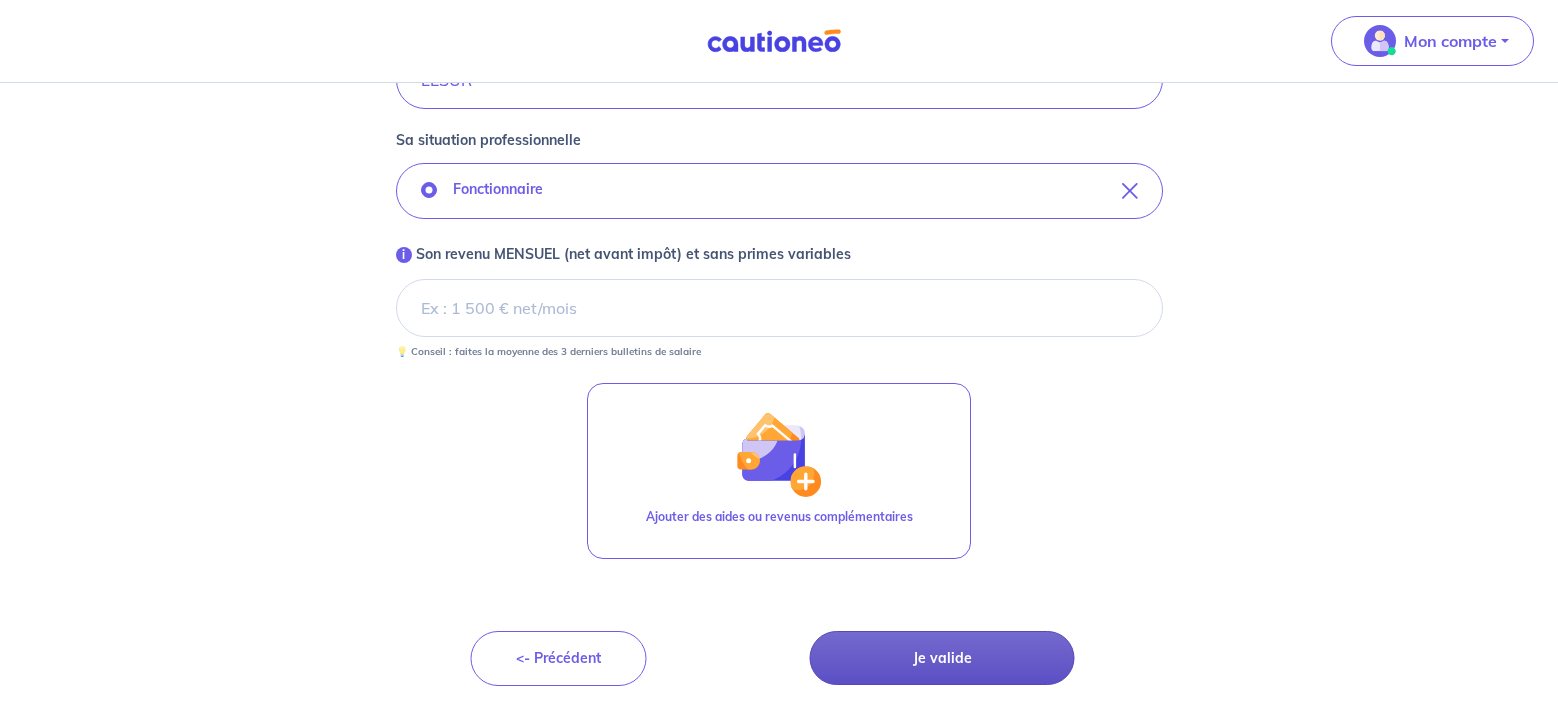click on "Je valide" at bounding box center (942, 658) 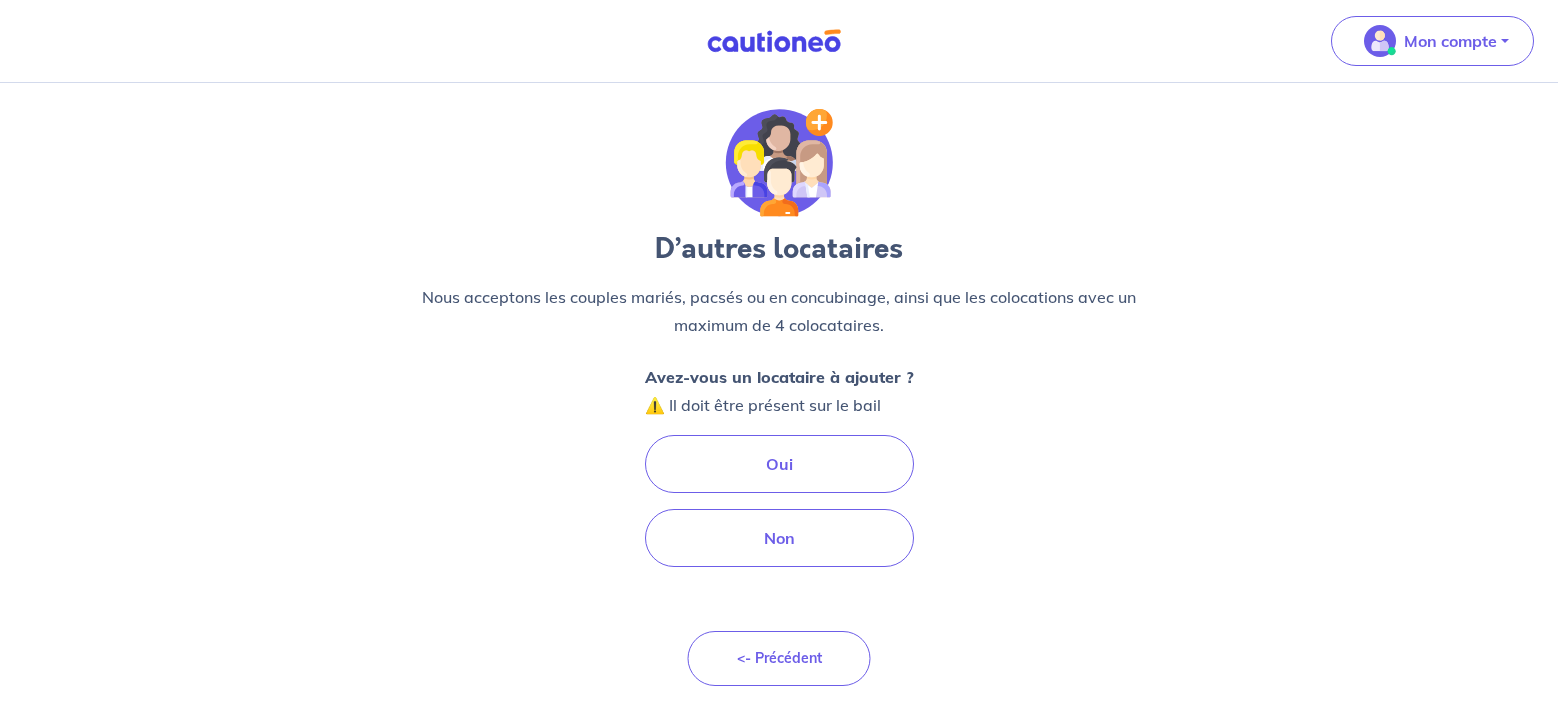 scroll, scrollTop: 0, scrollLeft: 0, axis: both 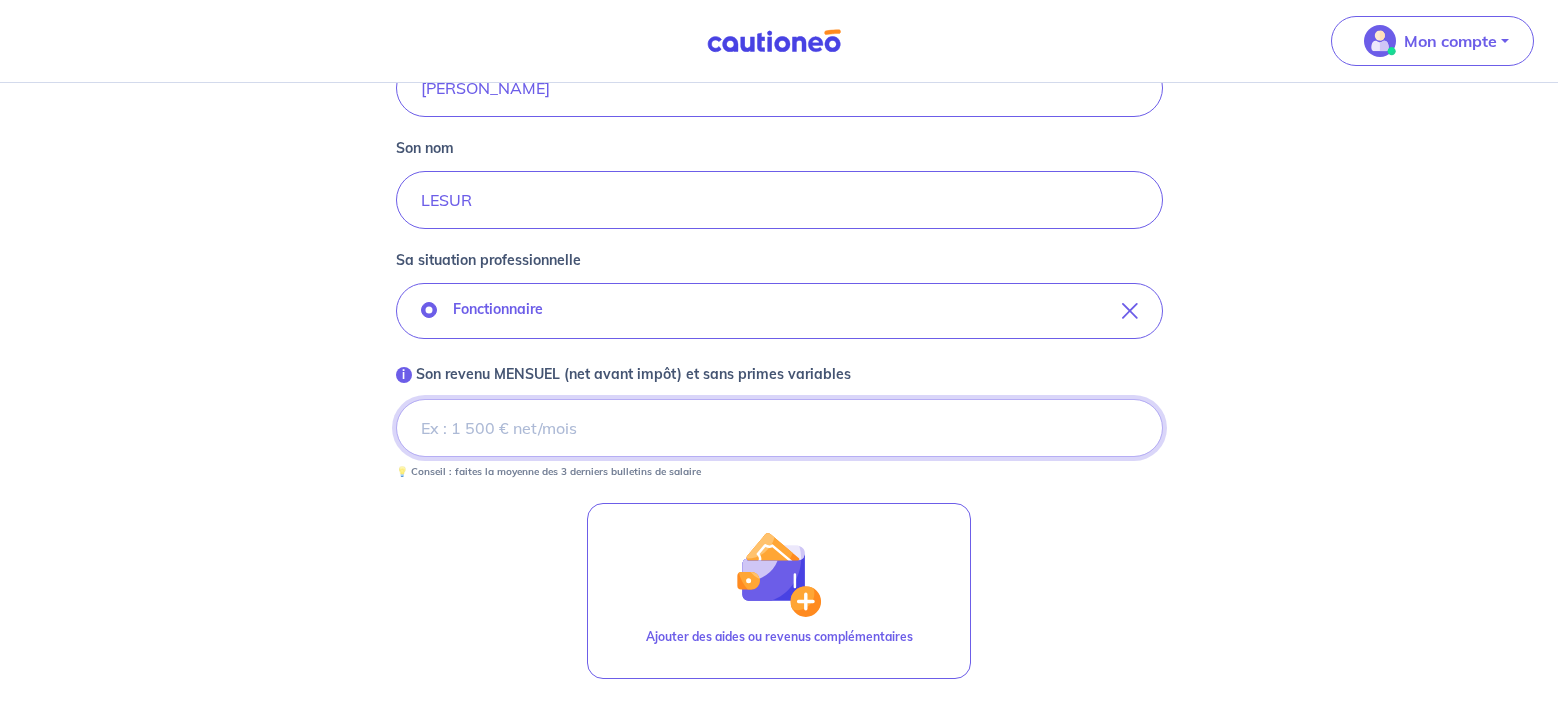 click on "i Son revenu MENSUEL (net avant impôt) et sans primes variables" at bounding box center (779, 428) 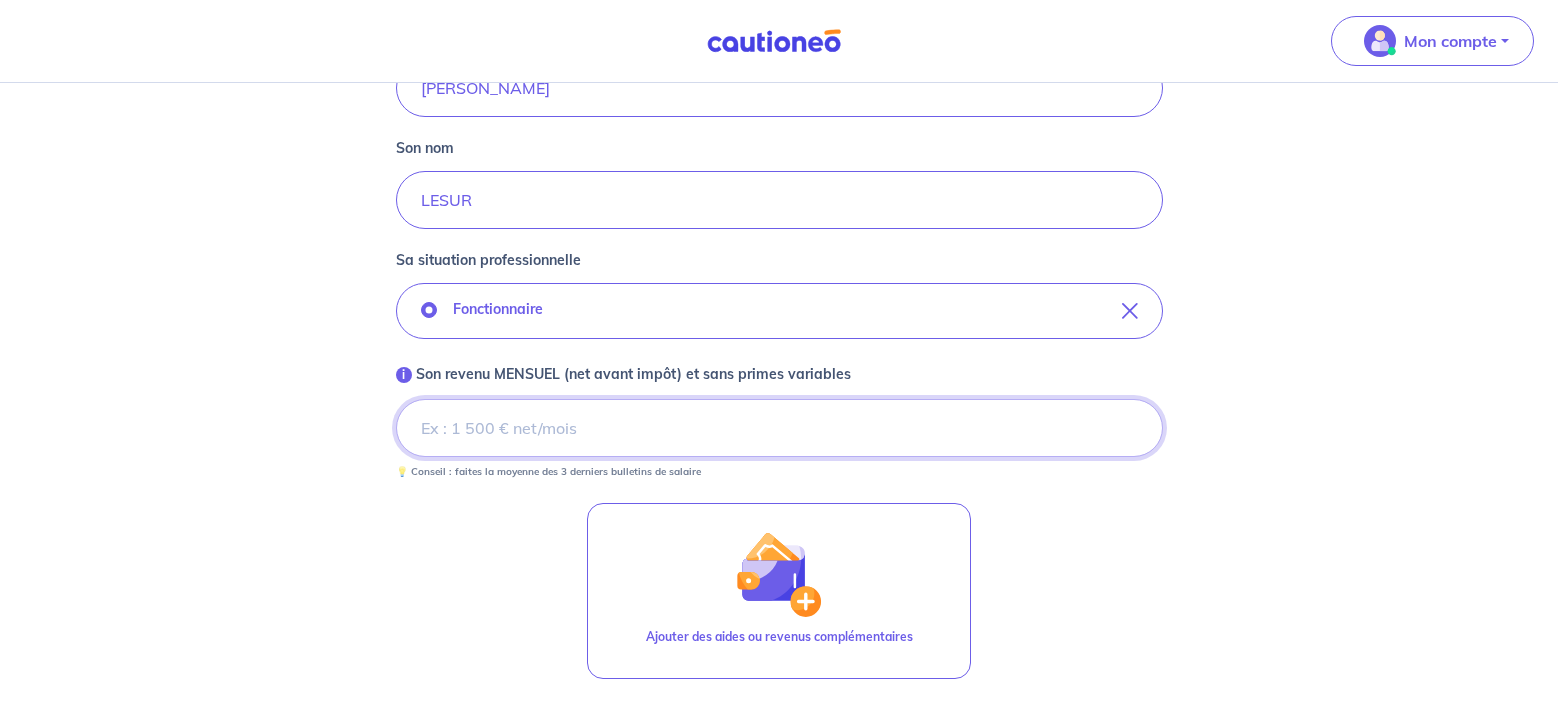 click on "i Son revenu MENSUEL (net avant impôt) et sans primes variables" at bounding box center (779, 428) 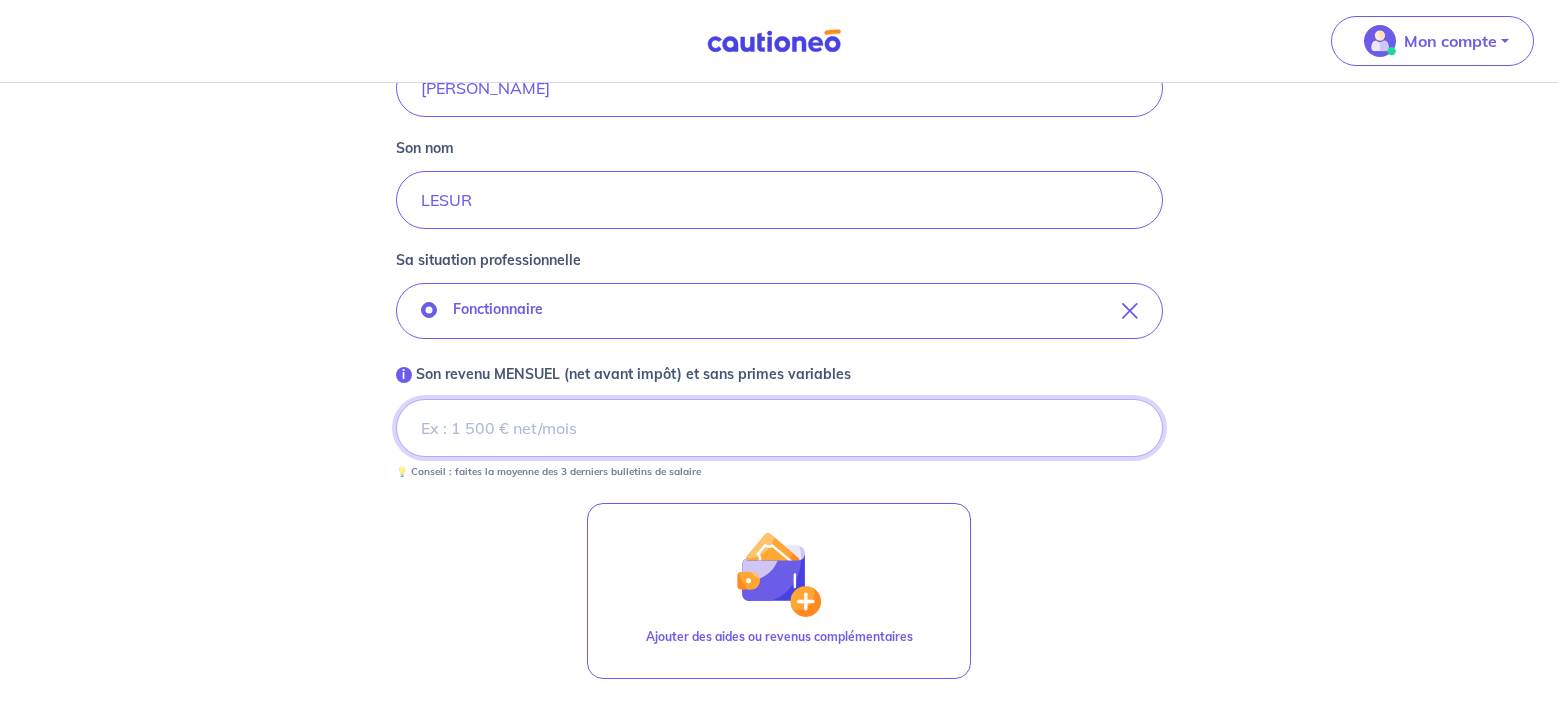 type on "1" 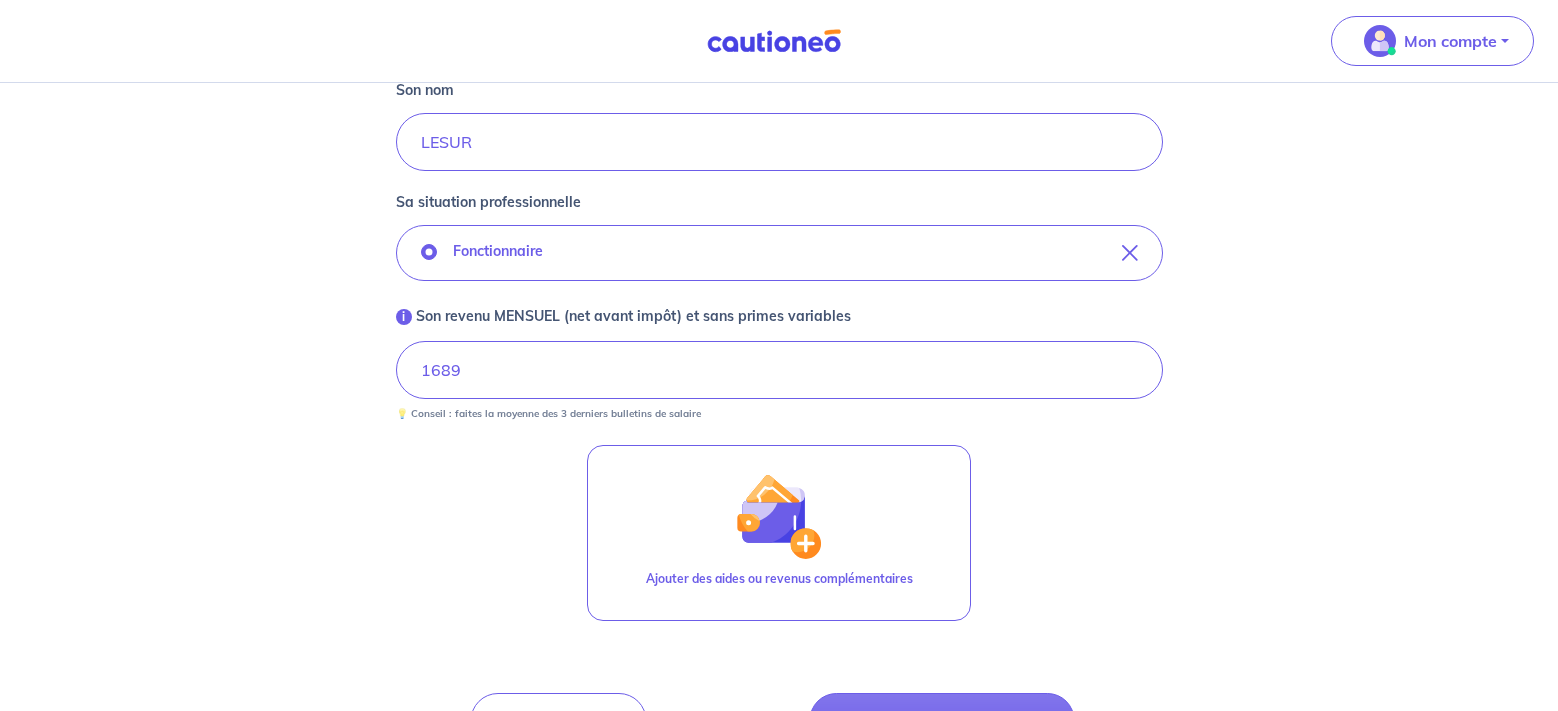 scroll, scrollTop: 610, scrollLeft: 0, axis: vertical 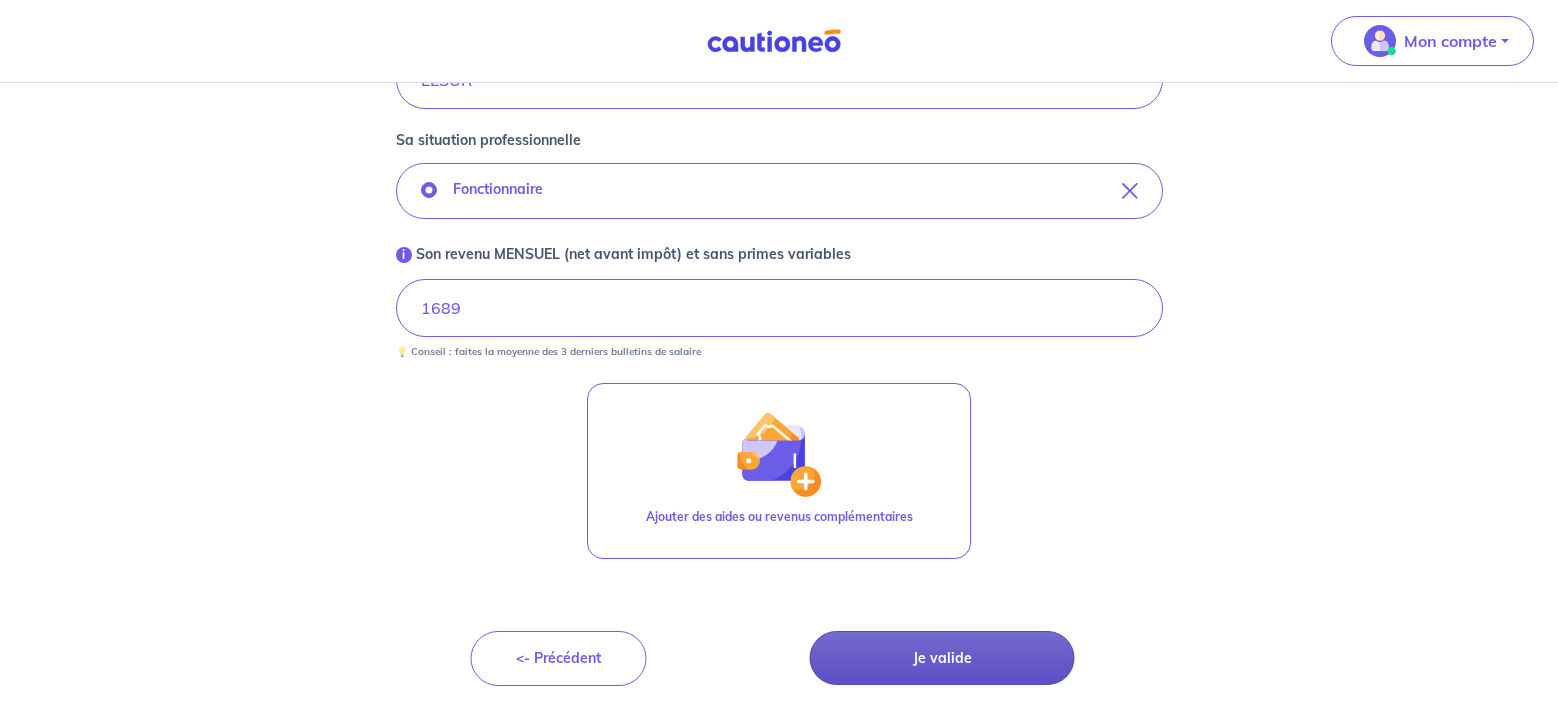 click on "Je valide" at bounding box center (942, 658) 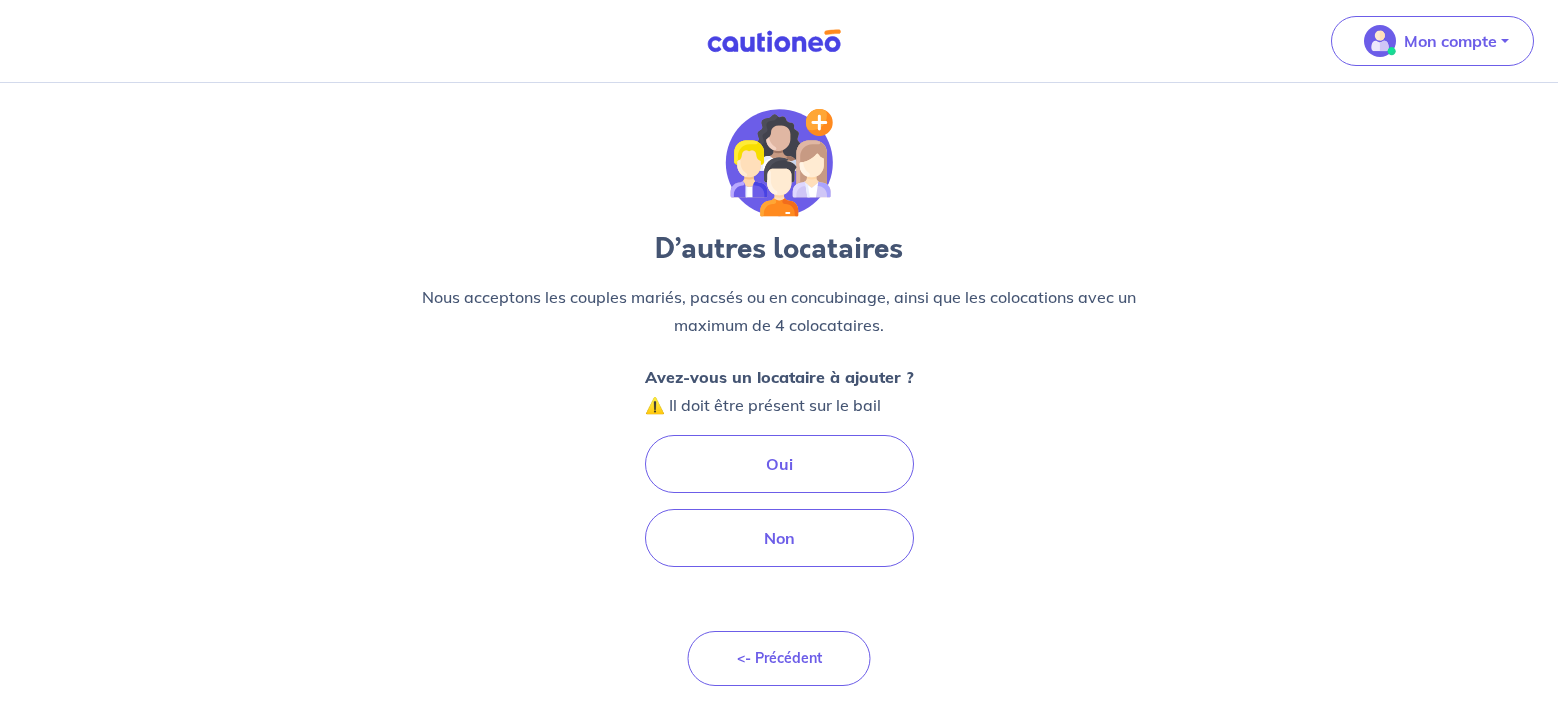 scroll, scrollTop: 0, scrollLeft: 0, axis: both 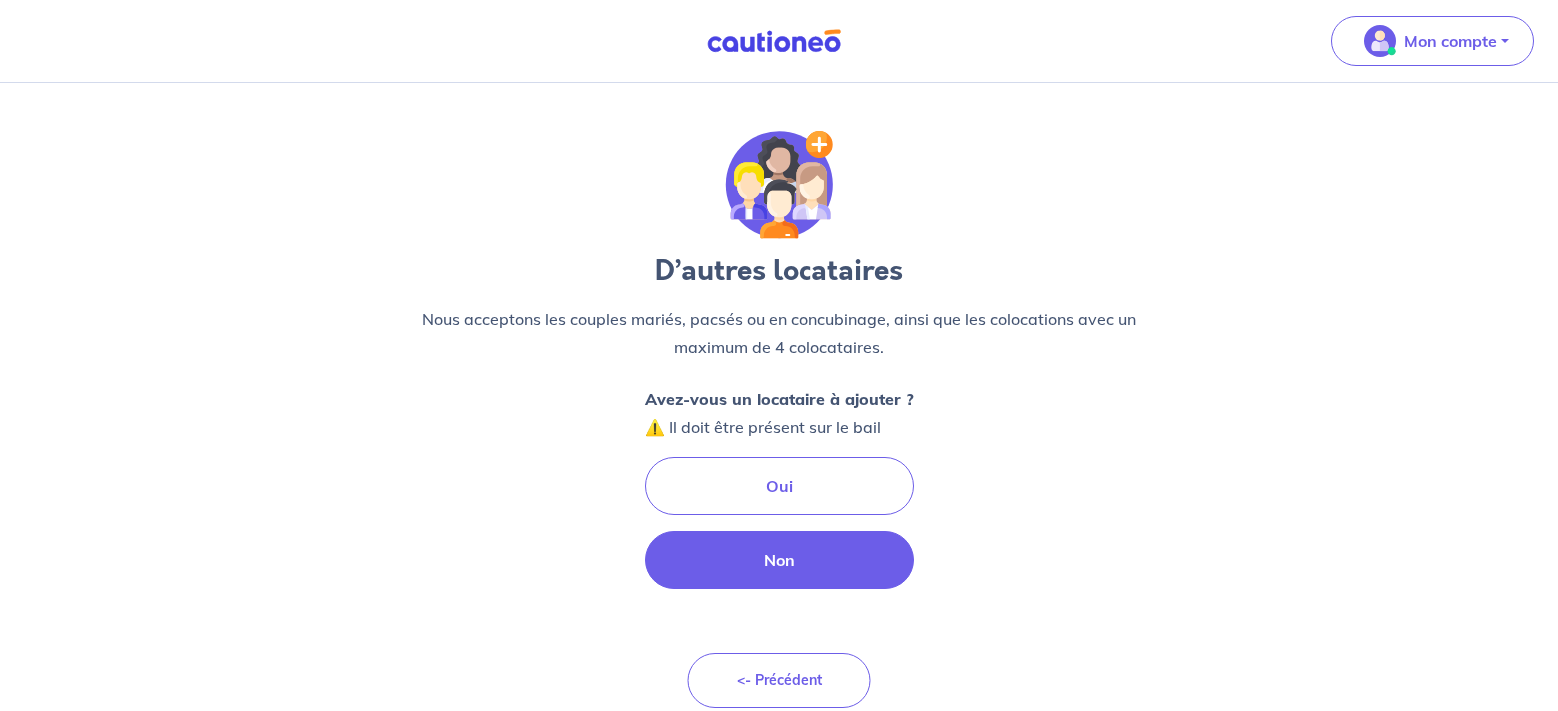click on "Non" at bounding box center (779, 560) 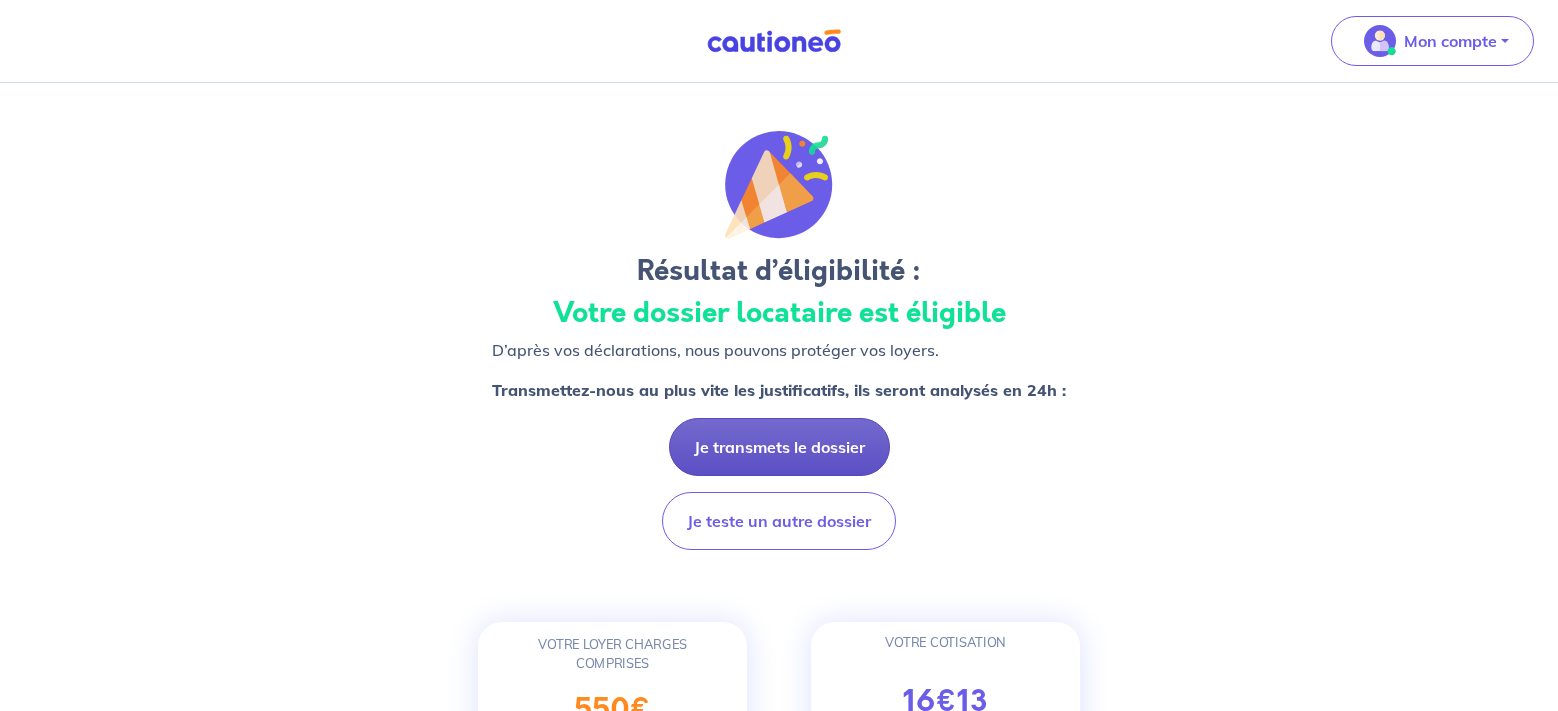 click on "Je transmets le dossier" at bounding box center [779, 447] 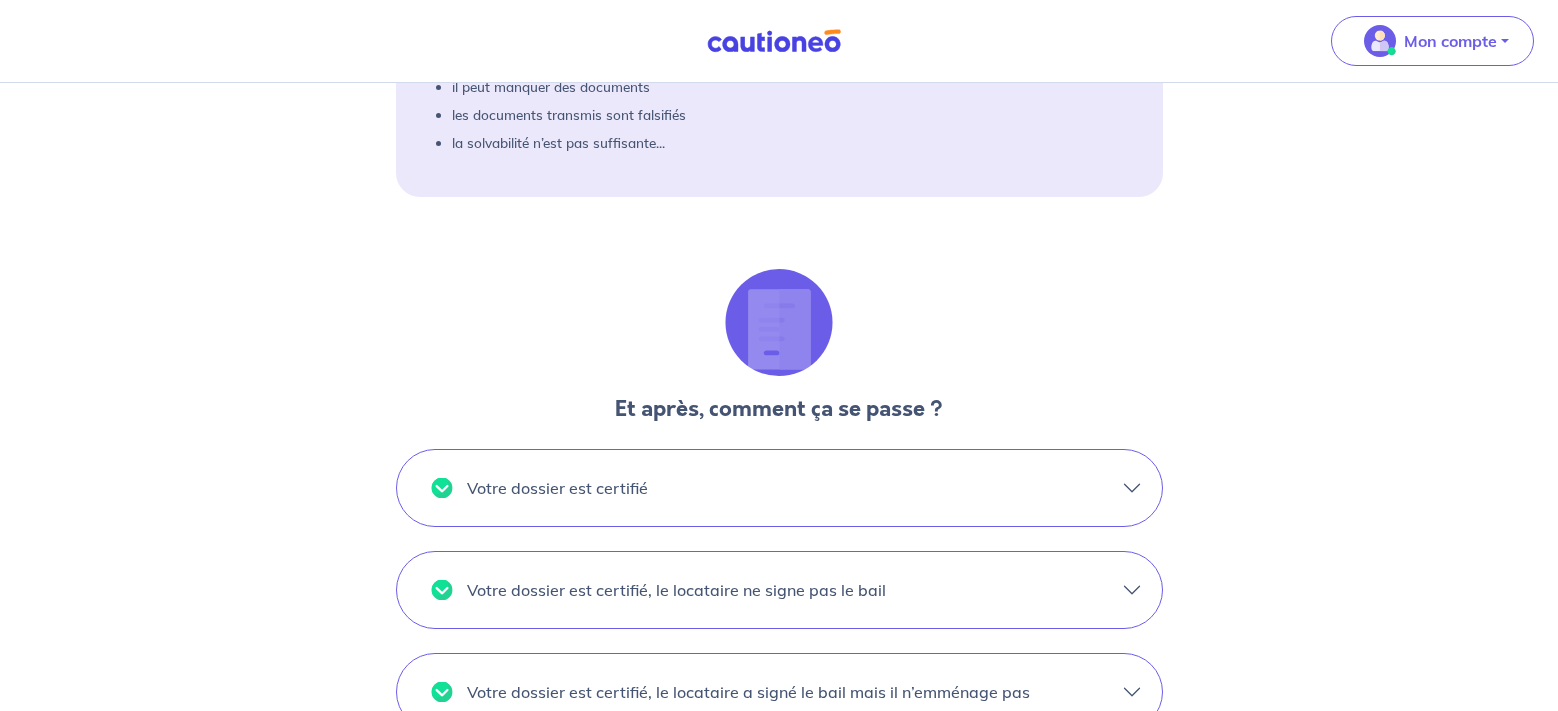 scroll, scrollTop: 1311, scrollLeft: 0, axis: vertical 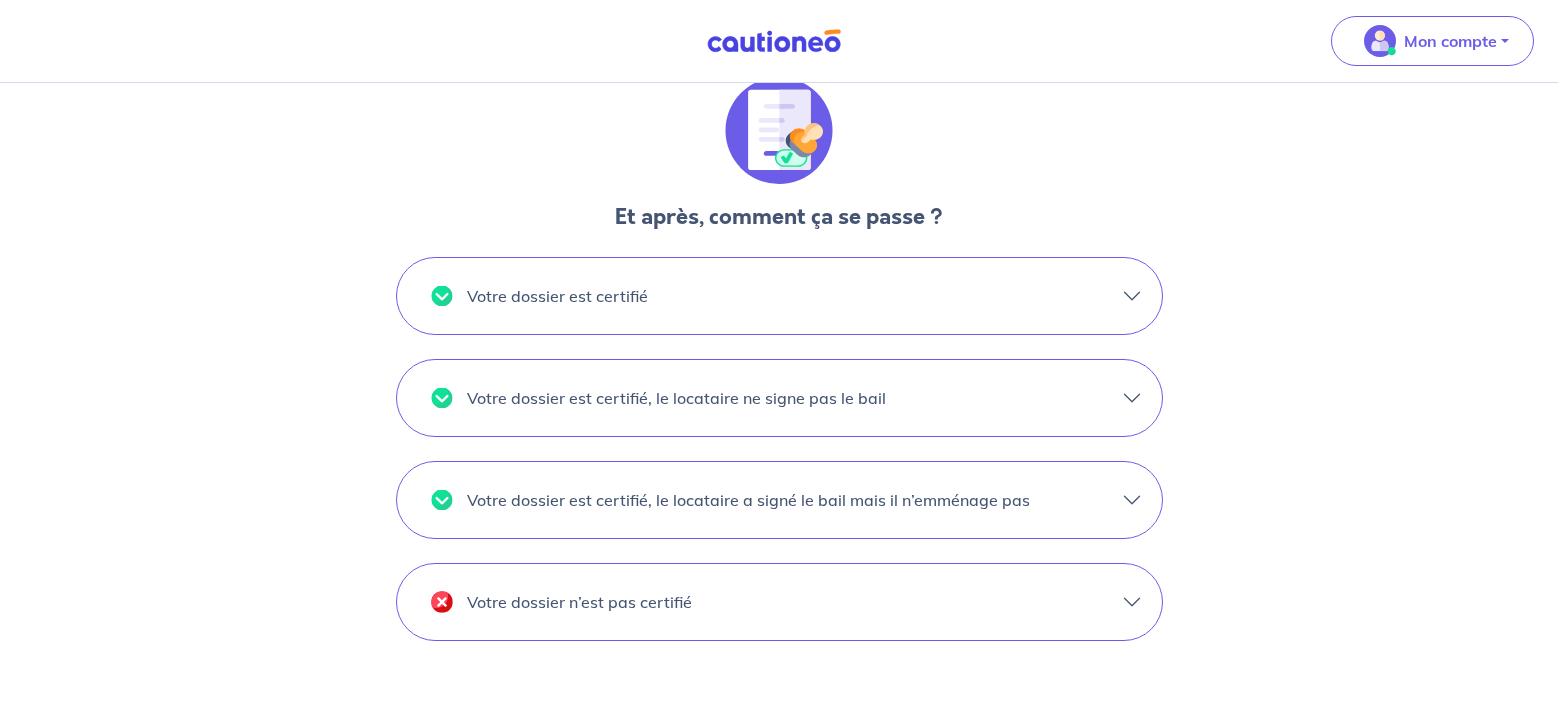 click on "Votre dossier est certifié, le locataire ne signe pas le bail" at bounding box center (779, 398) 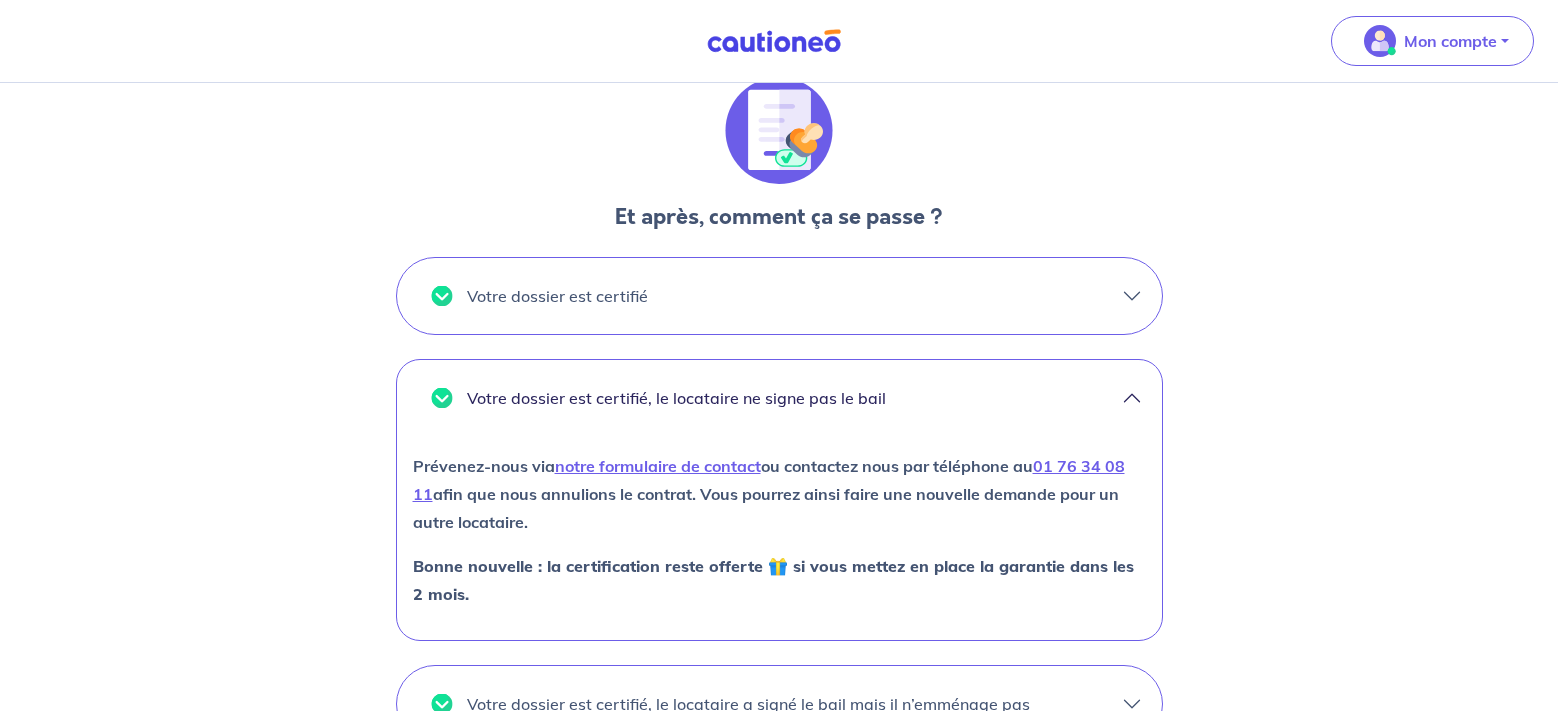 click on "Sylvie Tavignot,
protéger votre investissement locatif est essentiel pour nous. Besoin de plus d'informations sur notre Assurance ?  Vous trouverez ce qu'il vous faut un peu plus bas, sinon cliquez sur le bouton juste en dessous 👇 et passez directement à l'étape suivante : Je transmets mon dossier Comment certifions-nous les dossiers ? Dès réception du dossier locataire, nous allons contrôler l’ensemble des justificatifs :  via des outils d’analyses (avec 198 points de contrôles) mais aussi grâce aux regards avisés de nos experts 💪👀. En combien de temps analysons-nous votre dossier ? Résultat de la certification en - de 24h, vous recevrez un mail ou un SMS pour vous prévenir, dans lequel vous trouverez un lien pour finaliser et mettre en place votre Garantie au plus vite. Est-ce que la certification est payante ? La certification est obligatoire et OFFERTE  si le contrat est mis en place dans les 2 mois, autrement elle vous sera facturée 29€. À  SAVOIR
550 € 16 €" at bounding box center (779, -210) 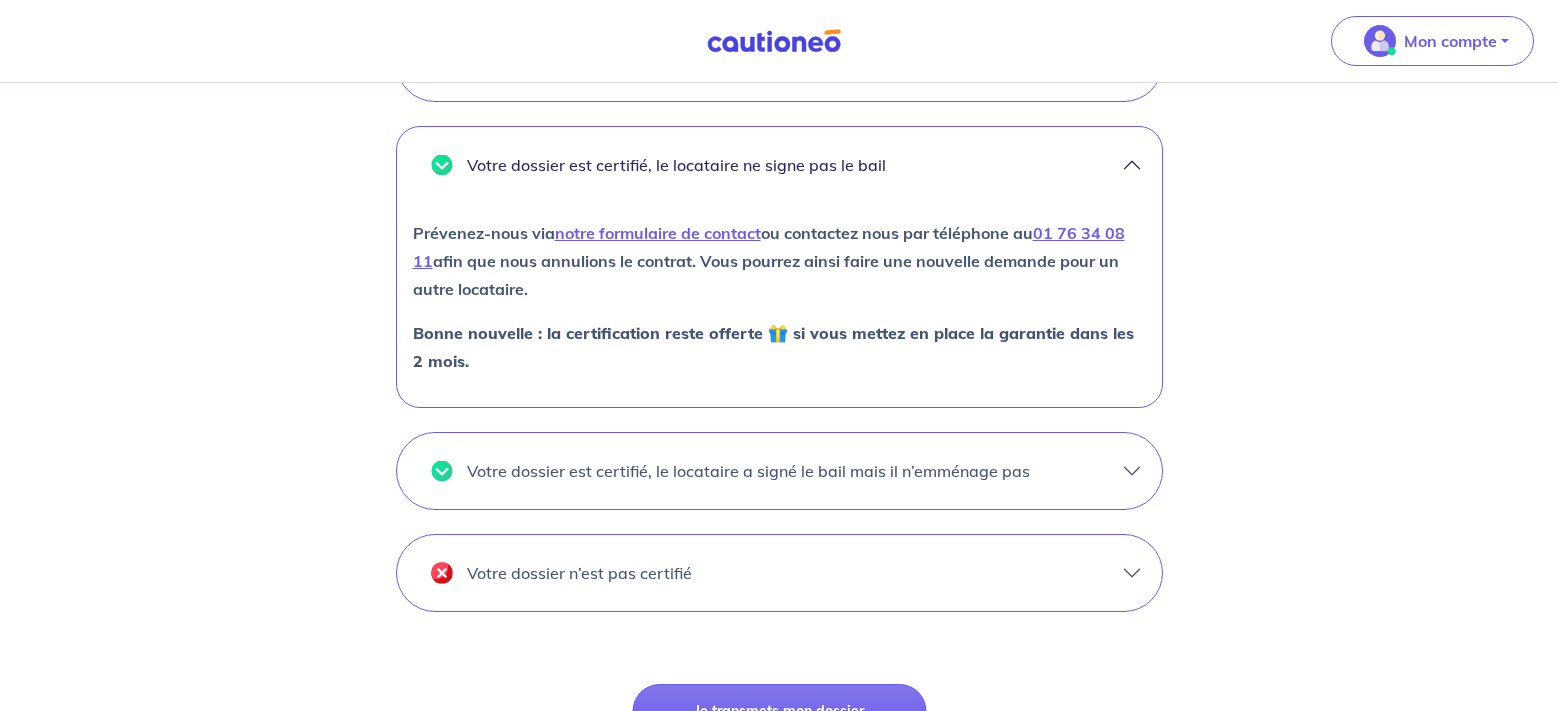 scroll, scrollTop: 1740, scrollLeft: 0, axis: vertical 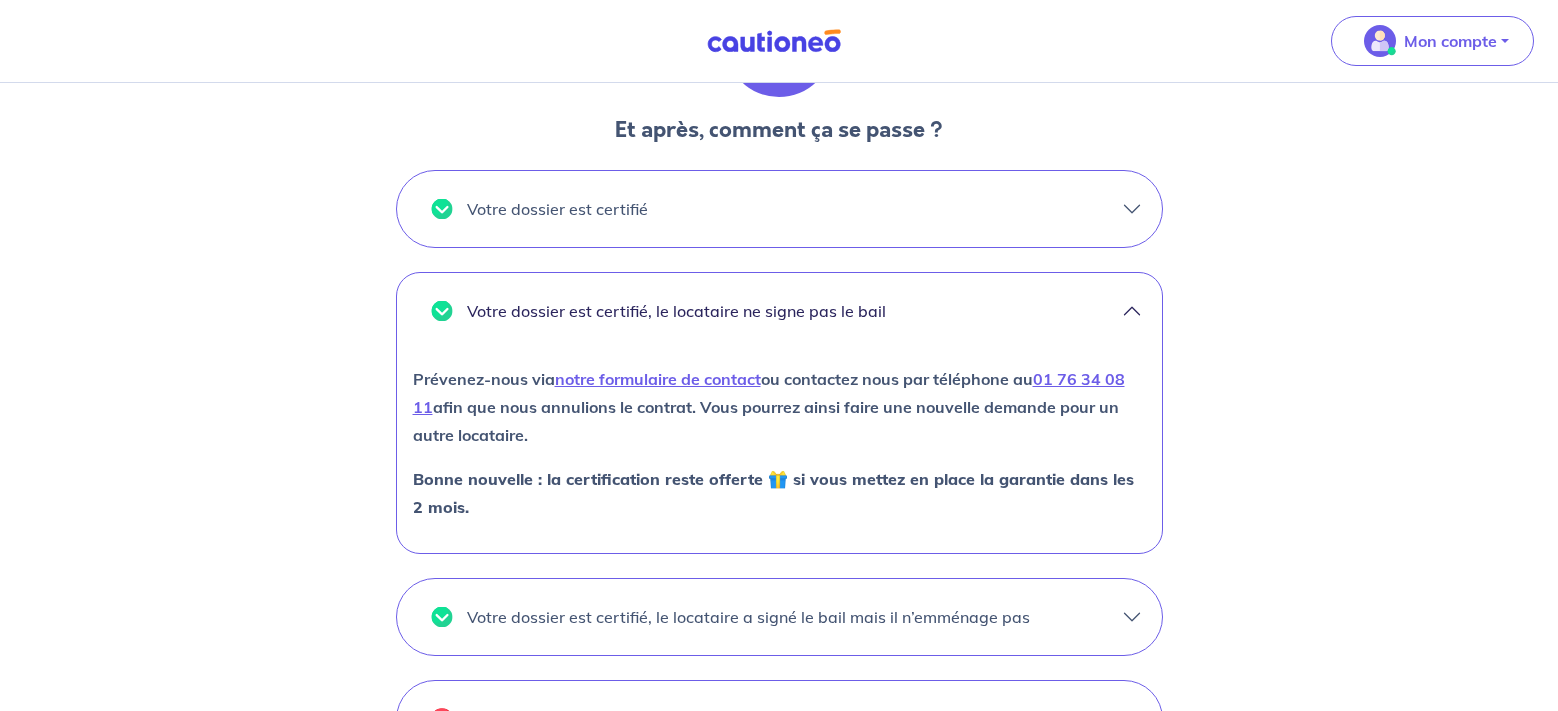 click on "Votre dossier est certifié" at bounding box center [779, 209] 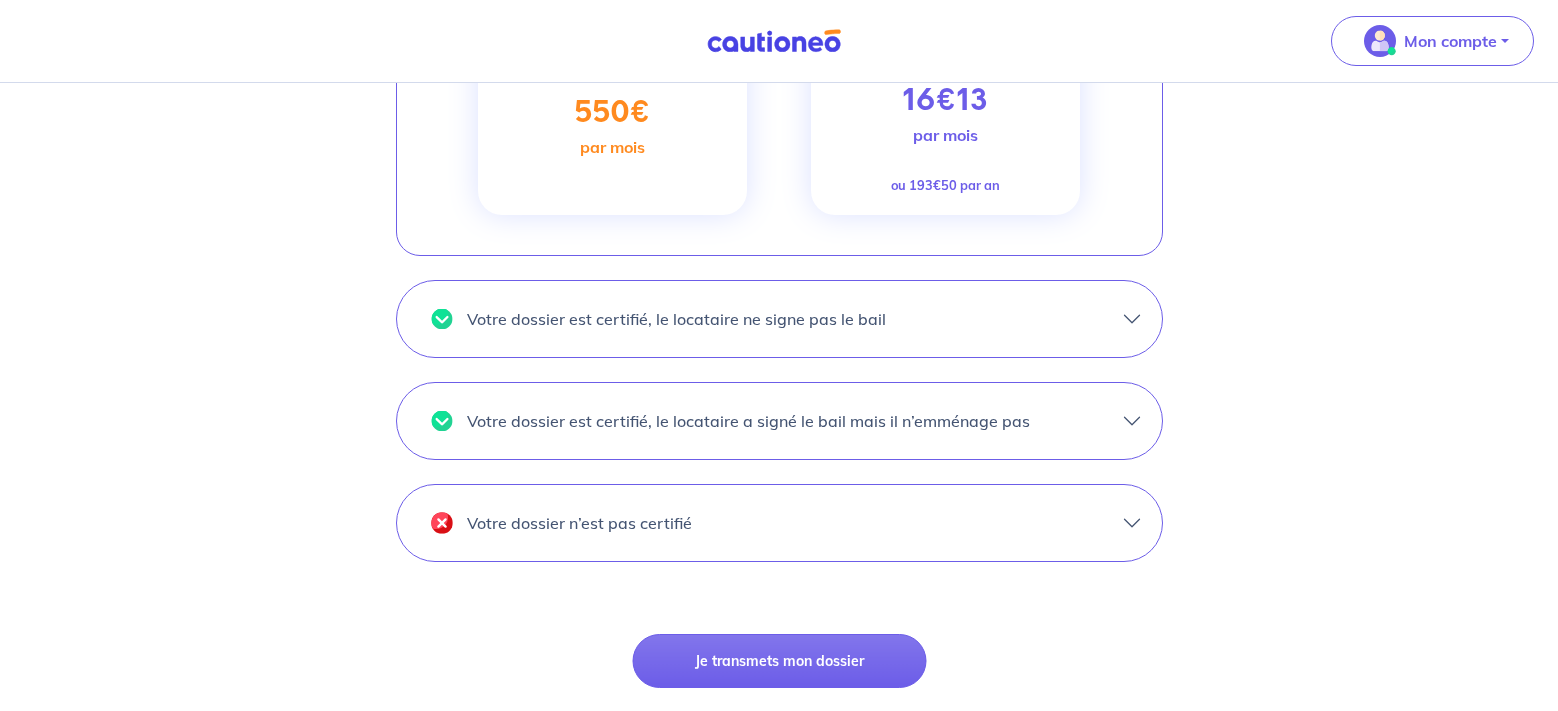 scroll, scrollTop: 1991, scrollLeft: 0, axis: vertical 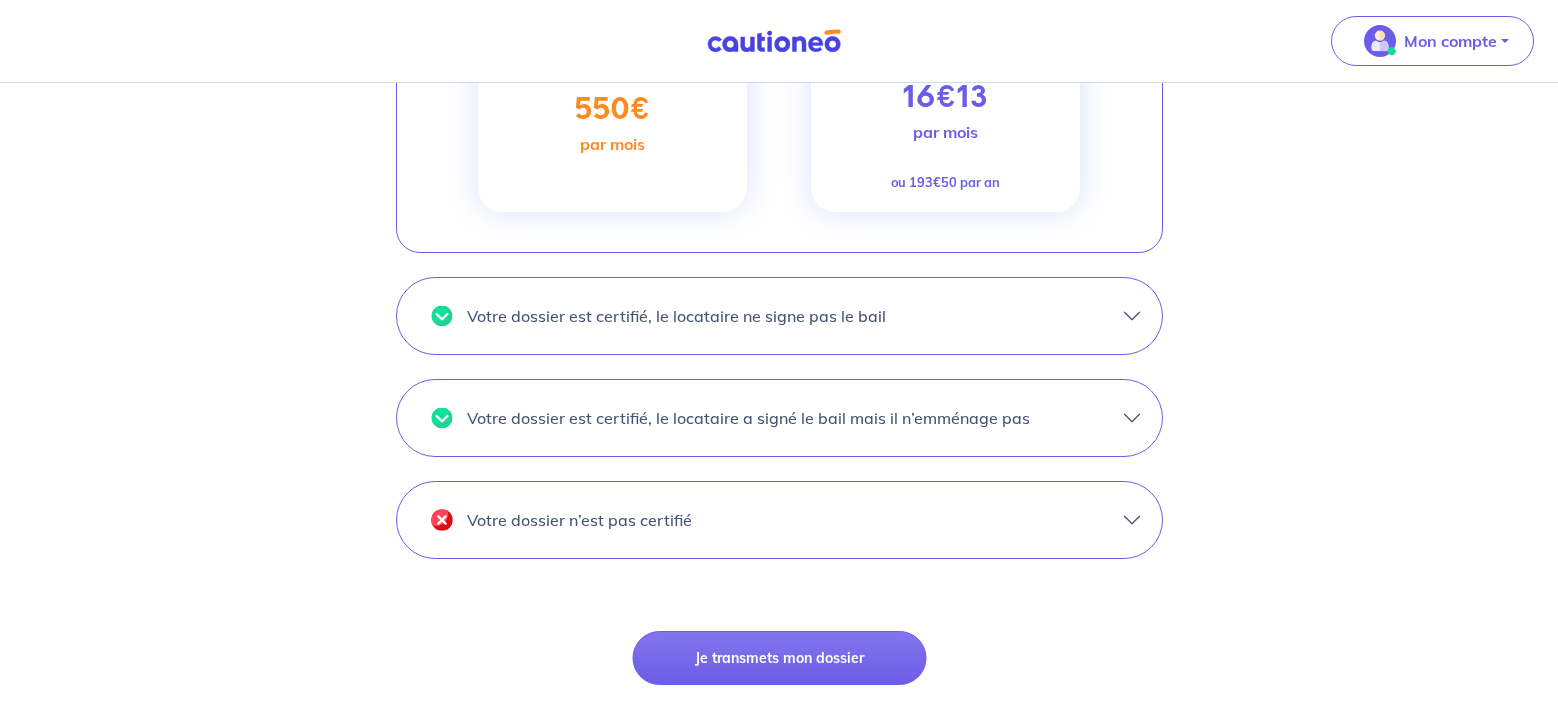 click on "par mois" at bounding box center [945, 132] 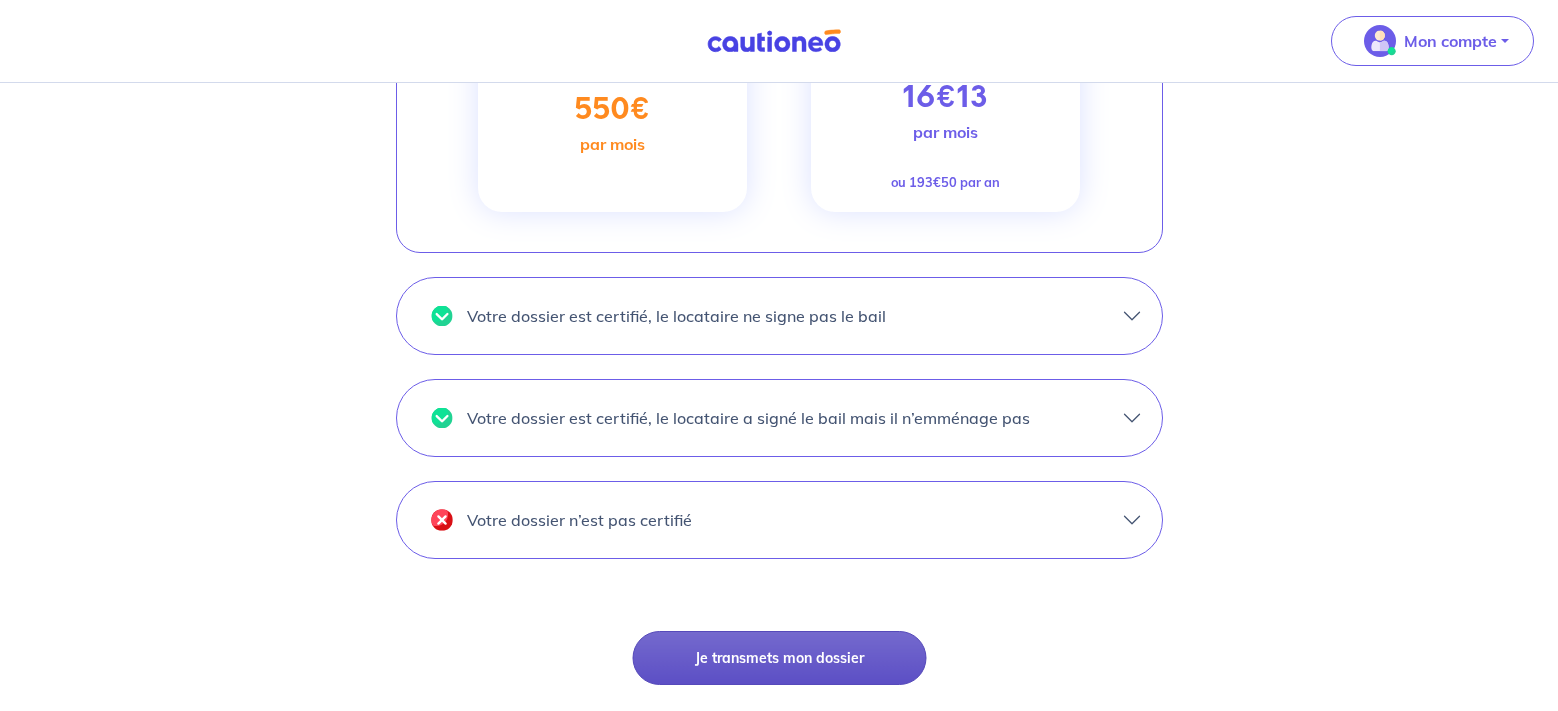 click on "Je transmets mon dossier" at bounding box center [779, 658] 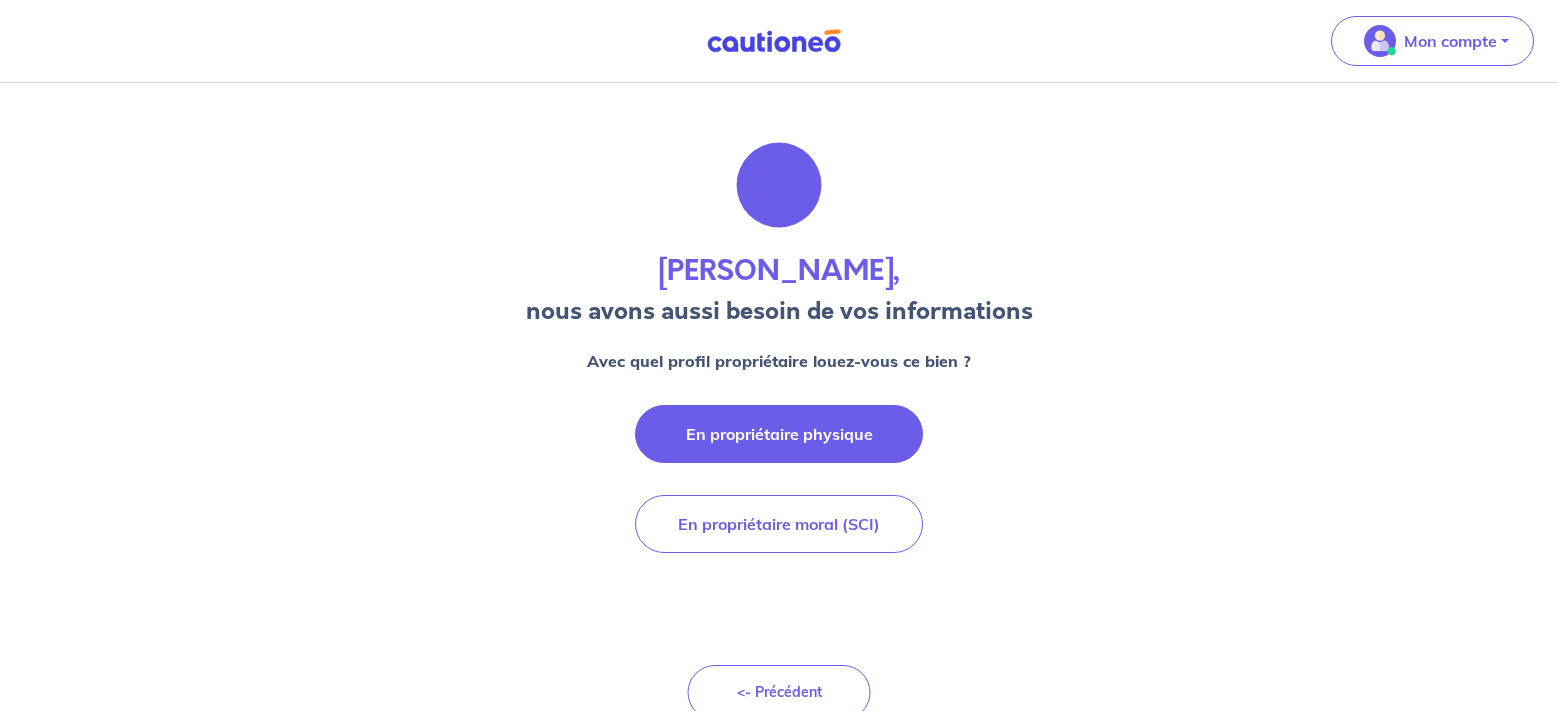 click on "En propriétaire physique" at bounding box center [779, 434] 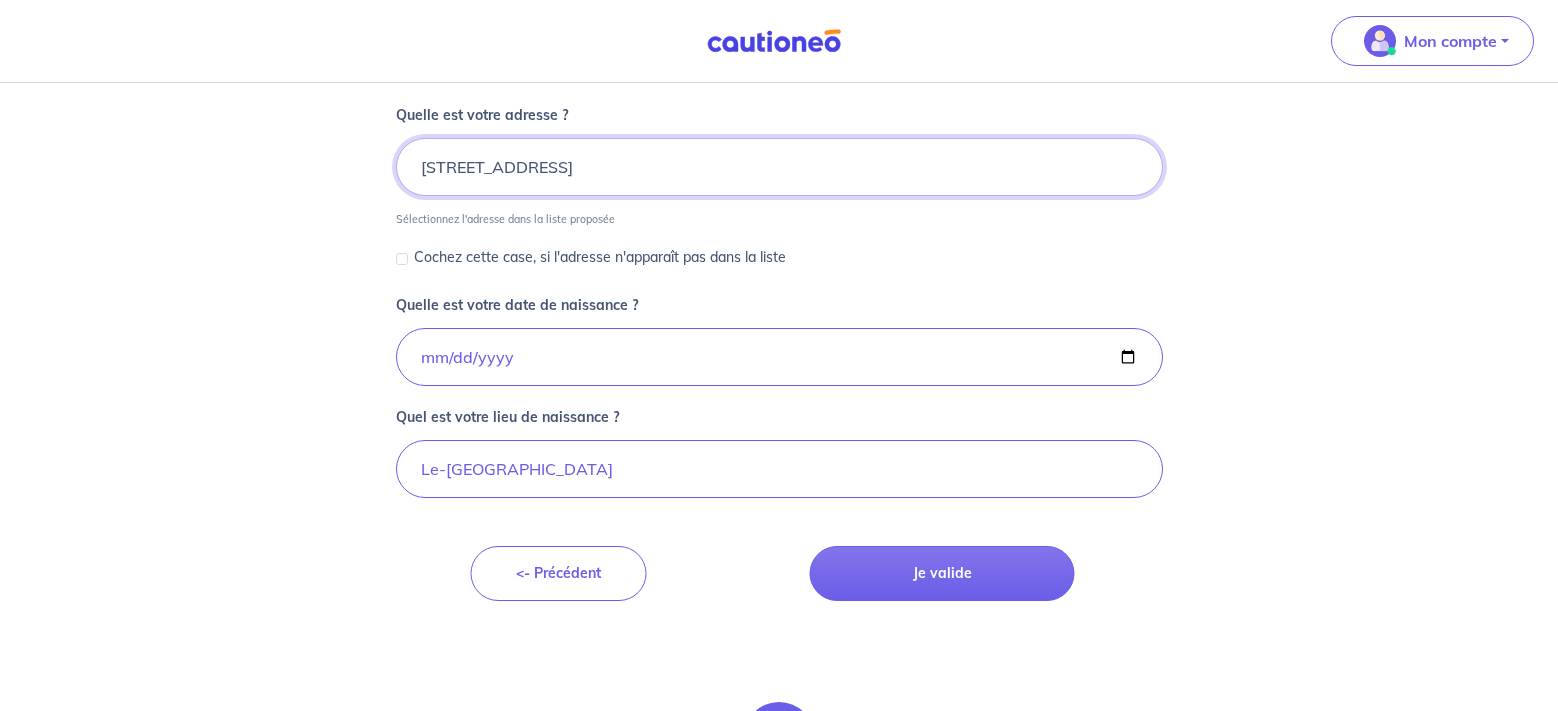 scroll, scrollTop: 255, scrollLeft: 0, axis: vertical 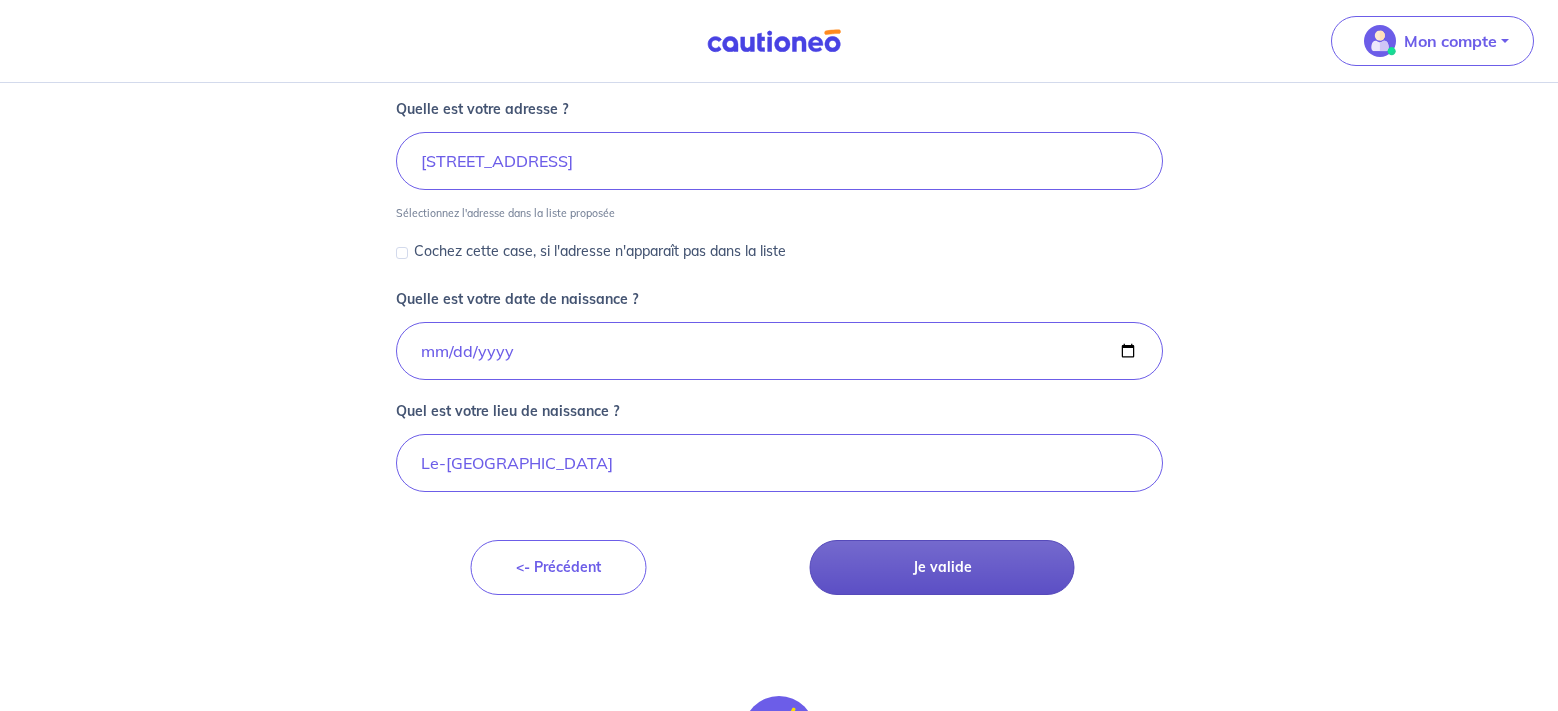 click on "Je valide" at bounding box center [942, 567] 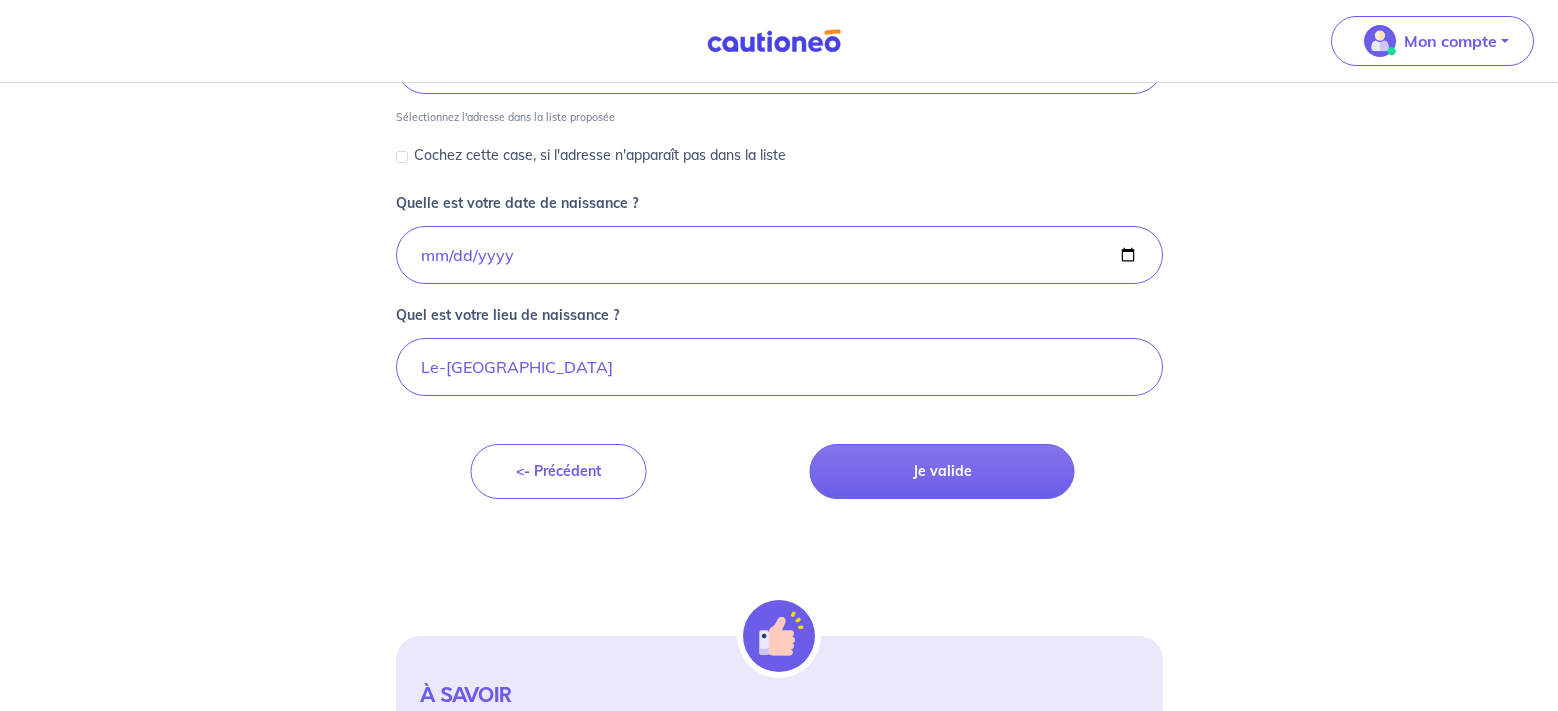 scroll, scrollTop: 357, scrollLeft: 0, axis: vertical 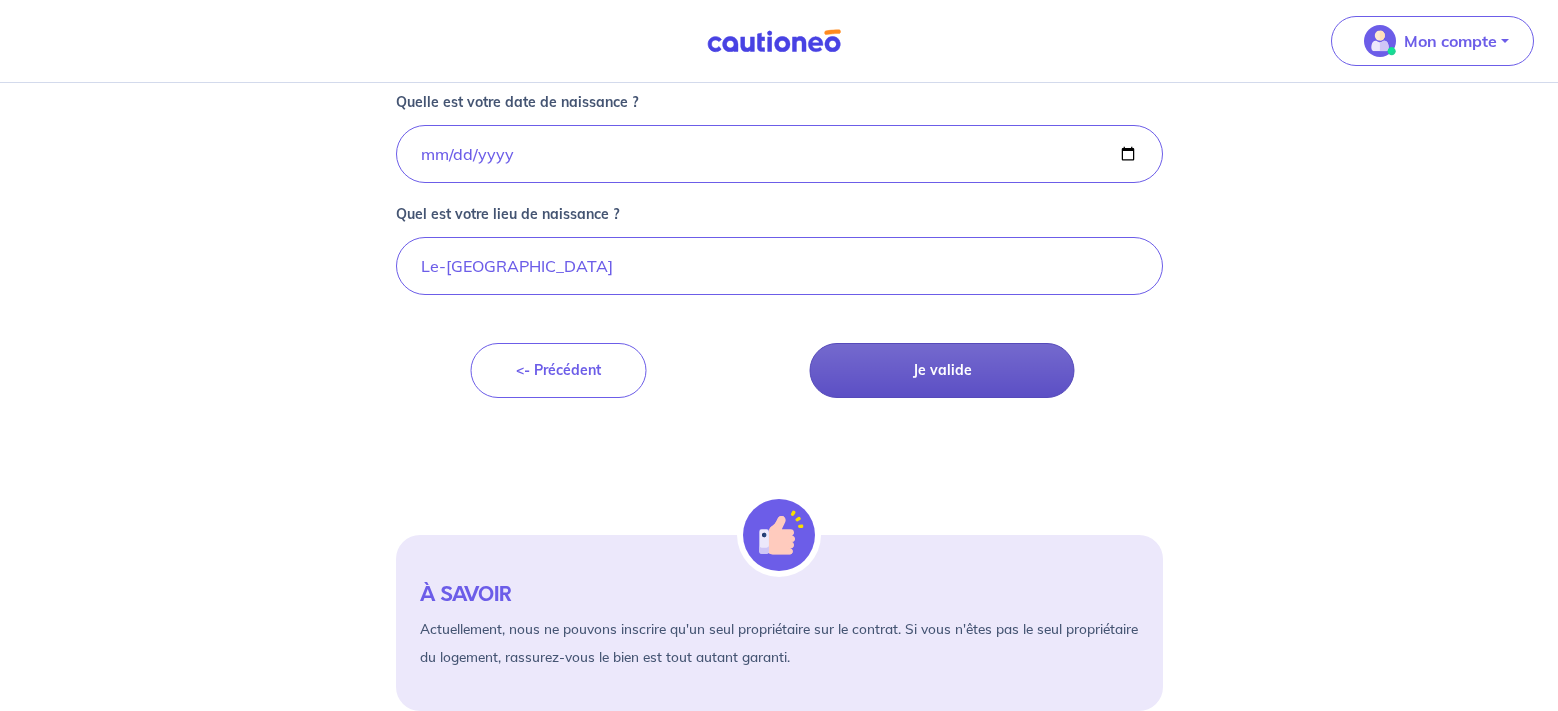 click on "Je valide" at bounding box center (942, 370) 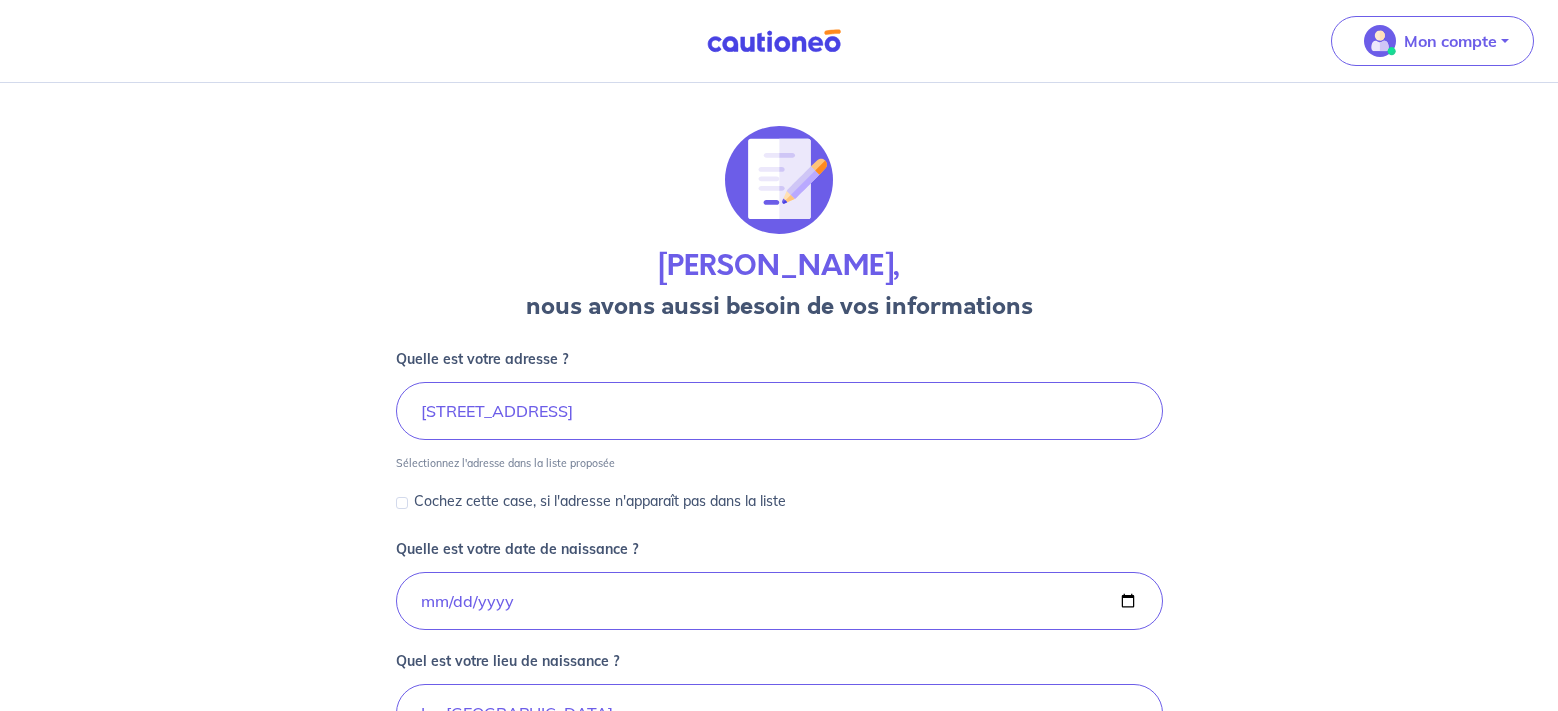 scroll, scrollTop: 0, scrollLeft: 0, axis: both 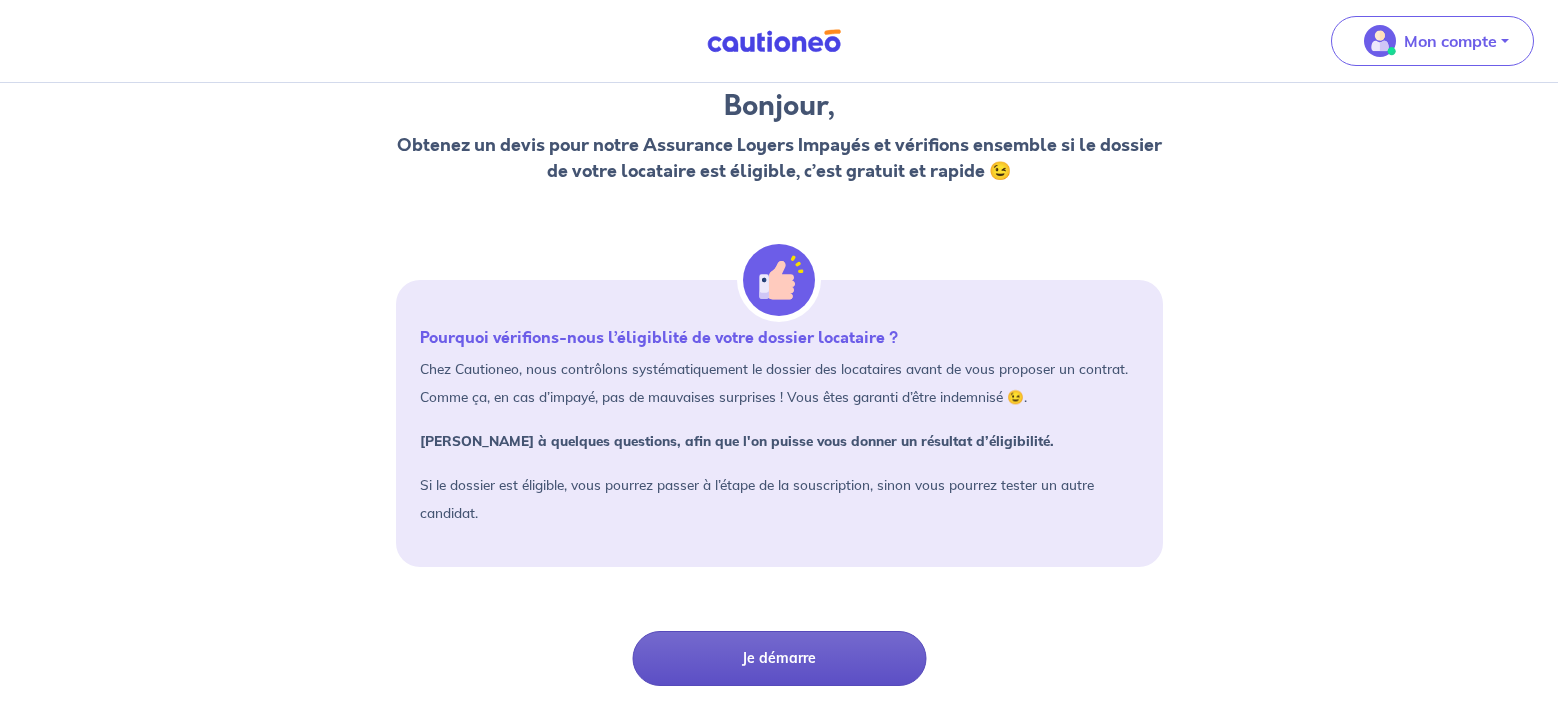 click on "Je démarre" at bounding box center [779, 658] 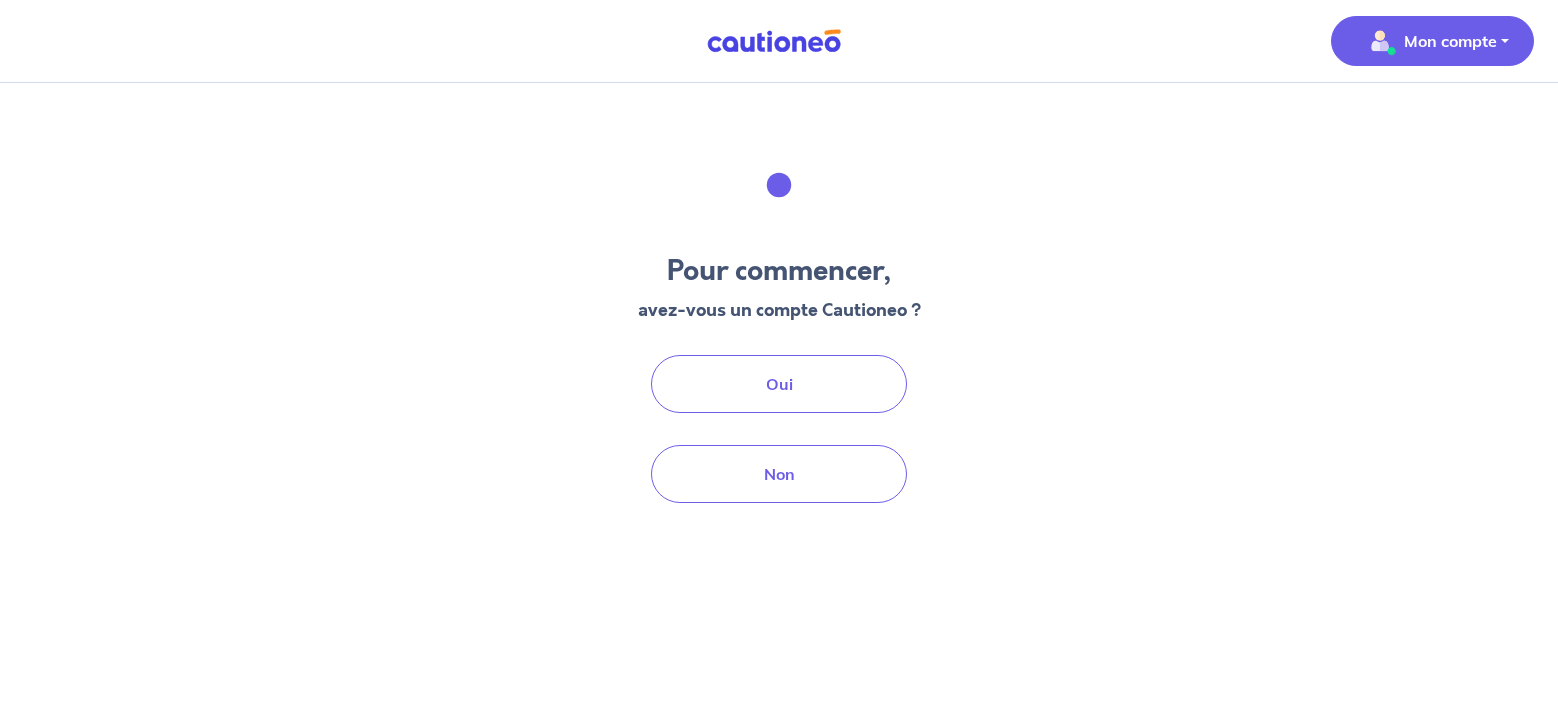 scroll, scrollTop: 0, scrollLeft: 0, axis: both 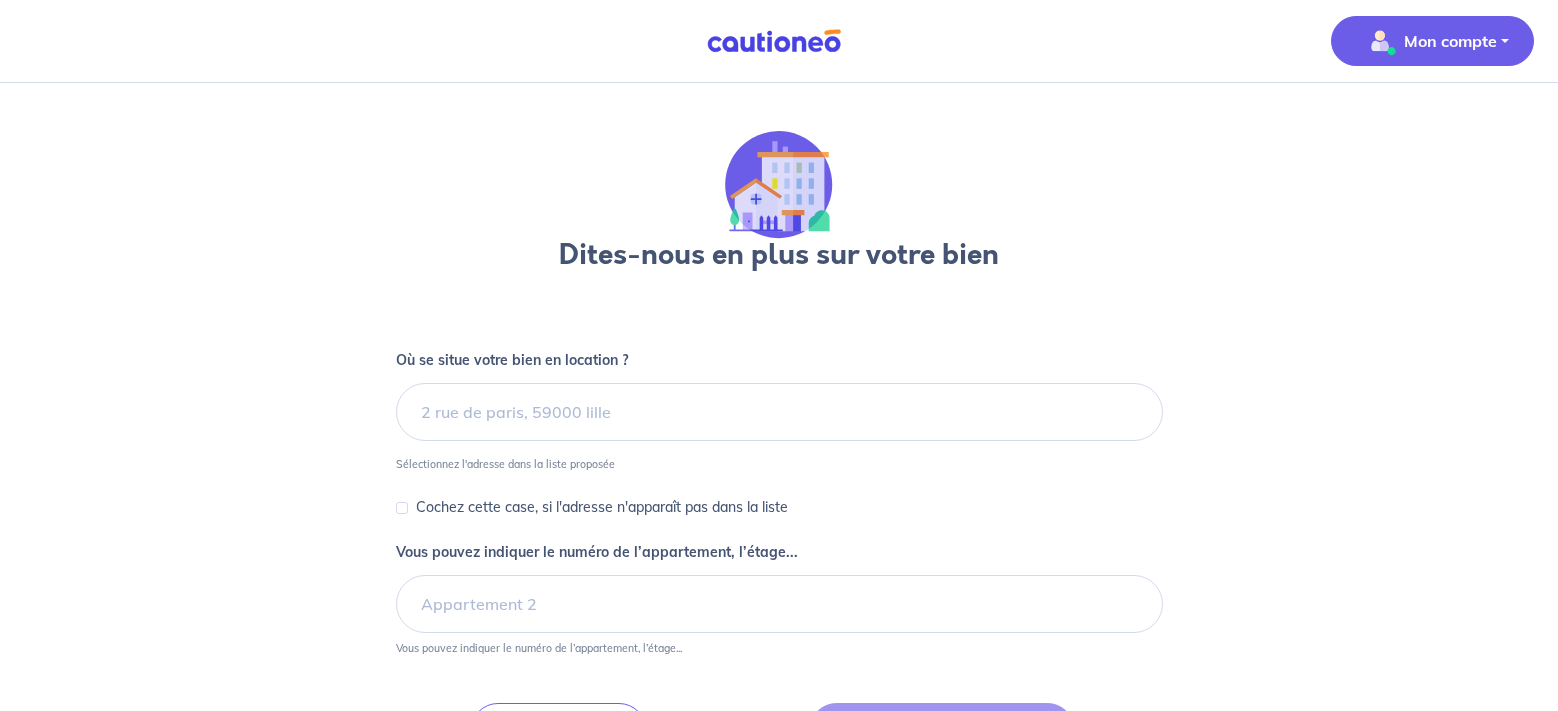 click on "Mon compte" at bounding box center [1432, 41] 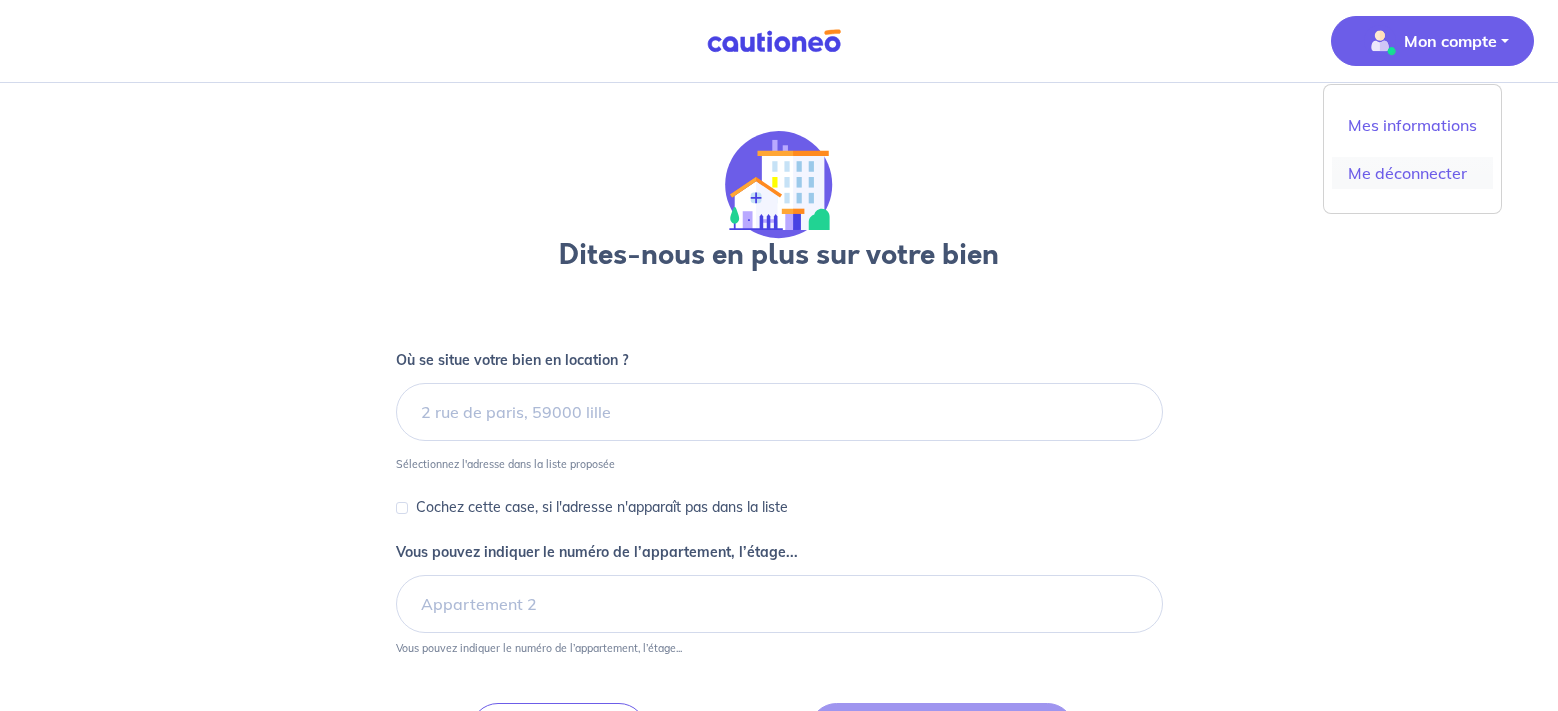 click on "Me déconnecter" at bounding box center (1412, 173) 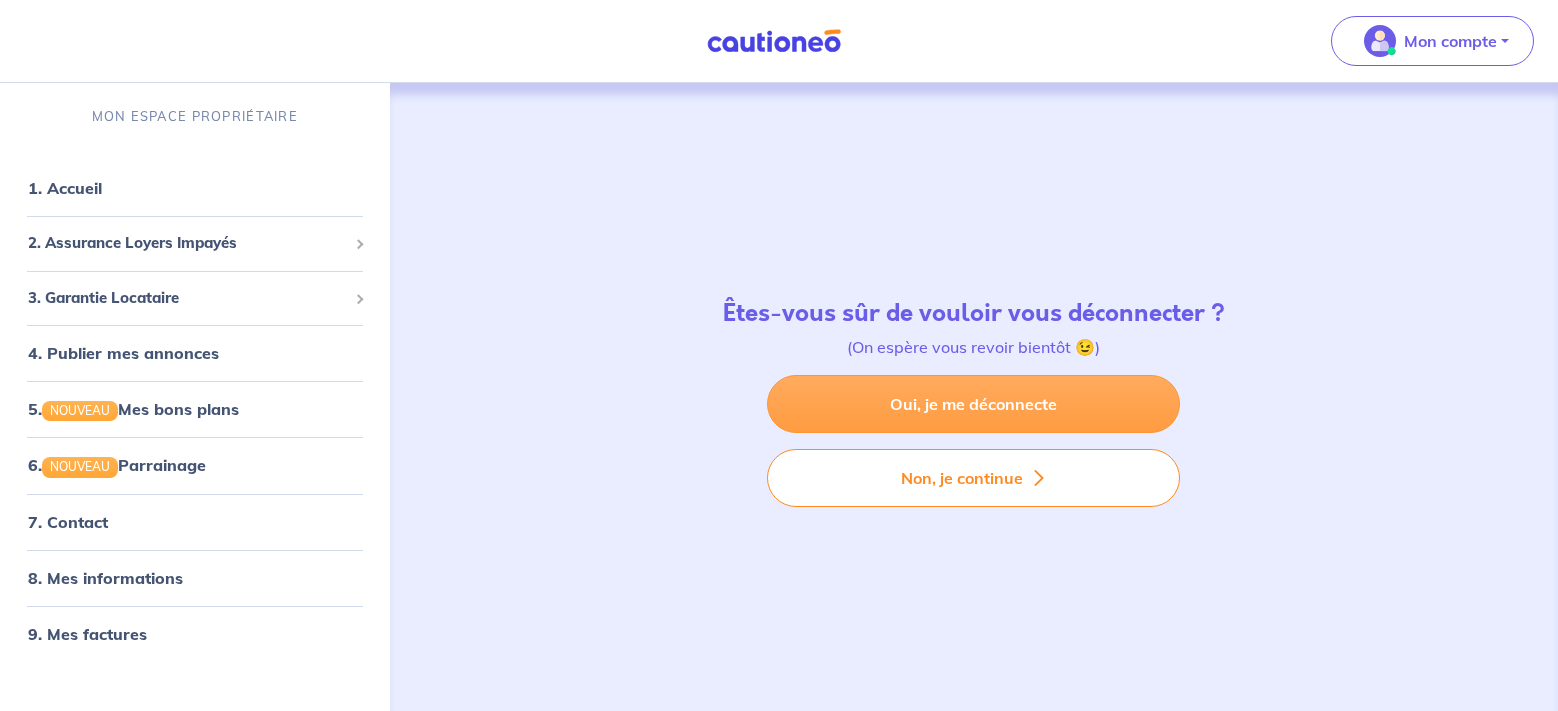 click on "Oui, je me déconnecte" at bounding box center [973, 404] 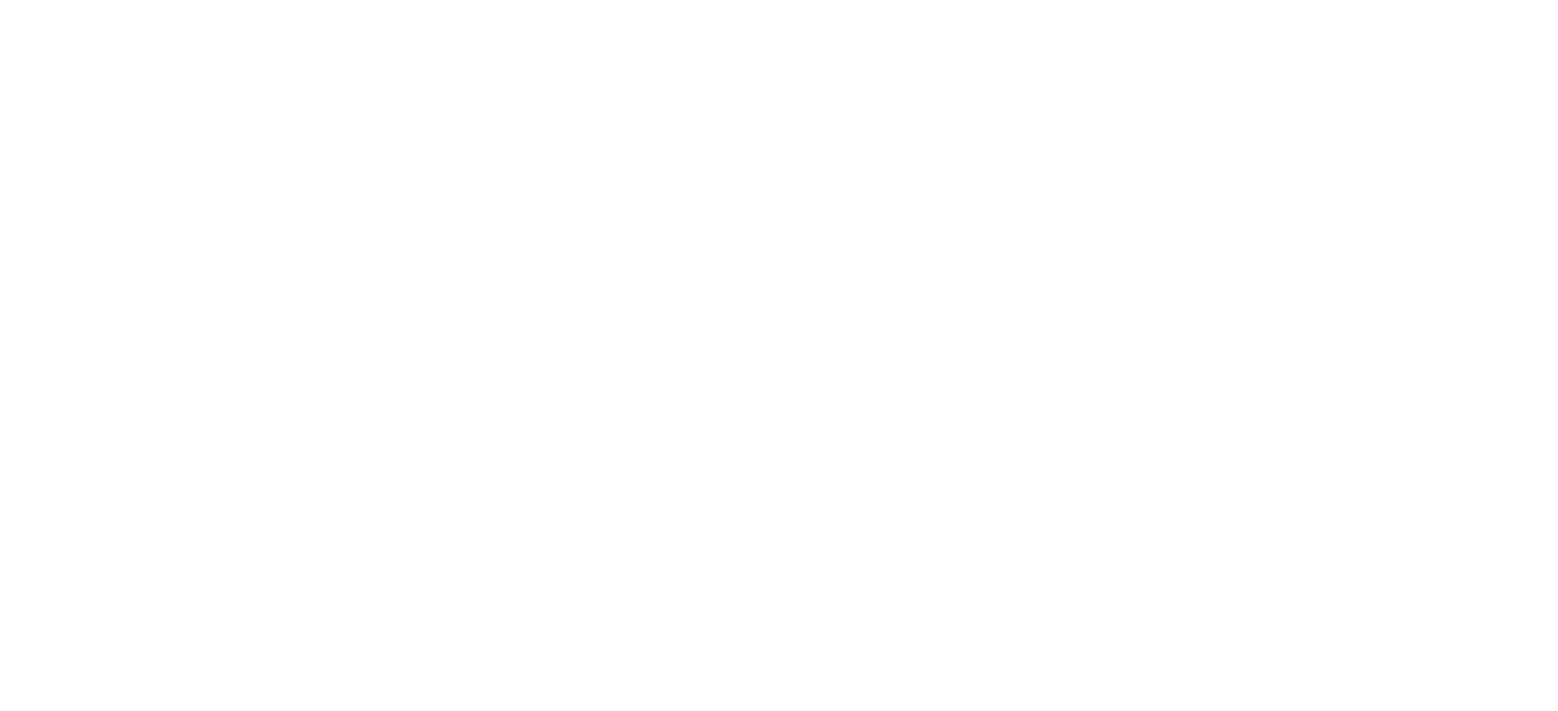 scroll, scrollTop: 0, scrollLeft: 0, axis: both 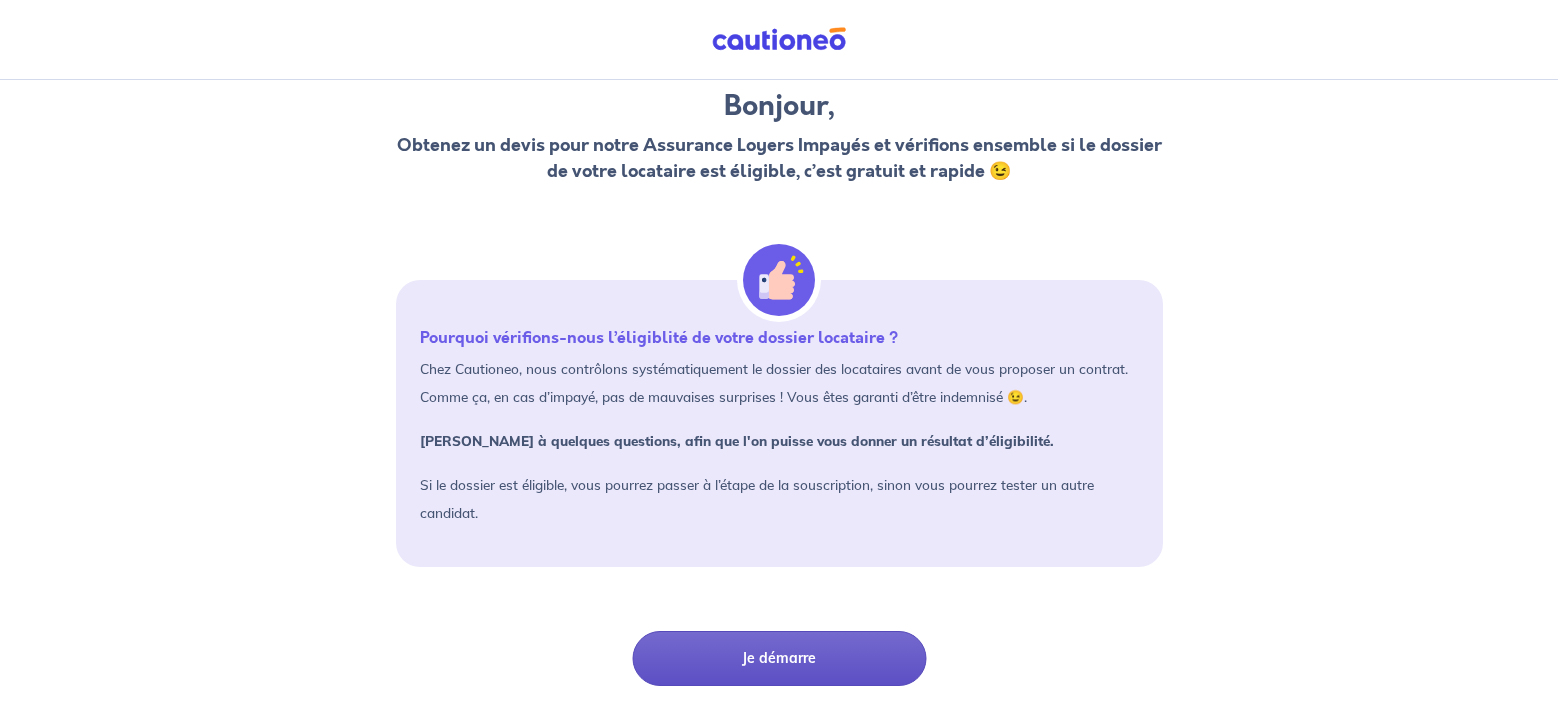 click on "Je démarre" at bounding box center (779, 658) 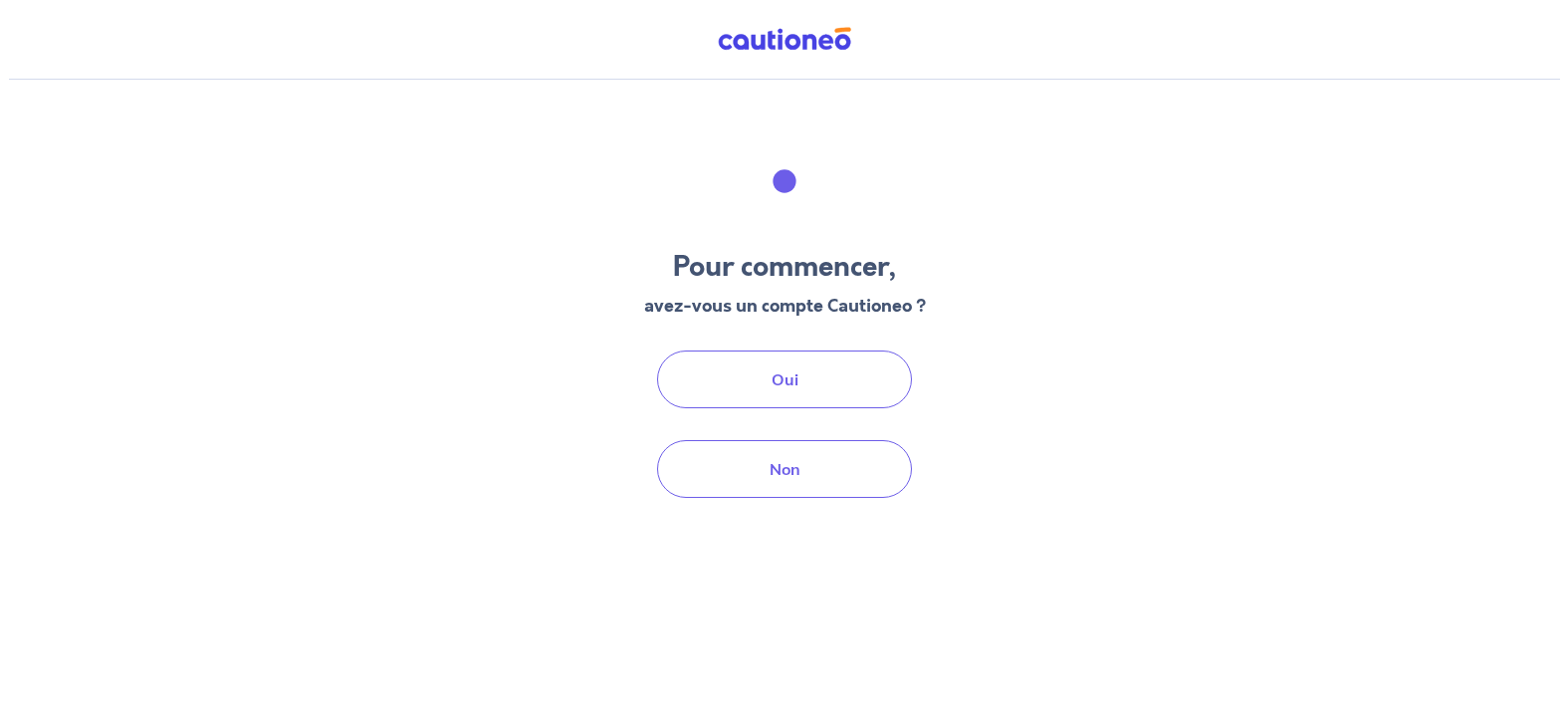 scroll, scrollTop: 0, scrollLeft: 0, axis: both 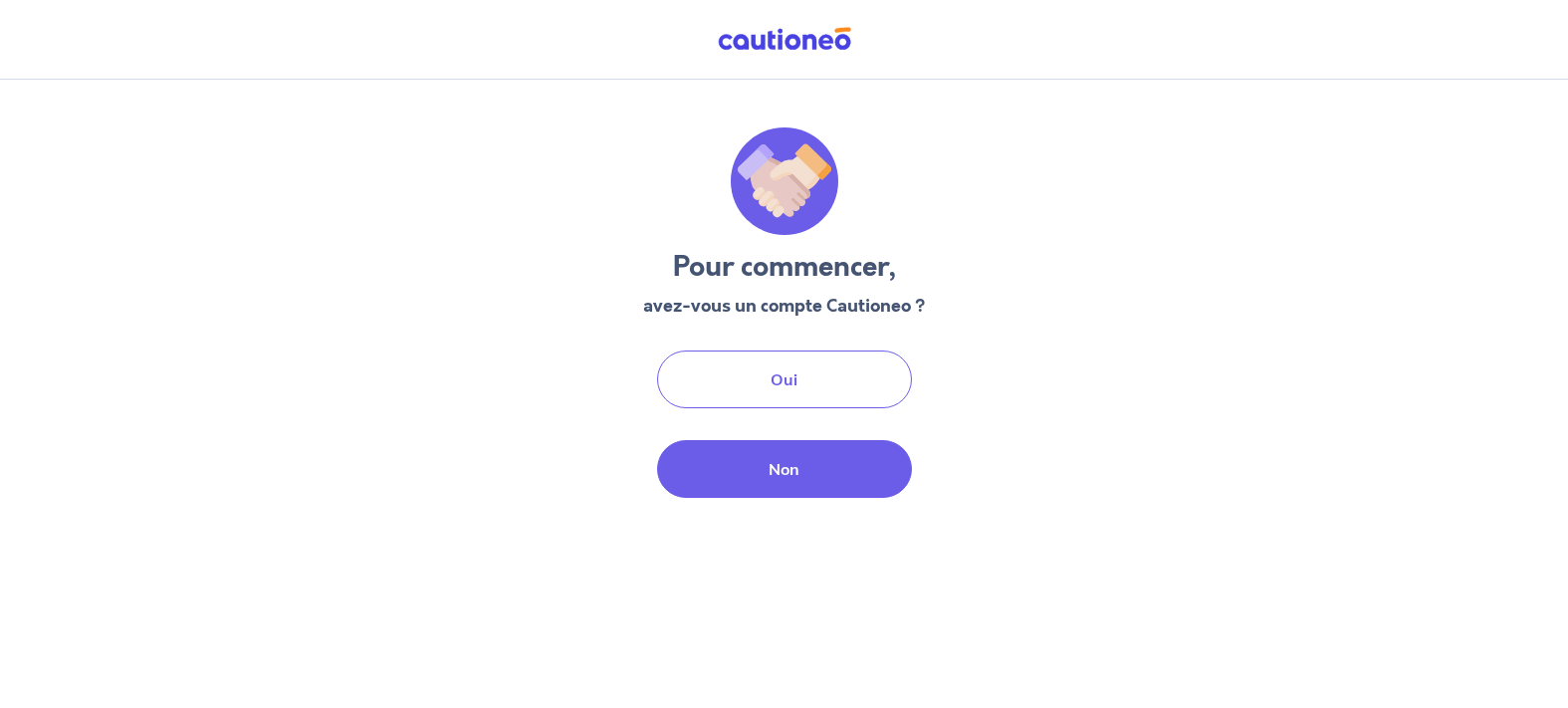 click on "Non" at bounding box center (784, 469) 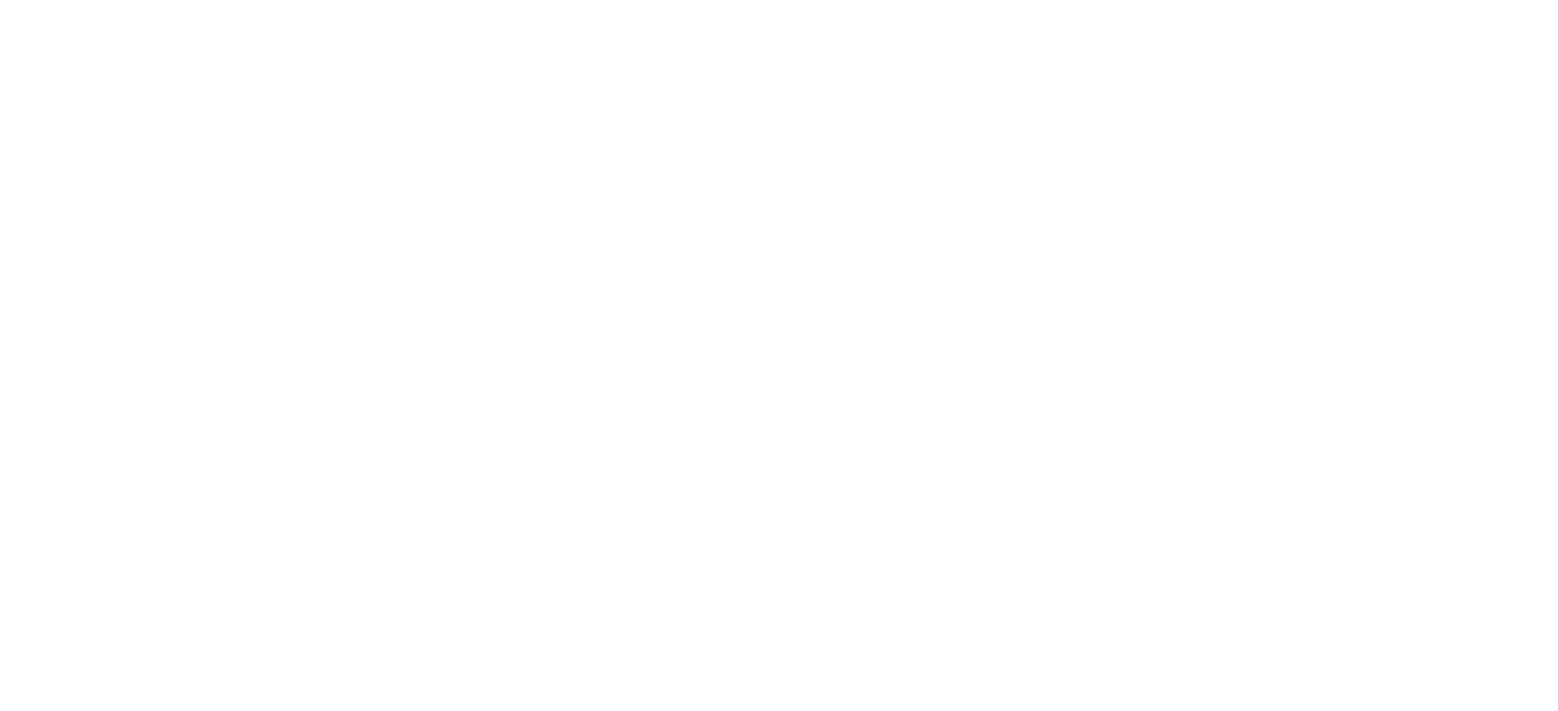 scroll, scrollTop: 0, scrollLeft: 0, axis: both 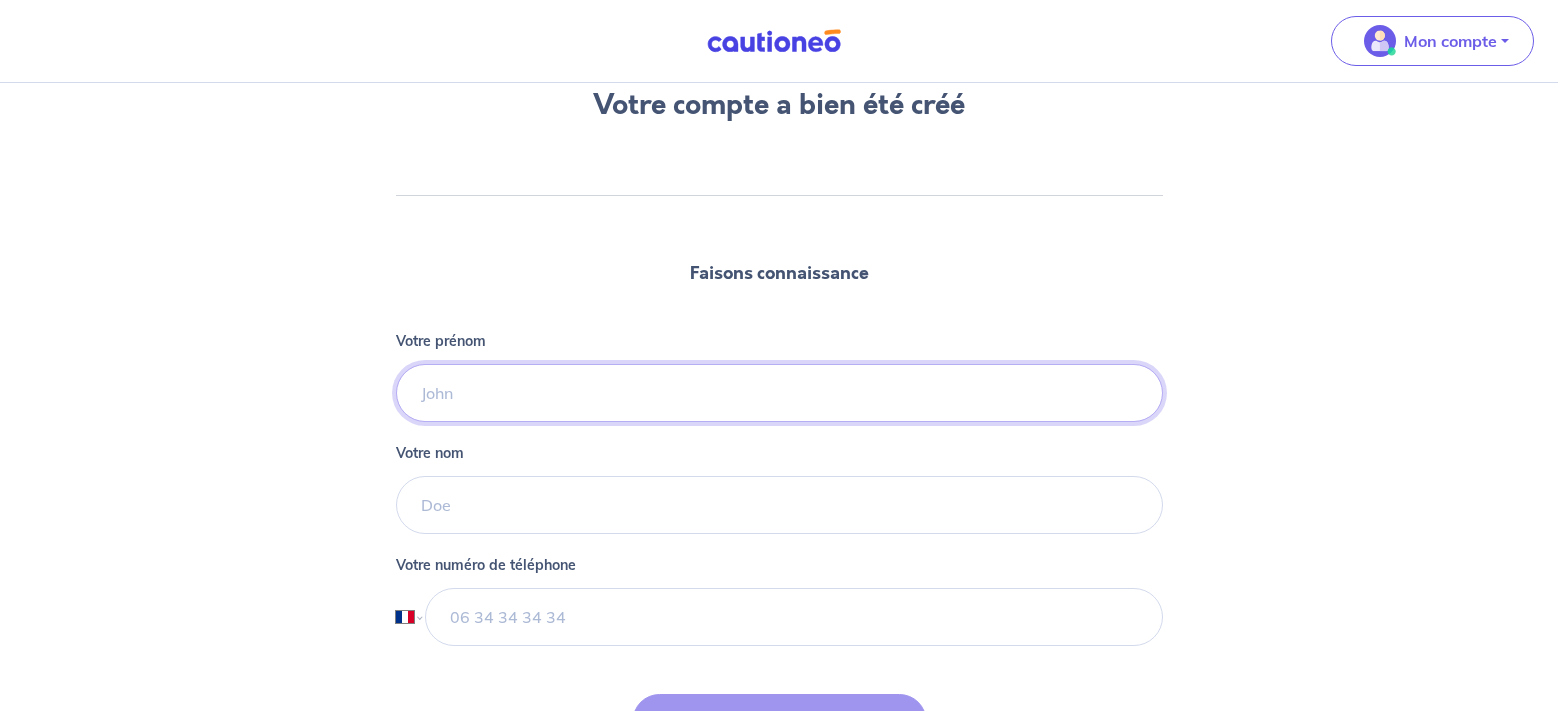 click on "Votre prénom" at bounding box center (779, 393) 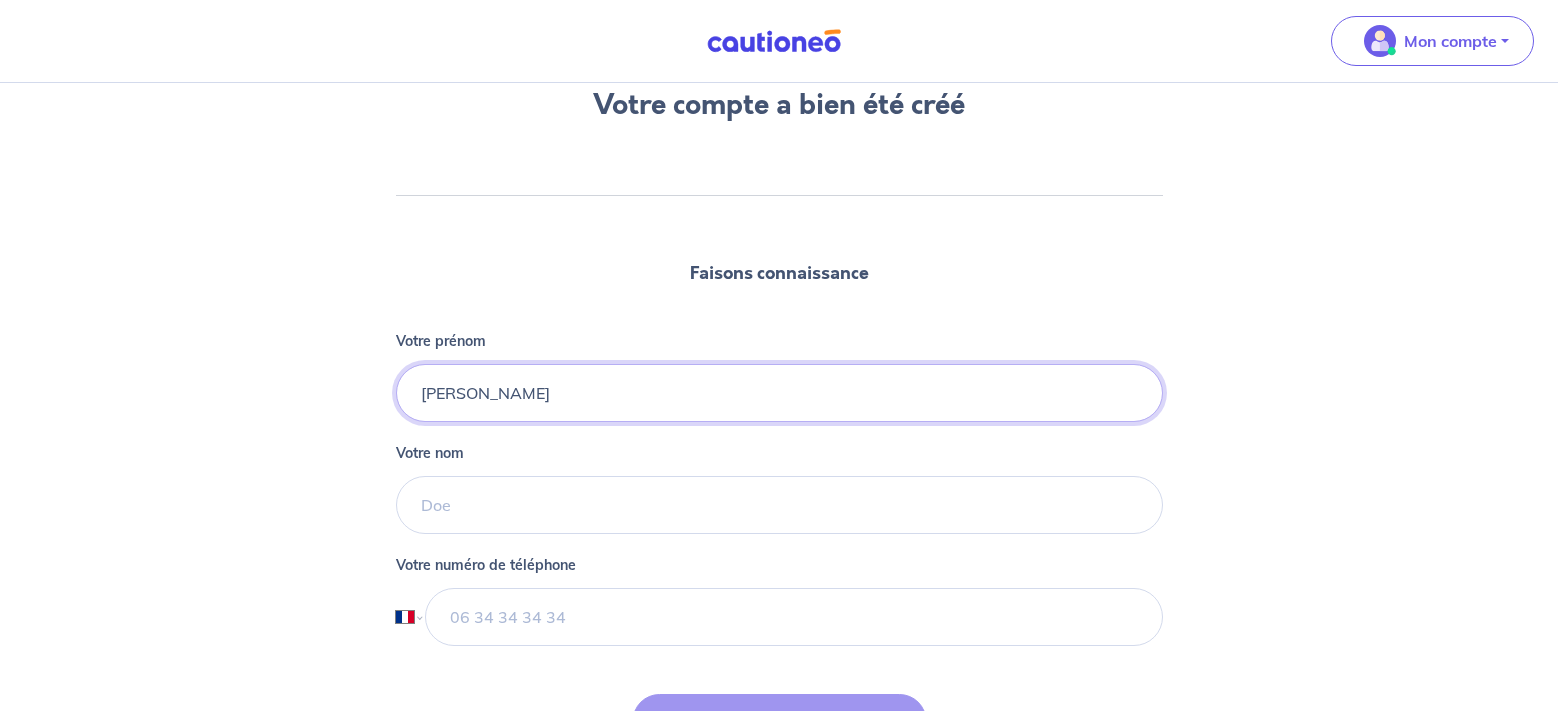 type on "[PERSON_NAME]" 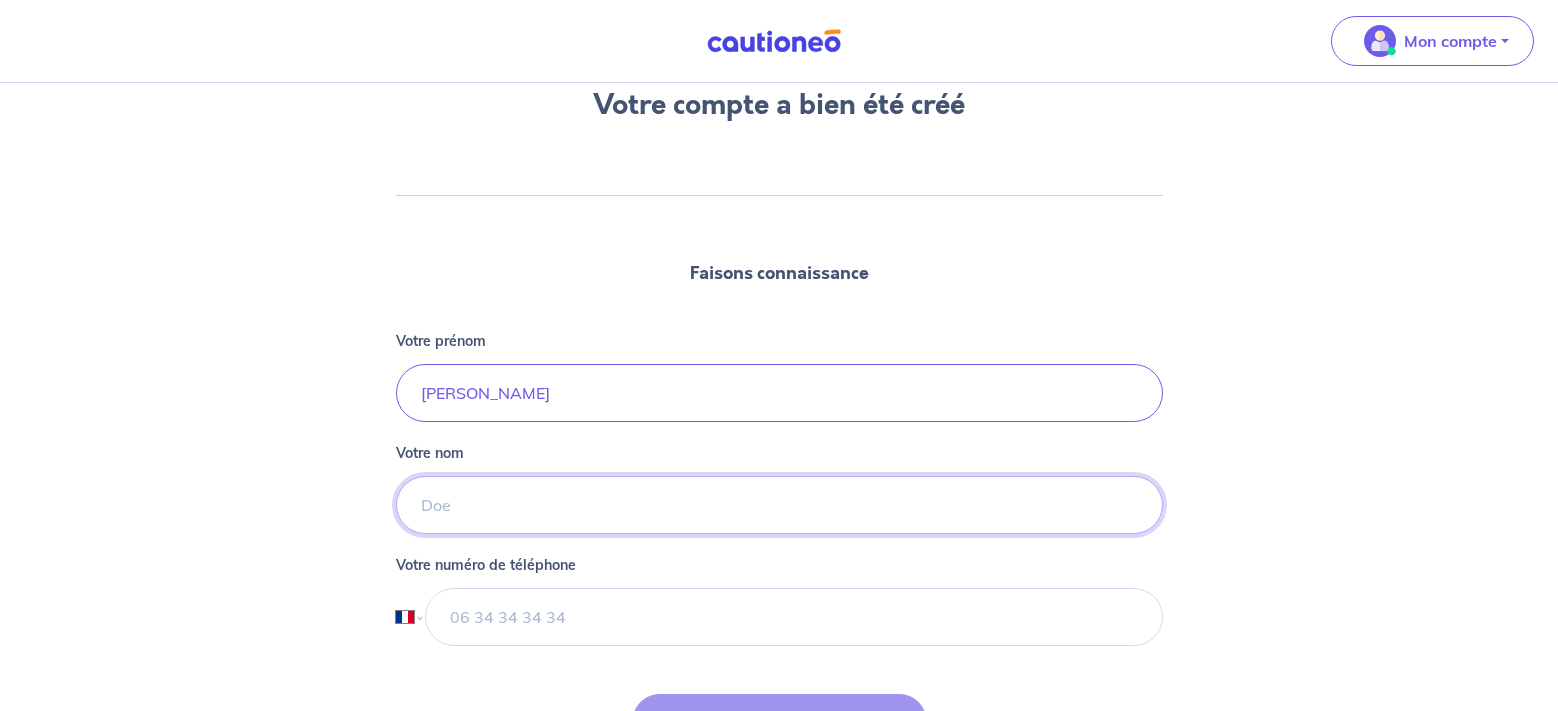 click on "Votre nom" at bounding box center [779, 505] 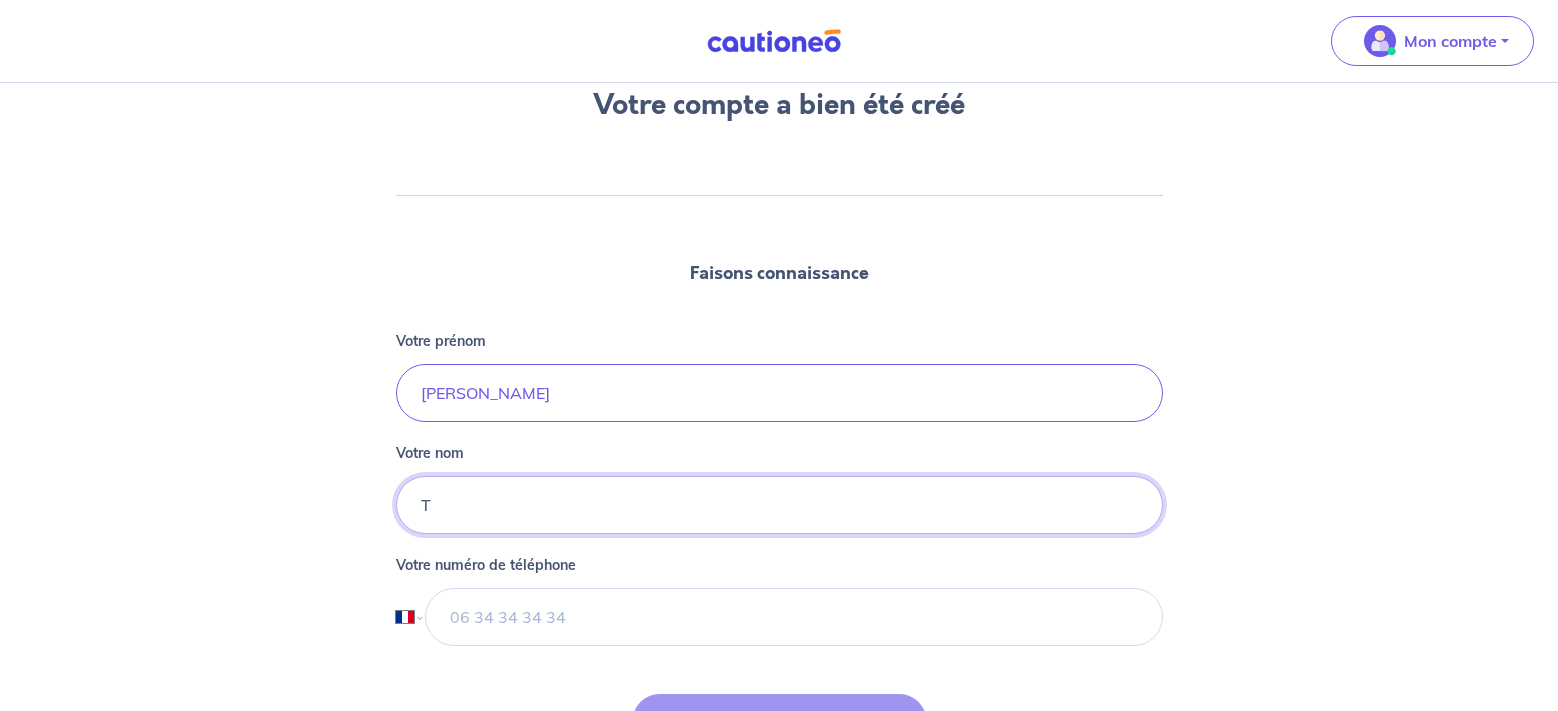 type on "T" 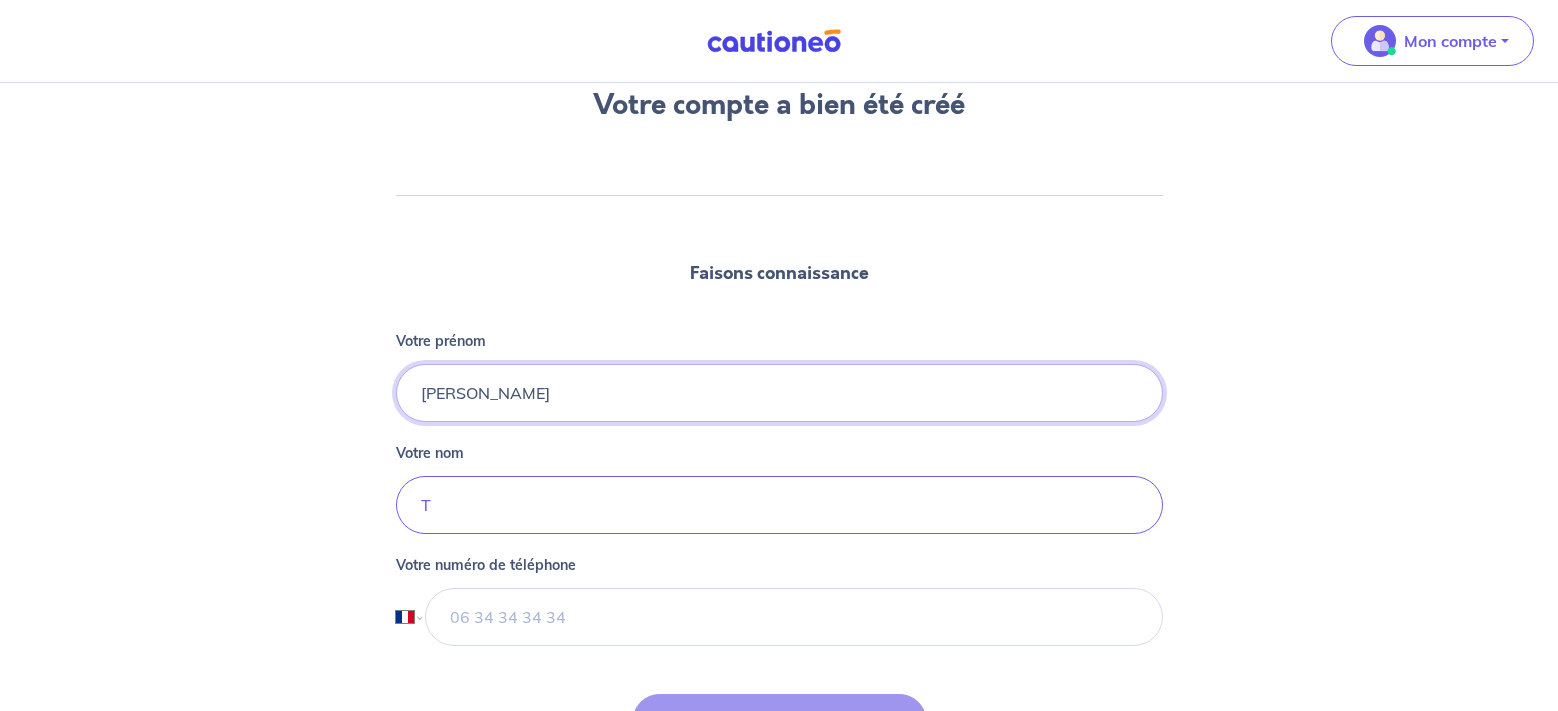 type on "[PERSON_NAME]" 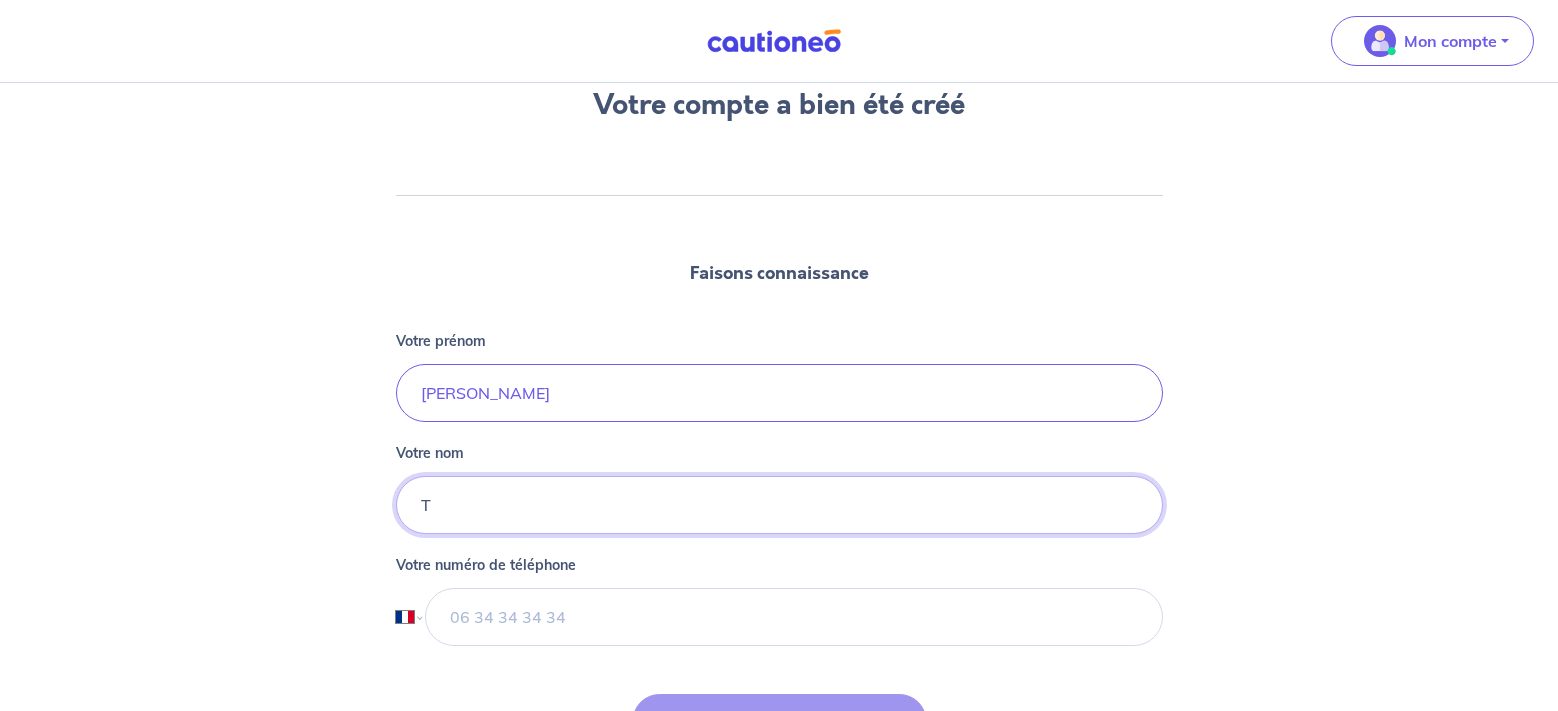 type on "TAVIGNOT" 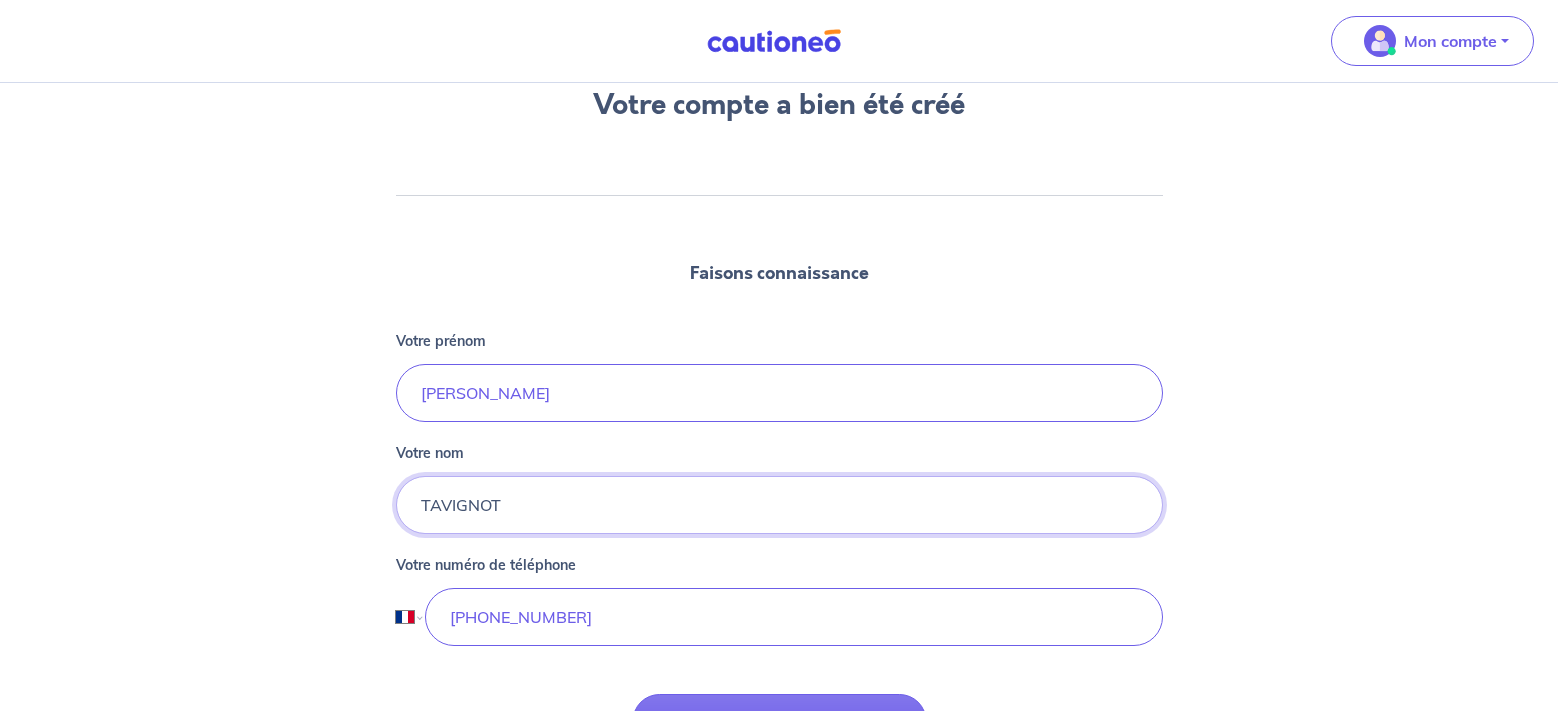 type on "[PHONE_NUMBER]" 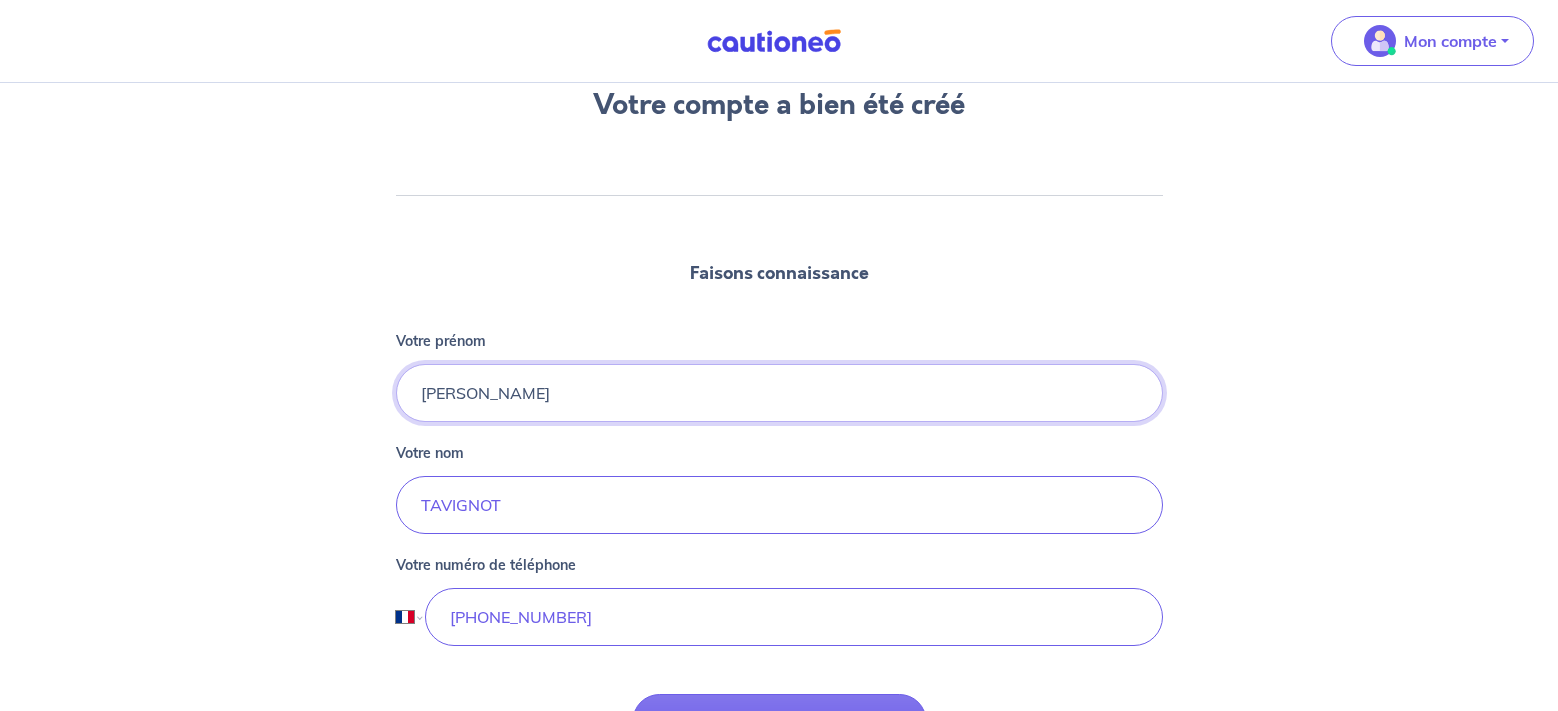 click on "[PERSON_NAME]" at bounding box center [779, 393] 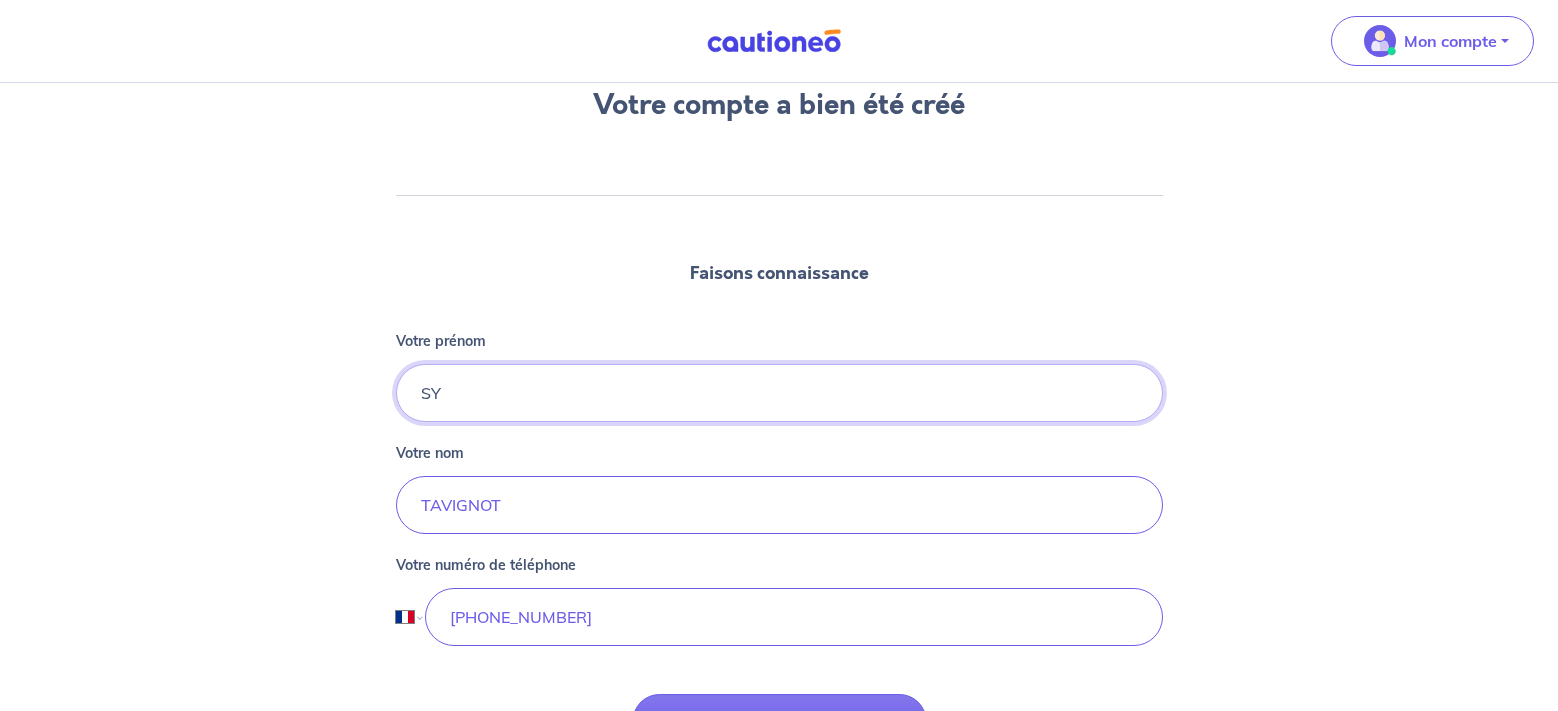 type on "S" 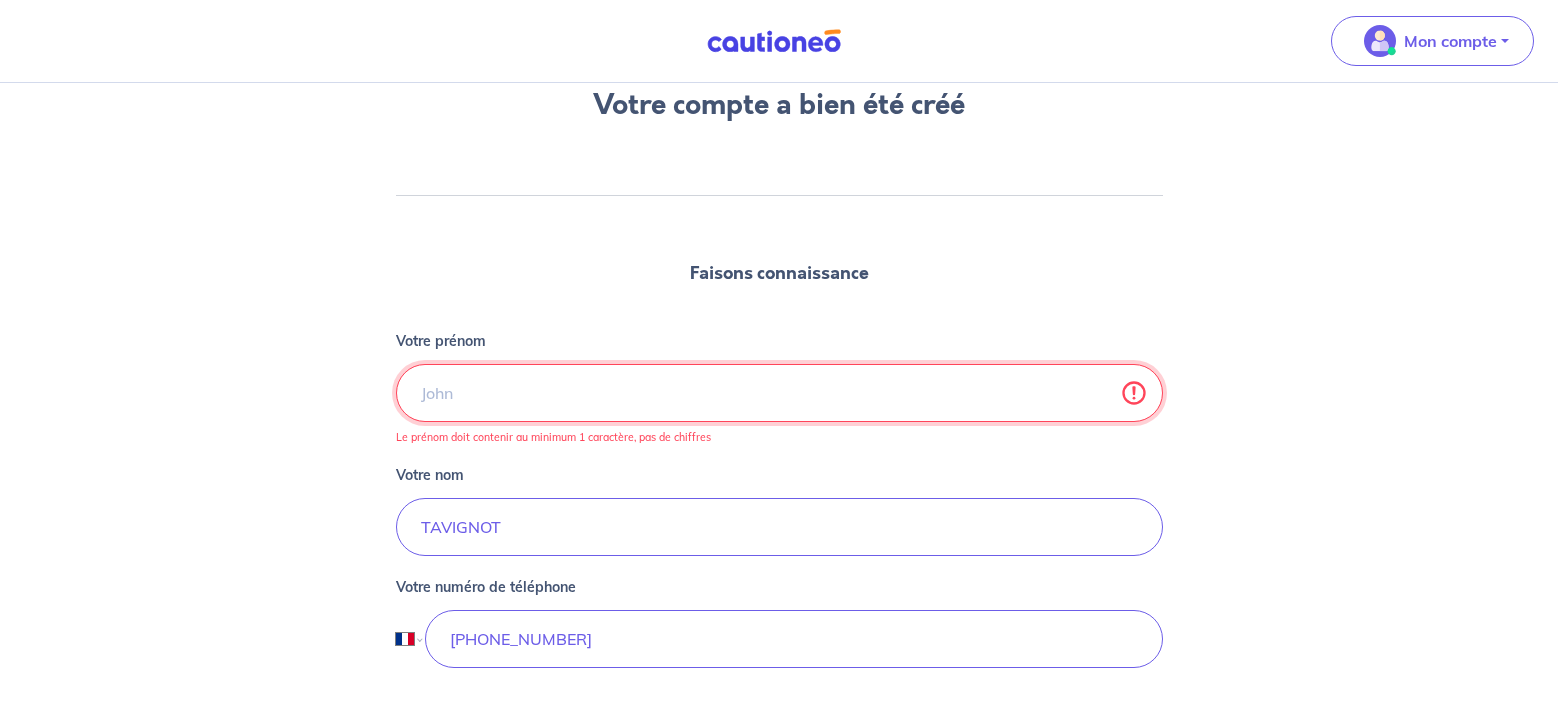 type on "t" 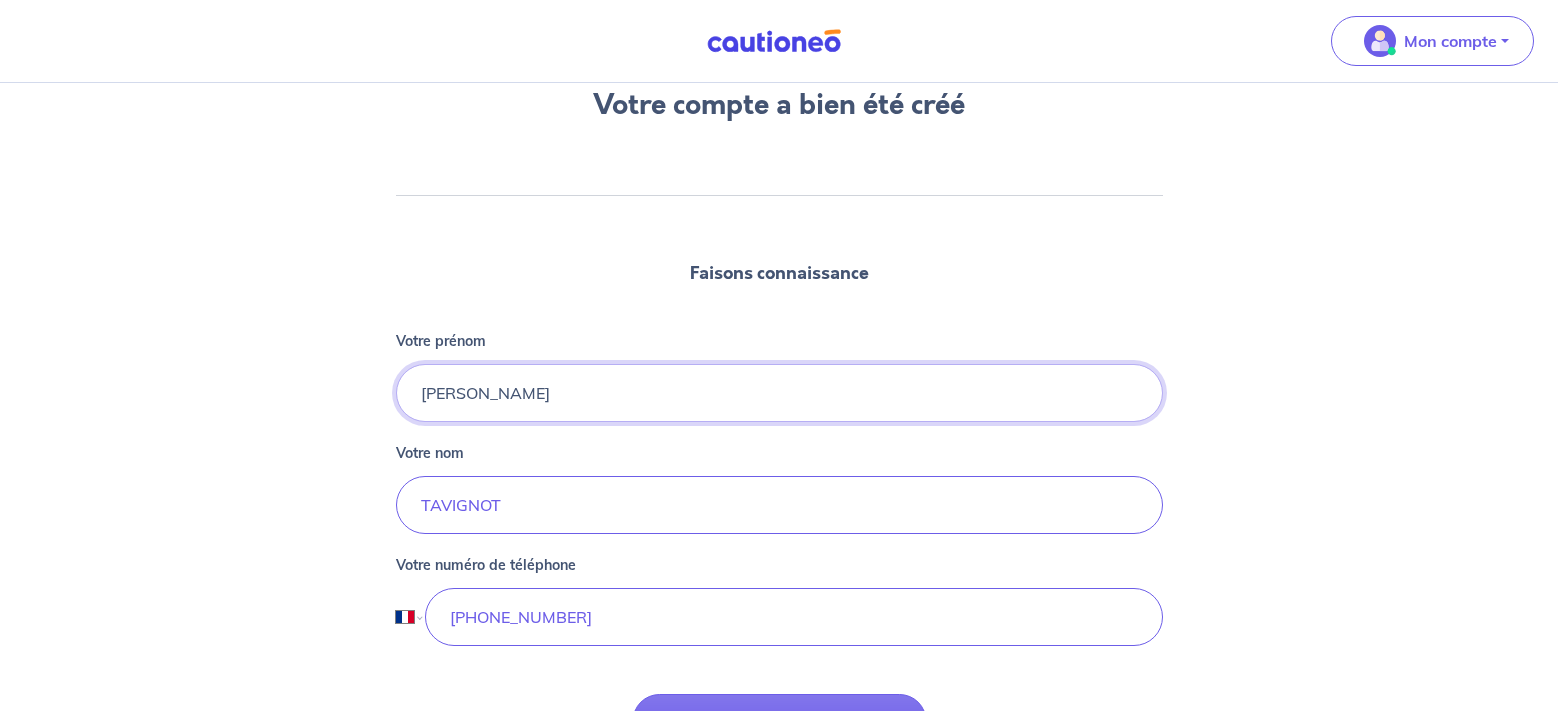 type on "[PERSON_NAME]" 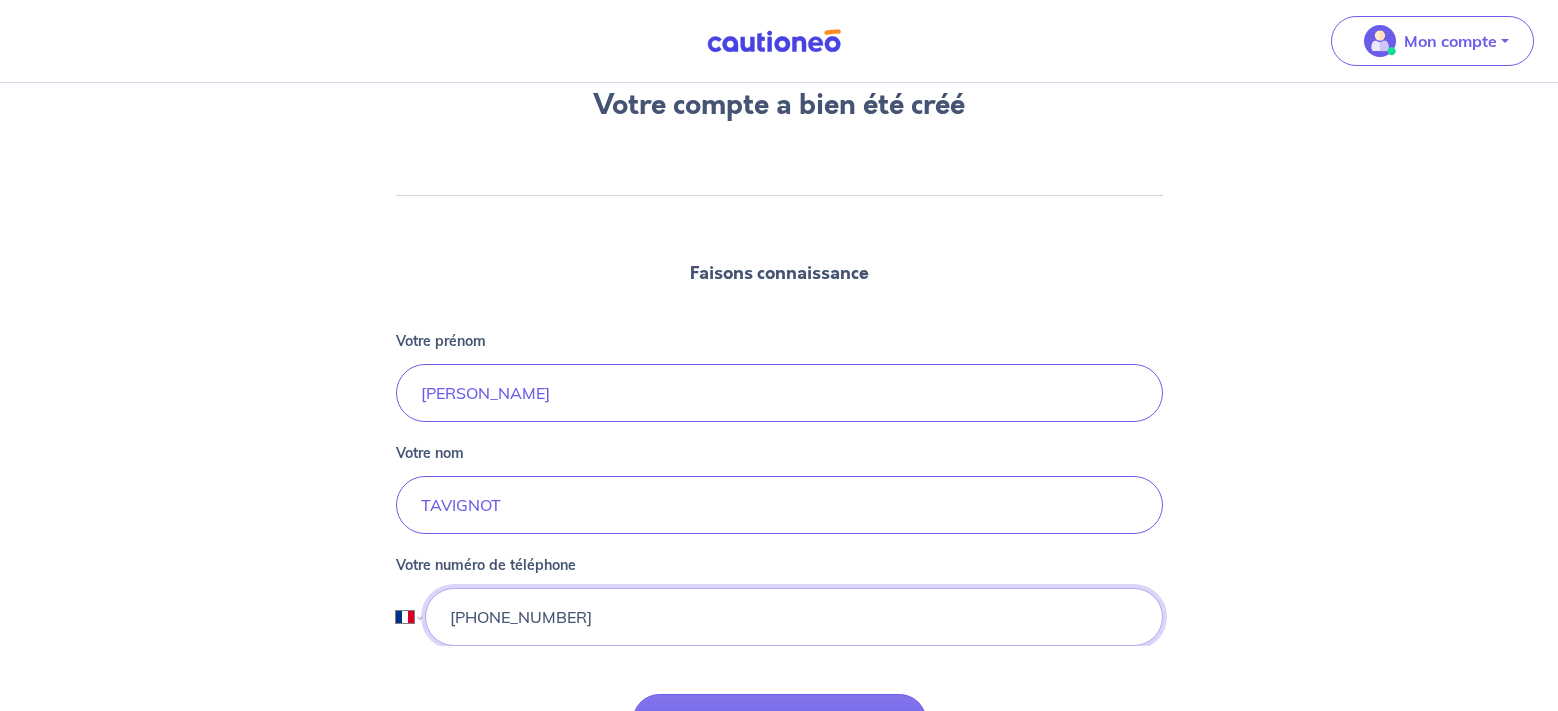 drag, startPoint x: 593, startPoint y: 618, endPoint x: 407, endPoint y: 608, distance: 186.26862 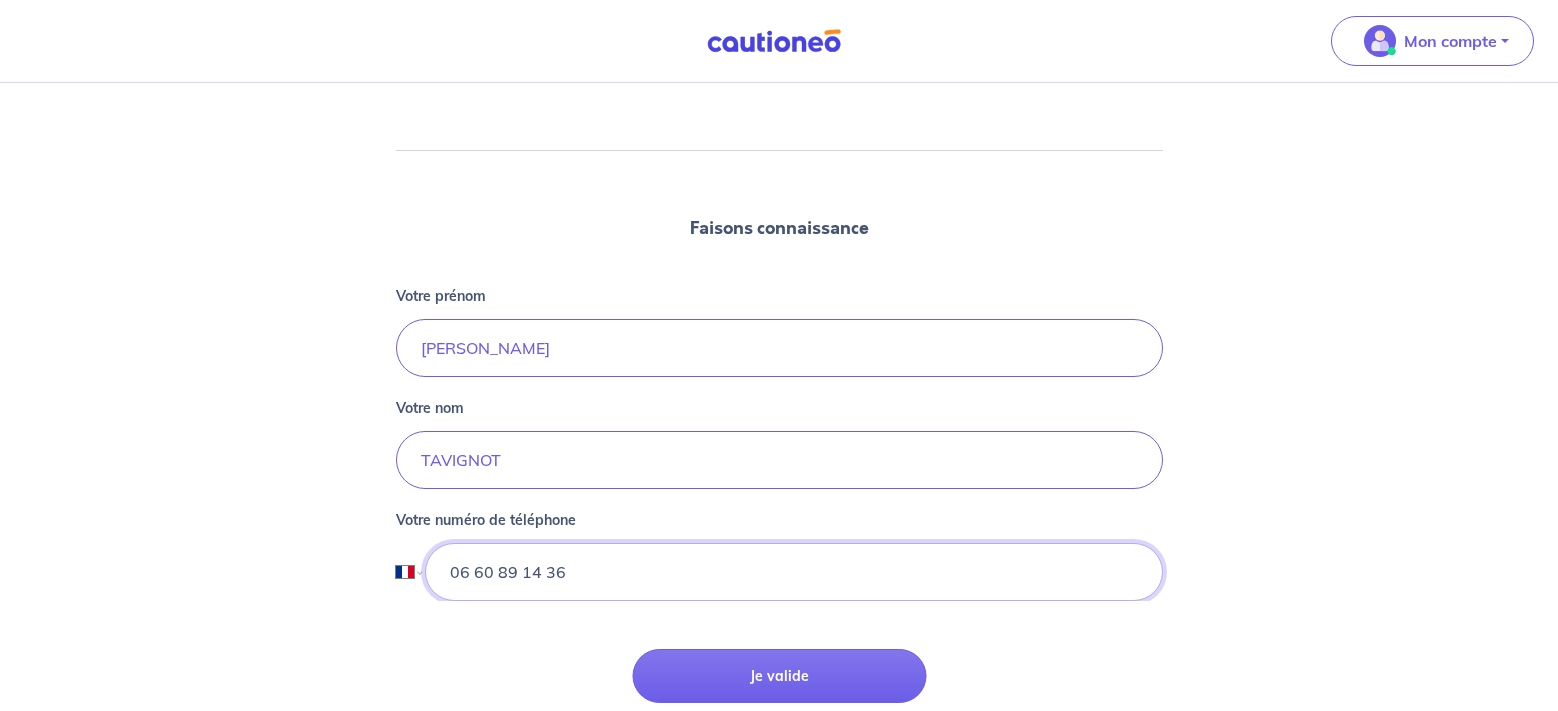 scroll, scrollTop: 229, scrollLeft: 0, axis: vertical 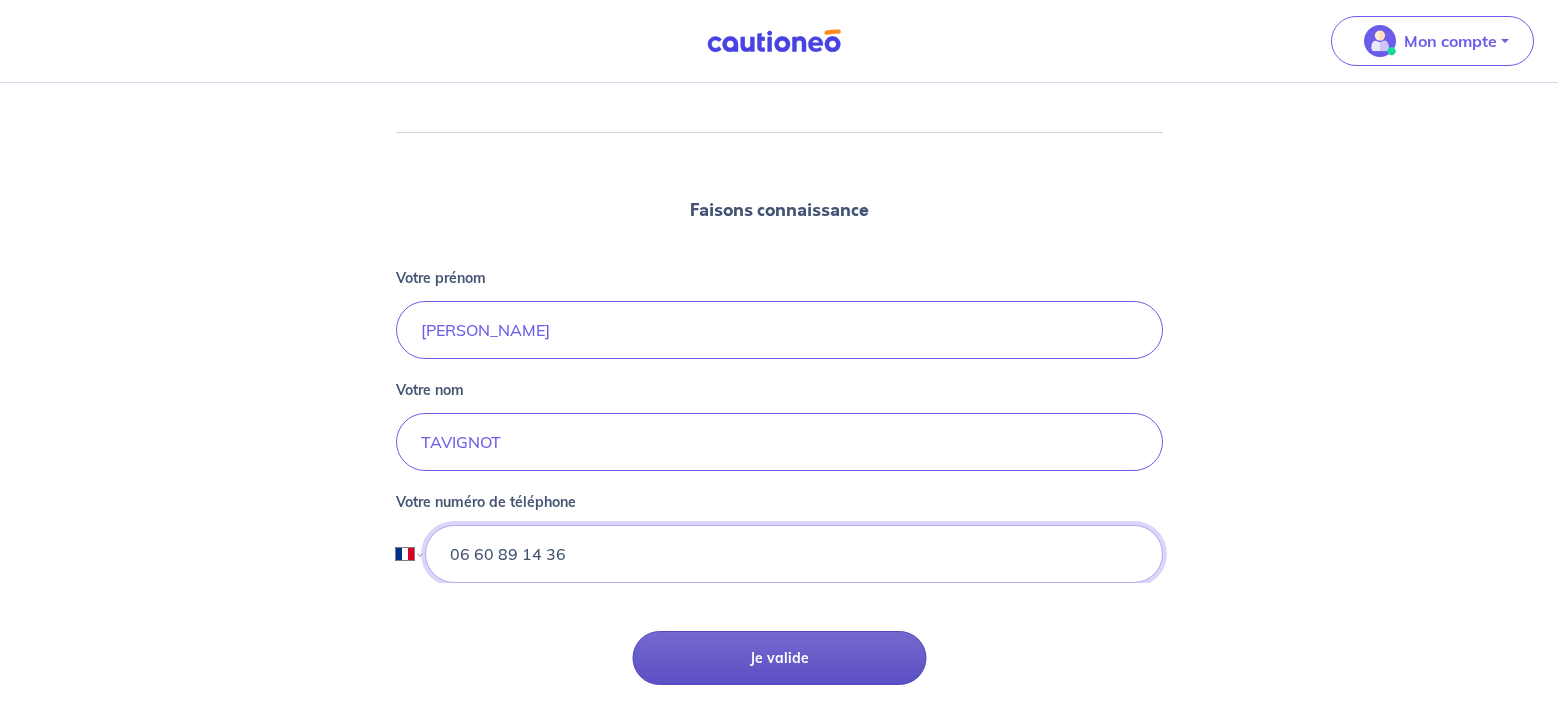 type on "06 60 89 14 36" 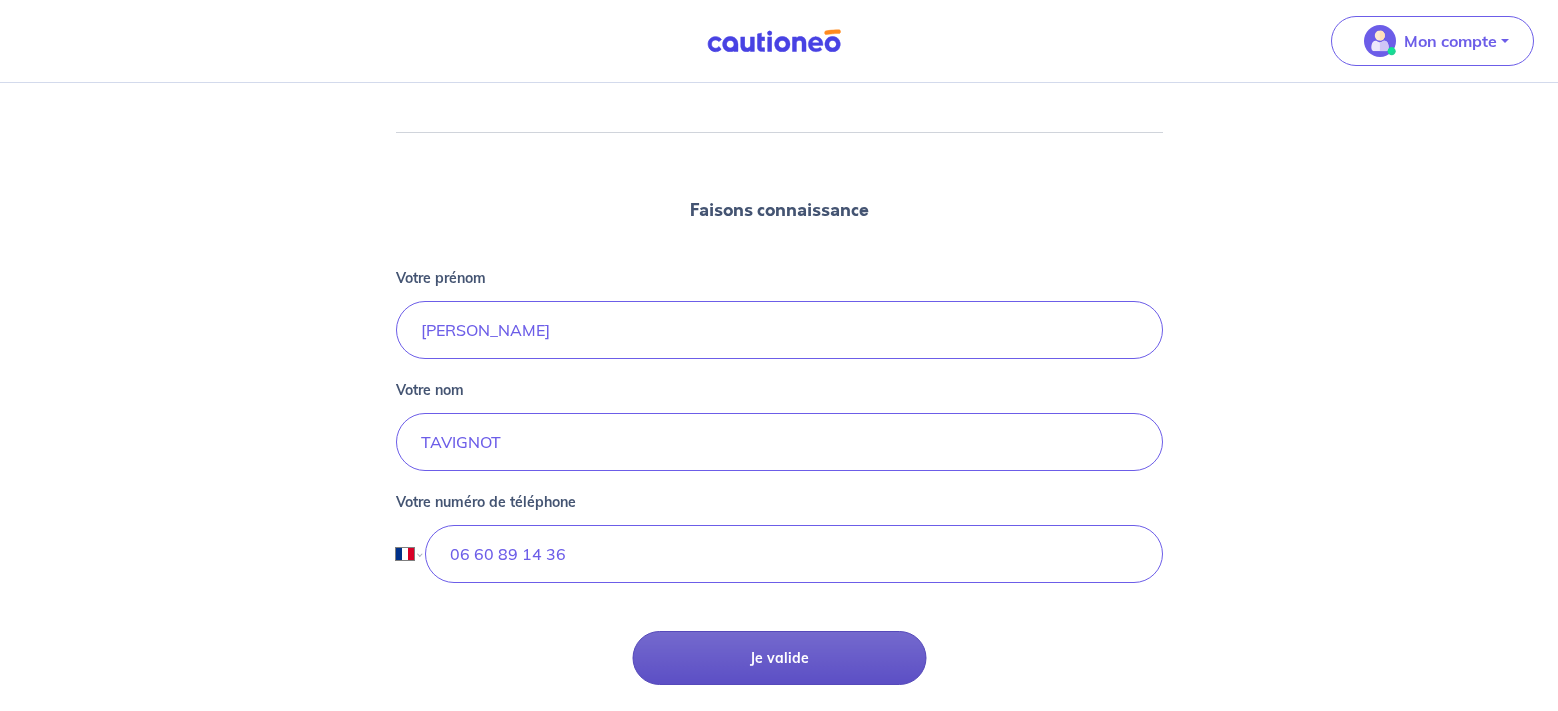 click on "Je valide" at bounding box center (779, 658) 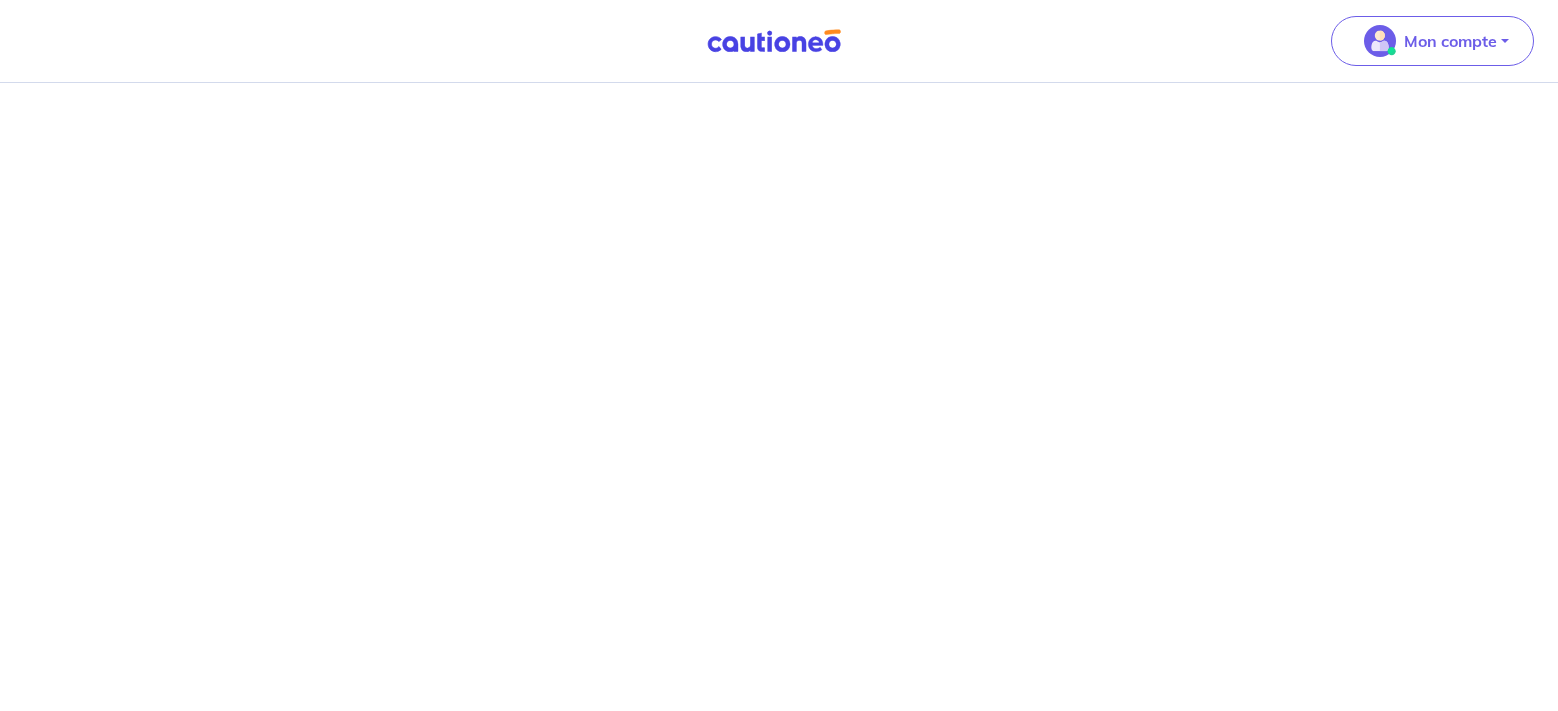 scroll, scrollTop: 0, scrollLeft: 0, axis: both 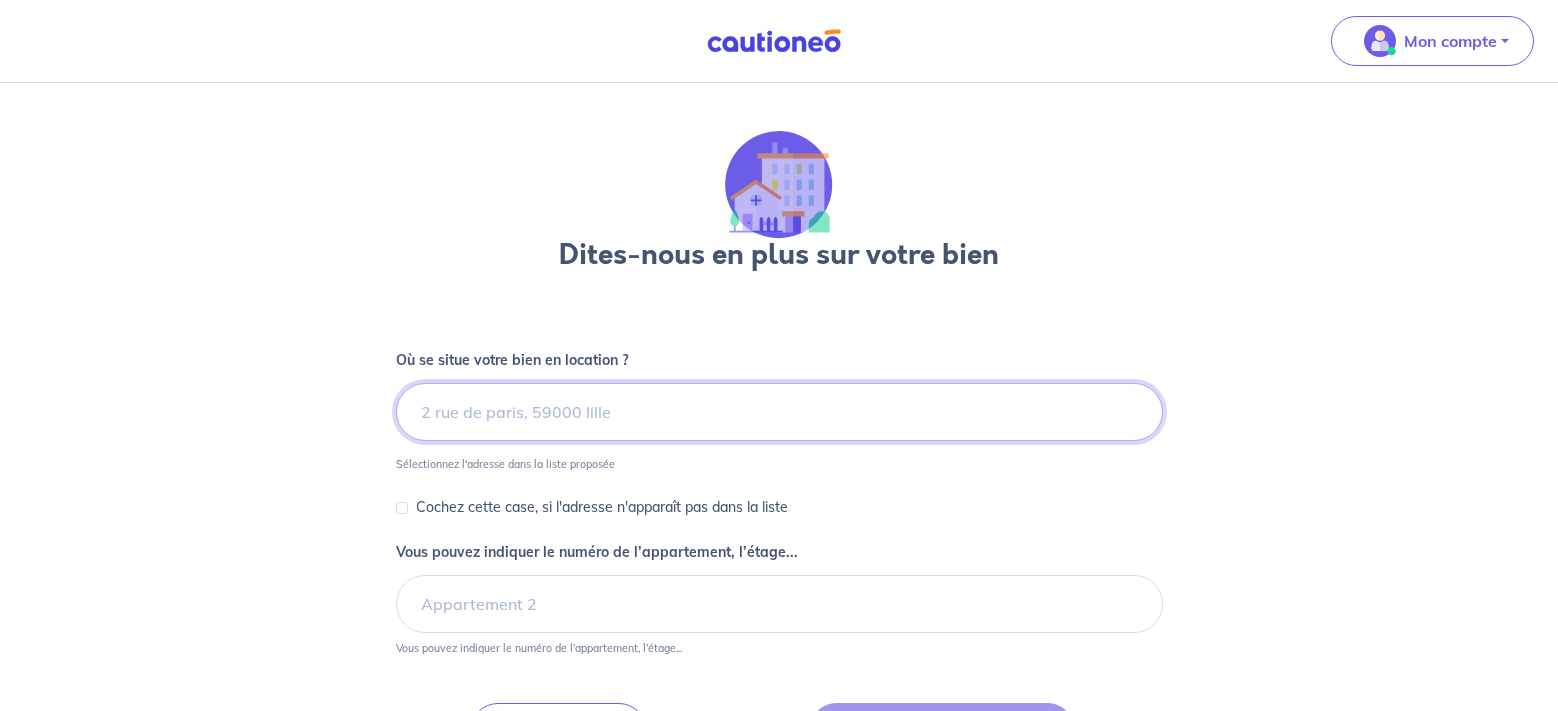 click at bounding box center (779, 412) 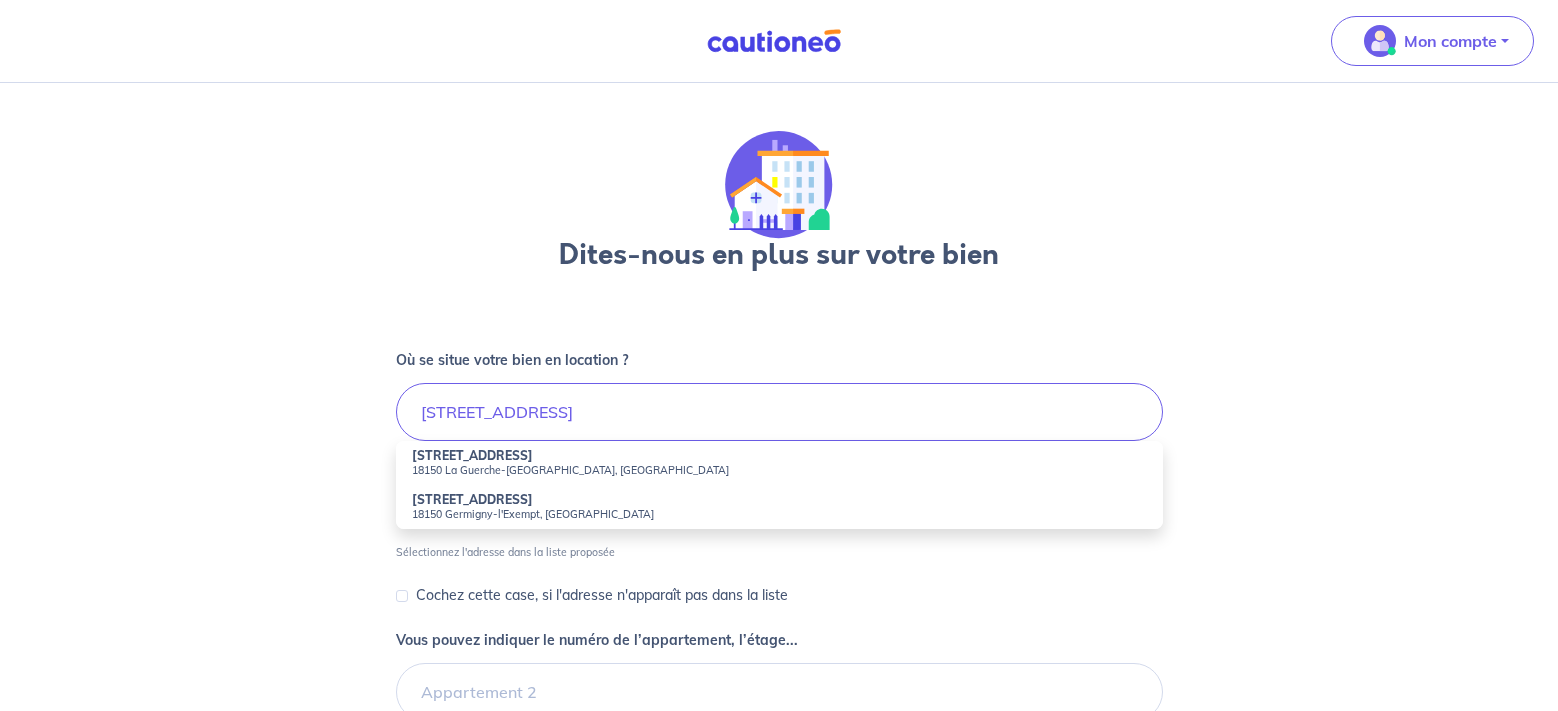 click on "18150 La Guerche-[GEOGRAPHIC_DATA], [GEOGRAPHIC_DATA]" at bounding box center (779, 470) 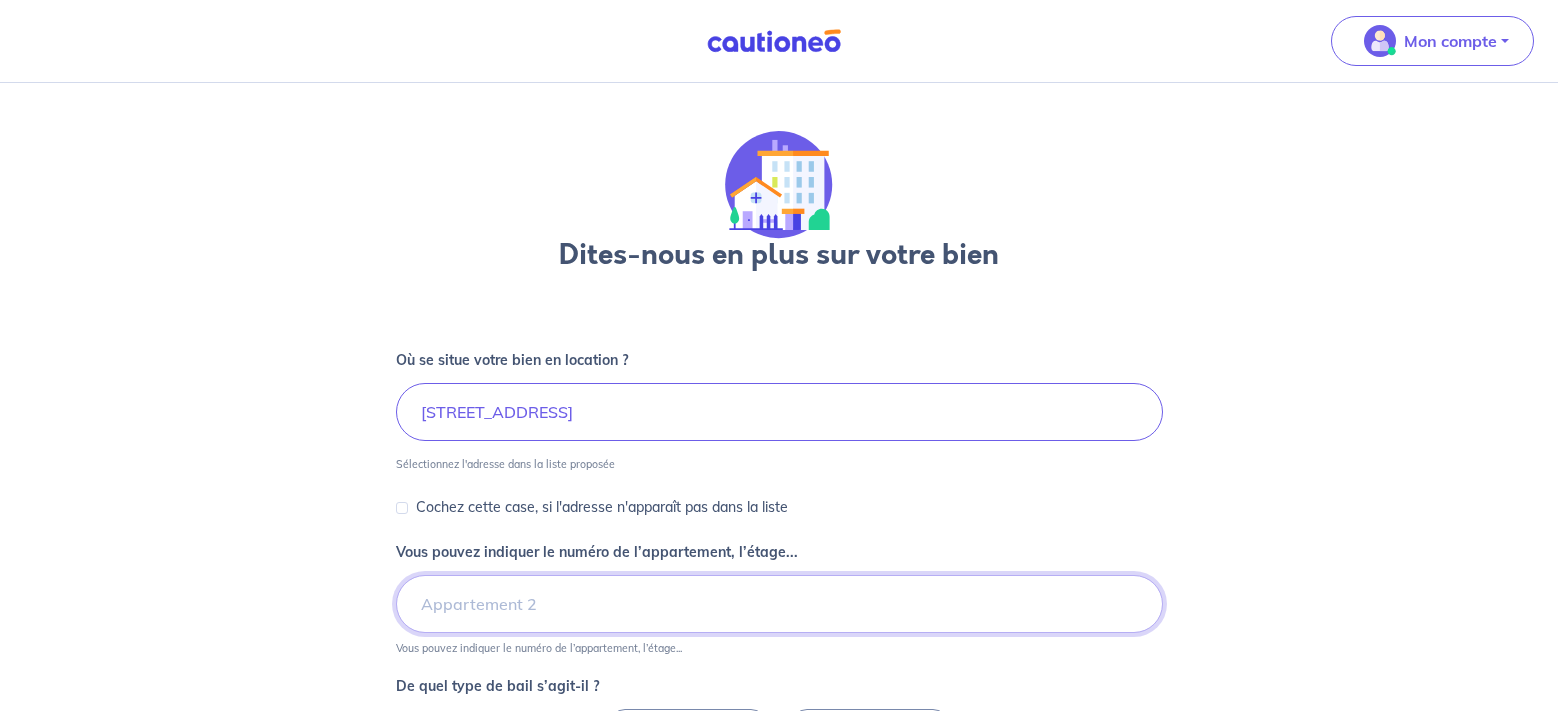 click on "Vous pouvez indiquer le numéro de l’appartement, l’étage..." at bounding box center (779, 604) 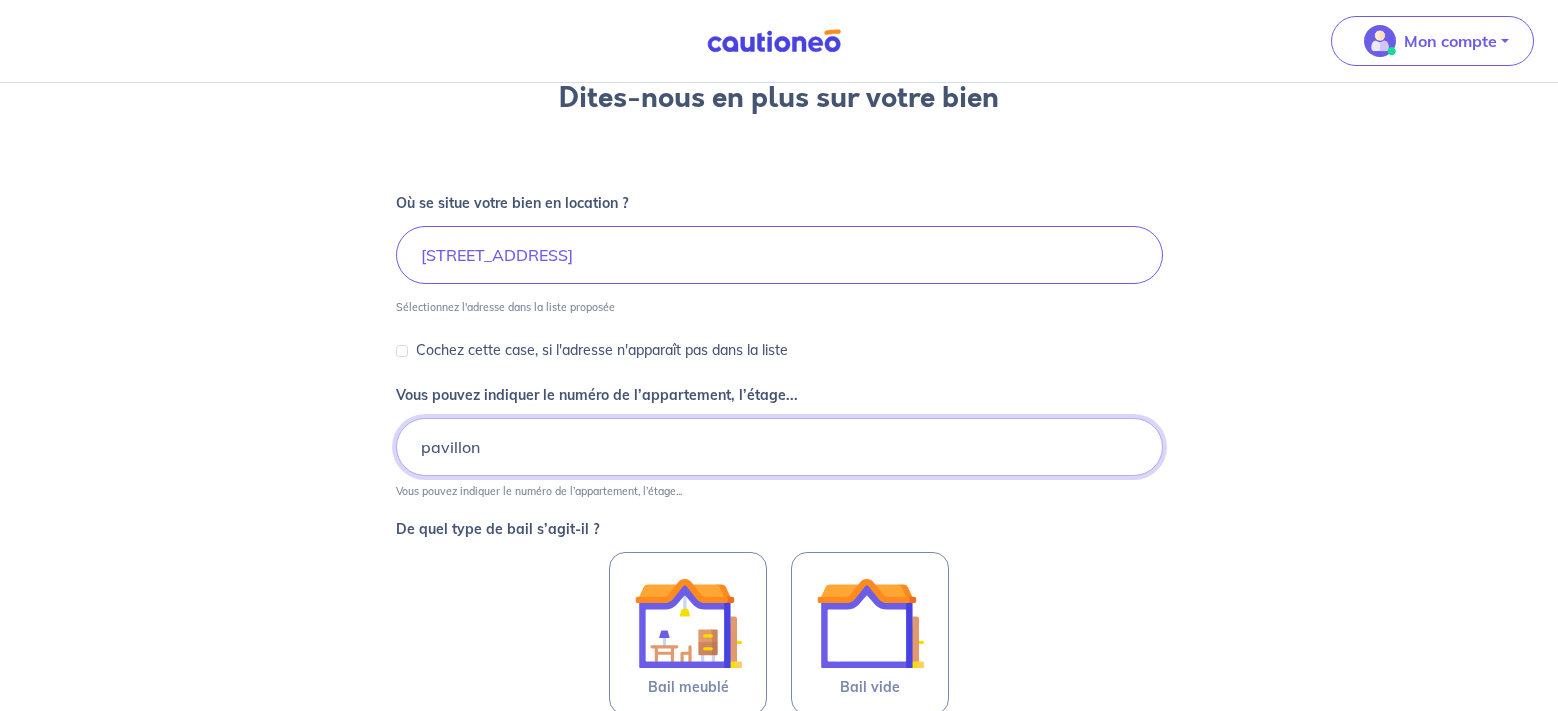 scroll, scrollTop: 204, scrollLeft: 0, axis: vertical 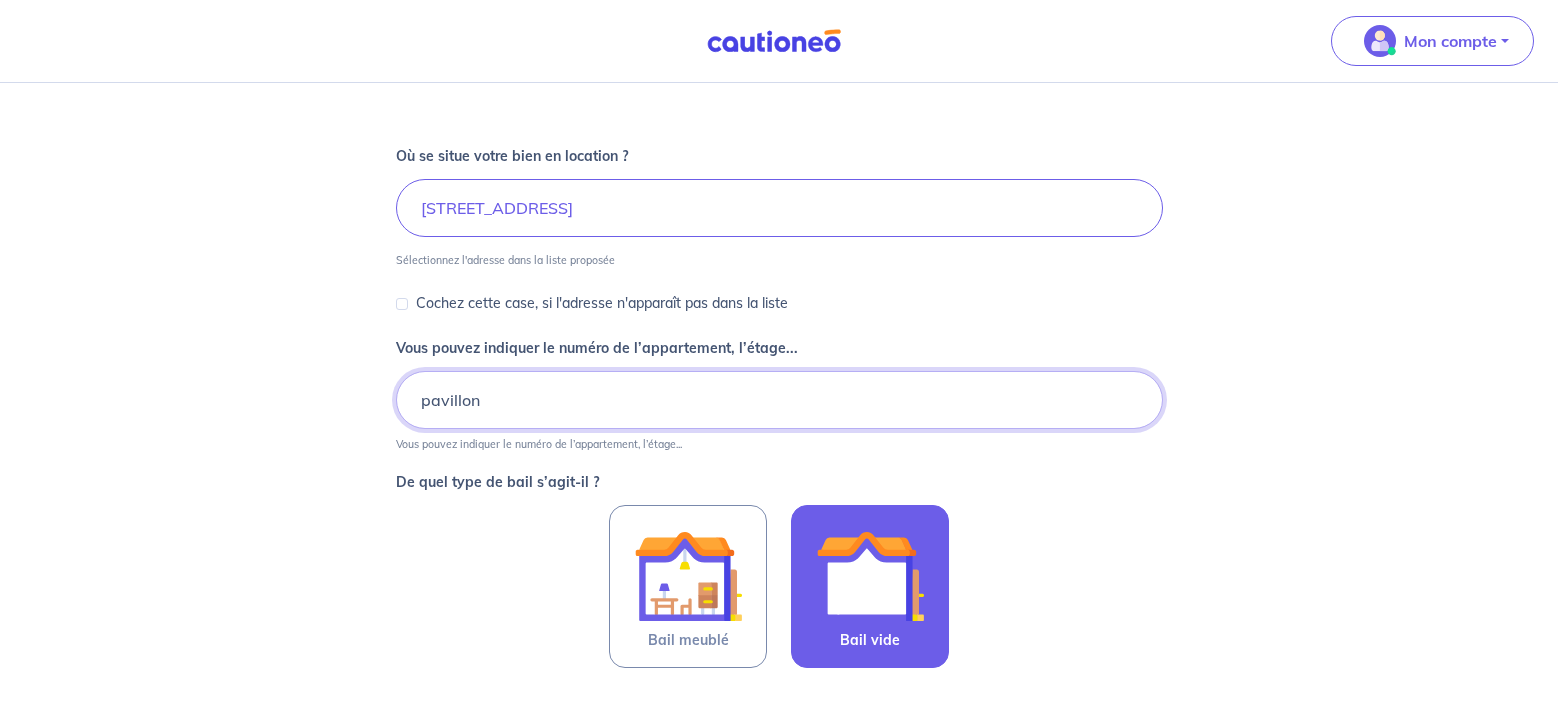 type on "pavillon" 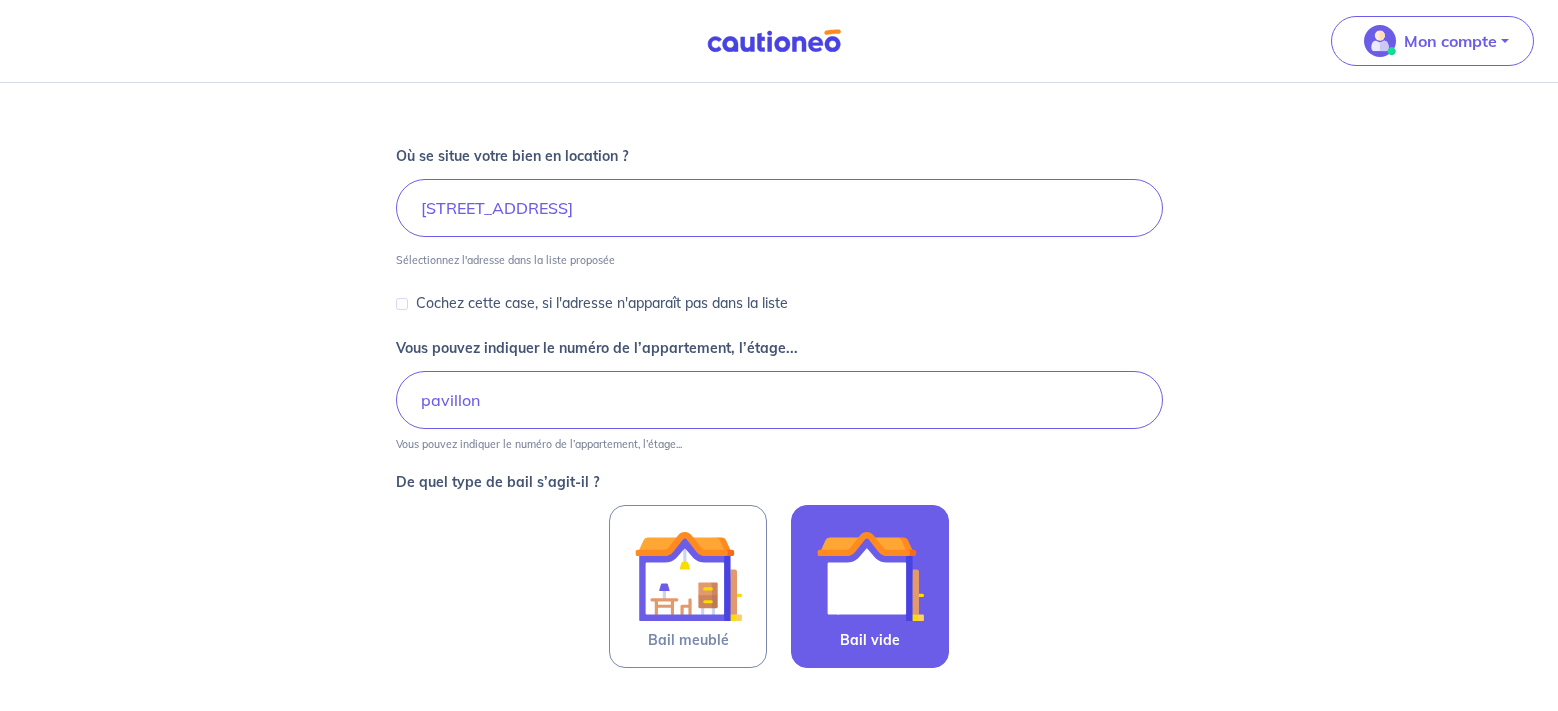 click on "Bail vide" at bounding box center (870, 640) 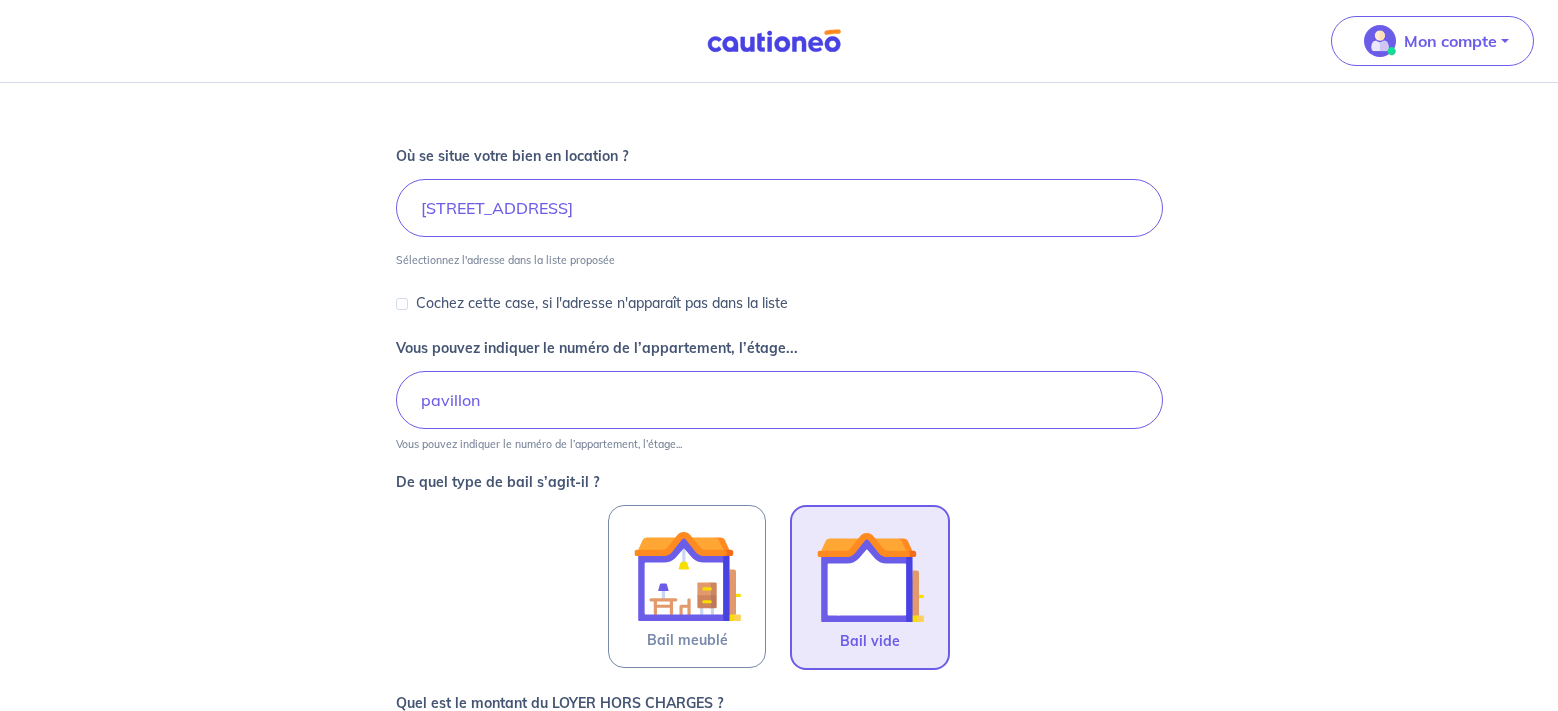 scroll, scrollTop: 603, scrollLeft: 0, axis: vertical 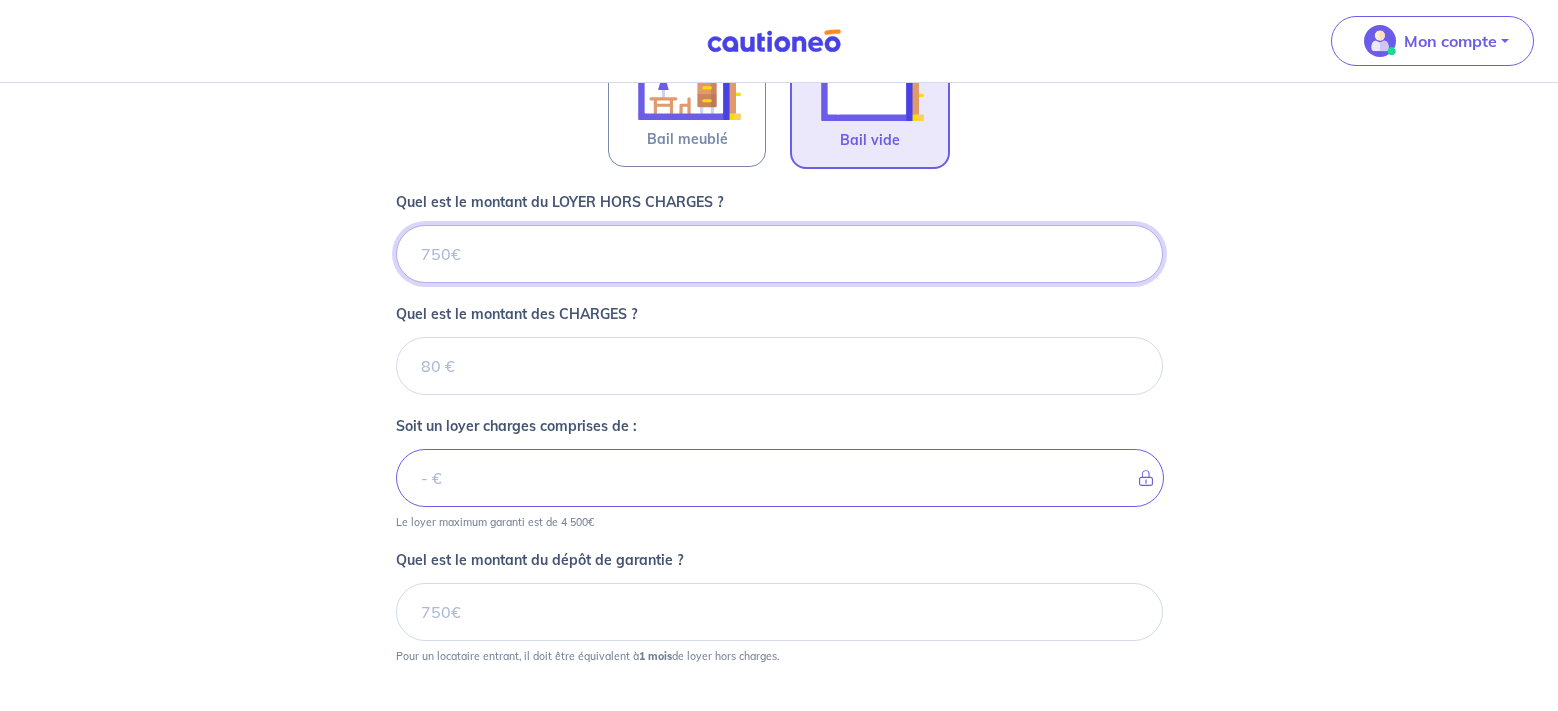 click on "Quel est le montant du LOYER HORS CHARGES ?" at bounding box center [779, 254] 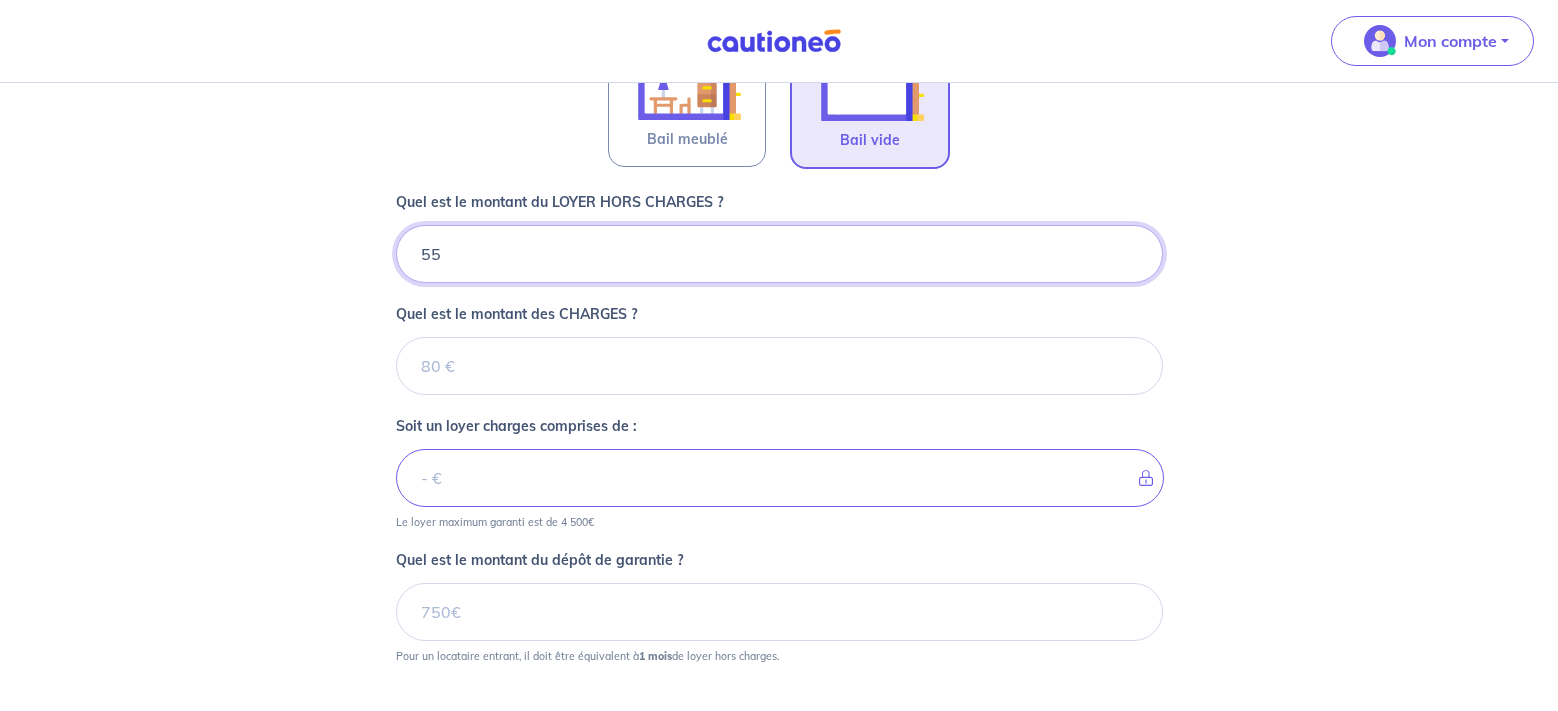 type on "550" 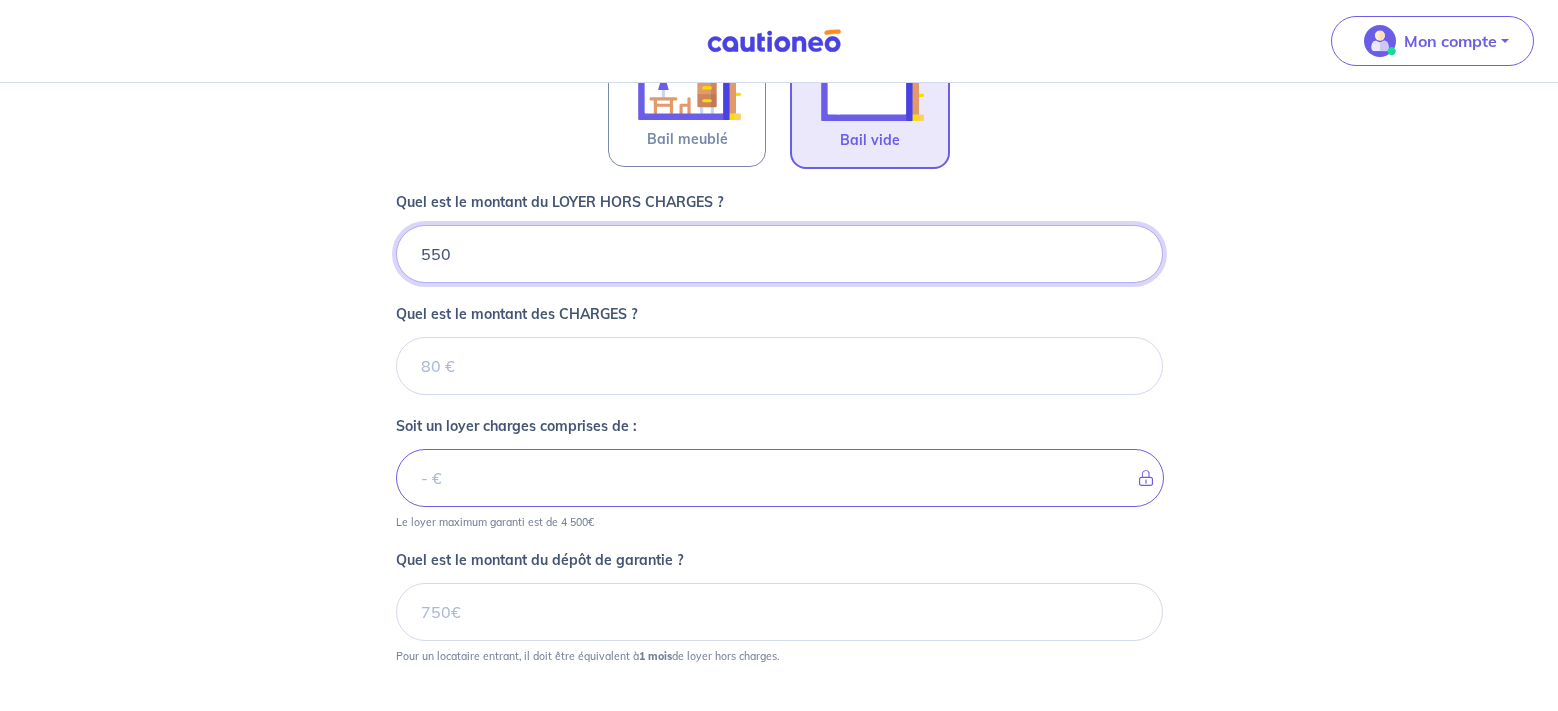 type 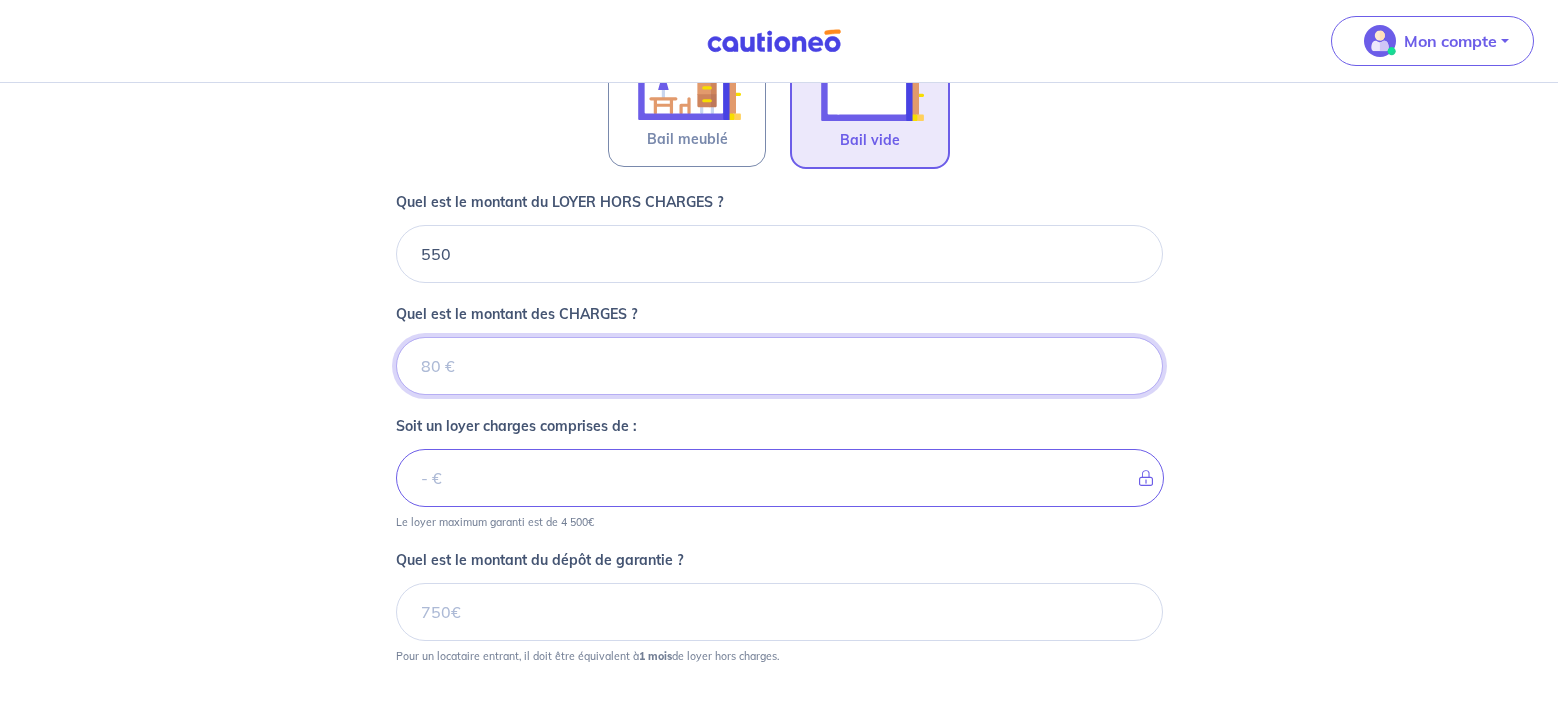 click on "Quel est le montant des CHARGES ?" at bounding box center (779, 366) 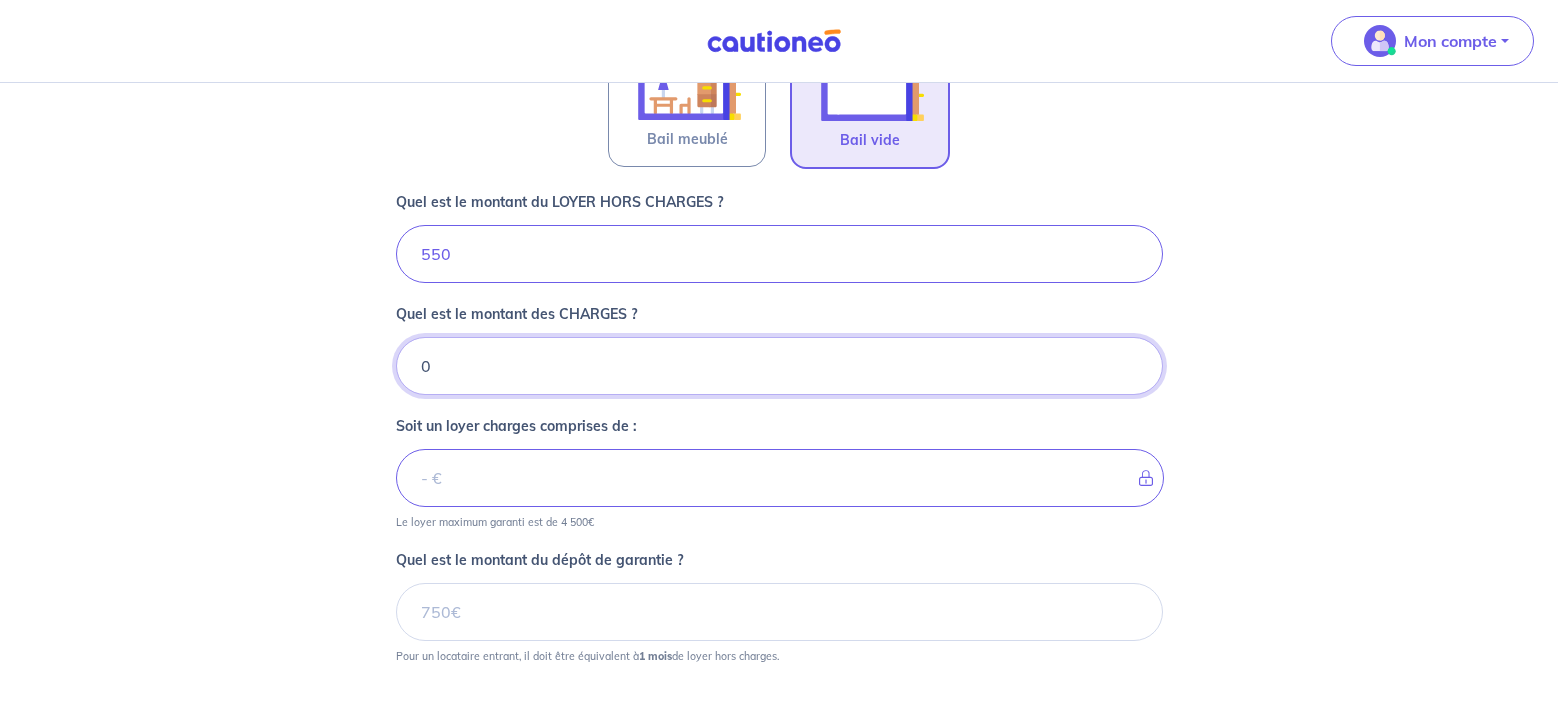 type on "550" 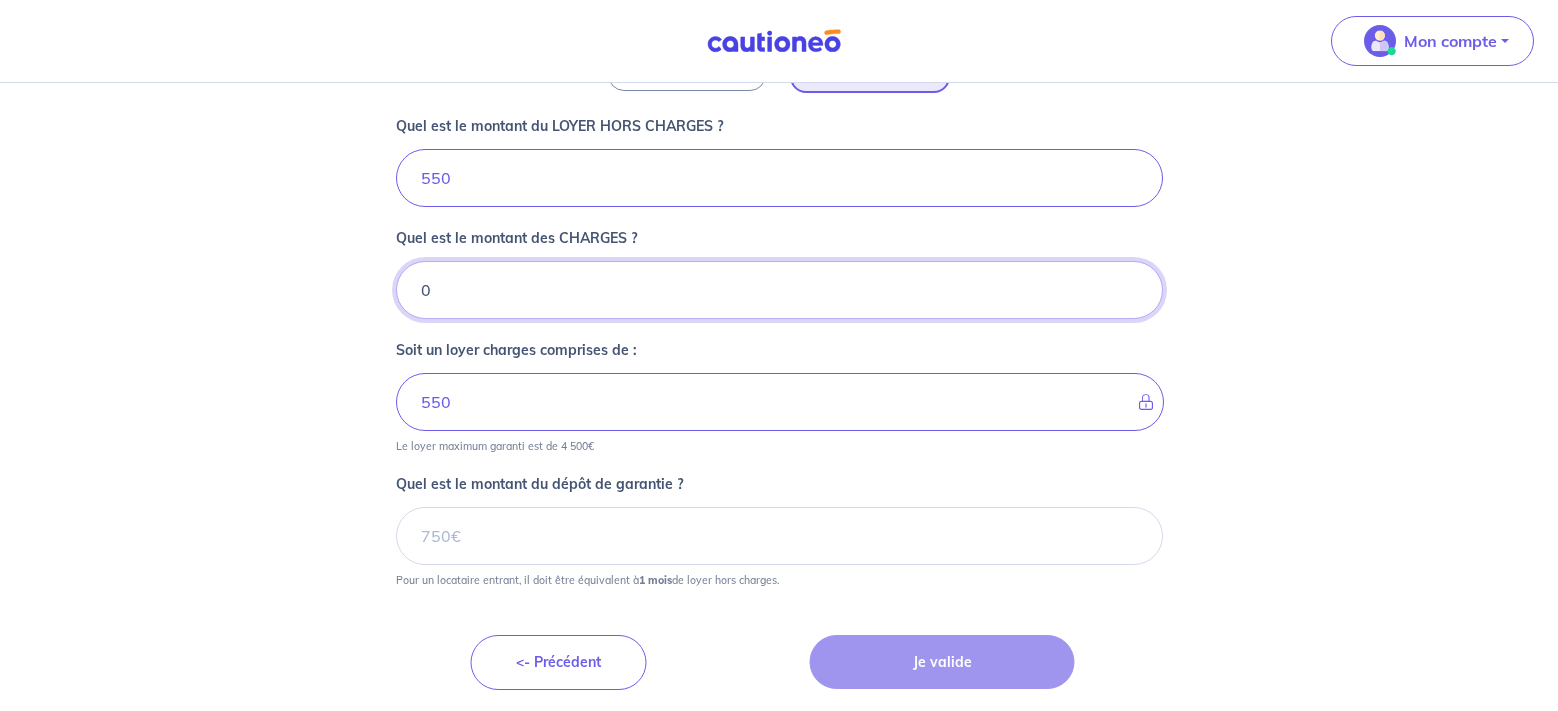 scroll, scrollTop: 785, scrollLeft: 0, axis: vertical 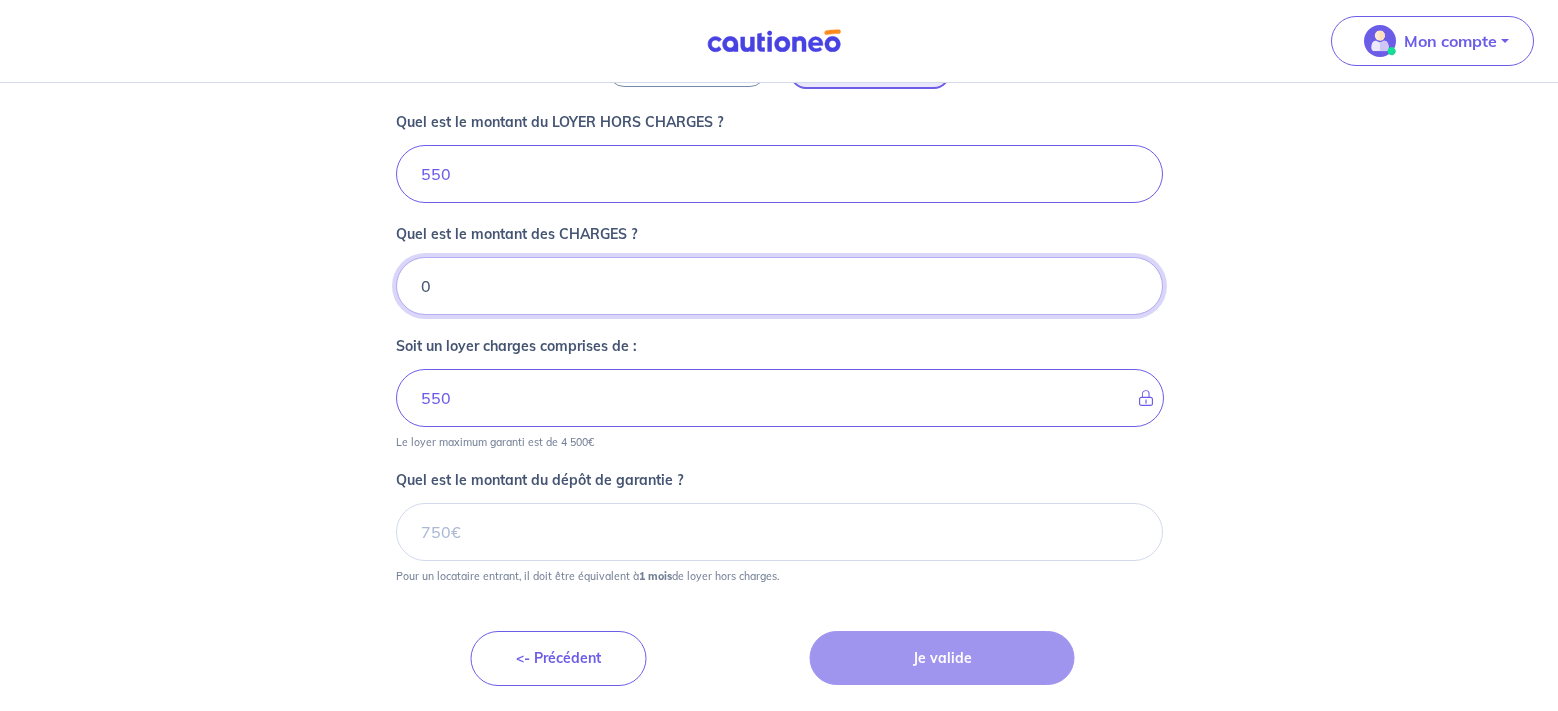type on "0" 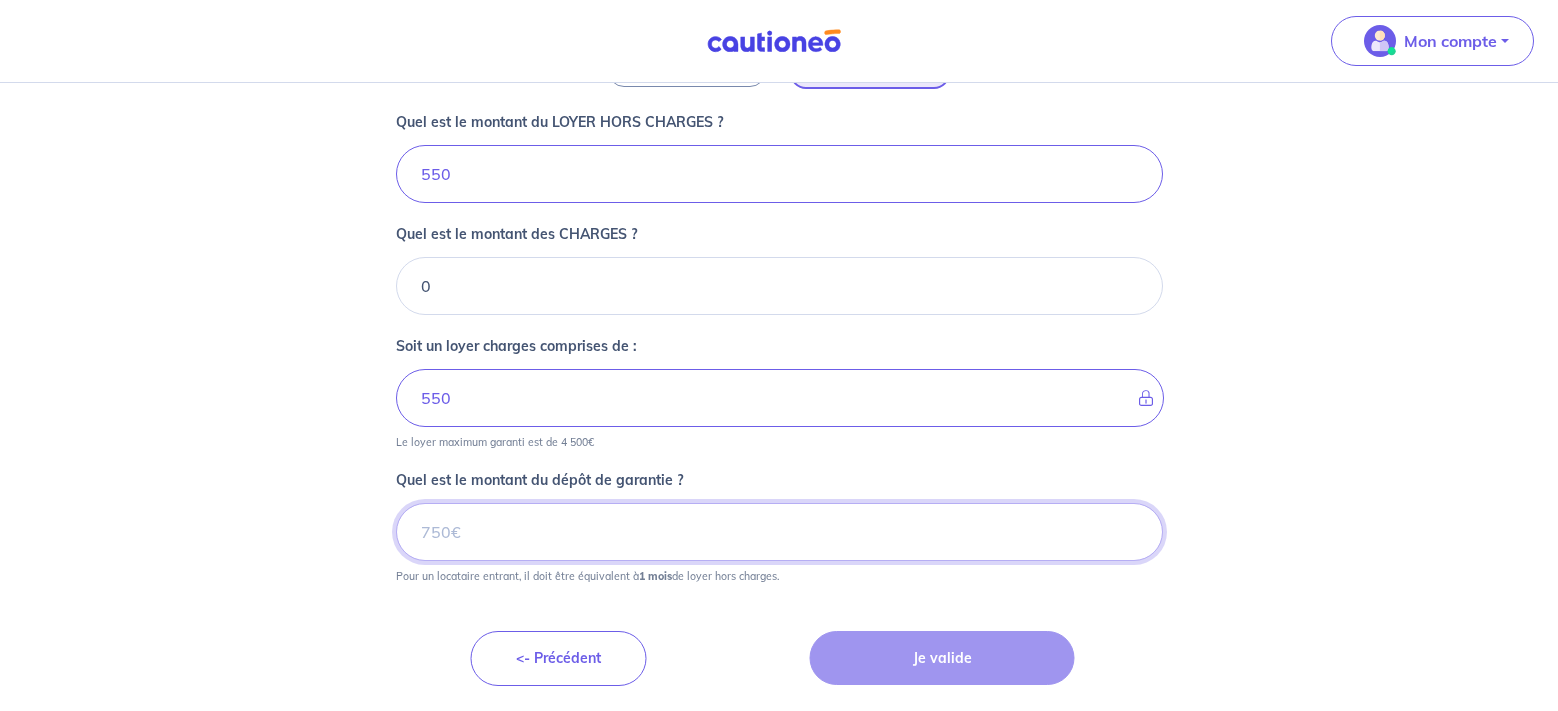 click on "Quel est le montant du dépôt de garantie ?" at bounding box center (779, 532) 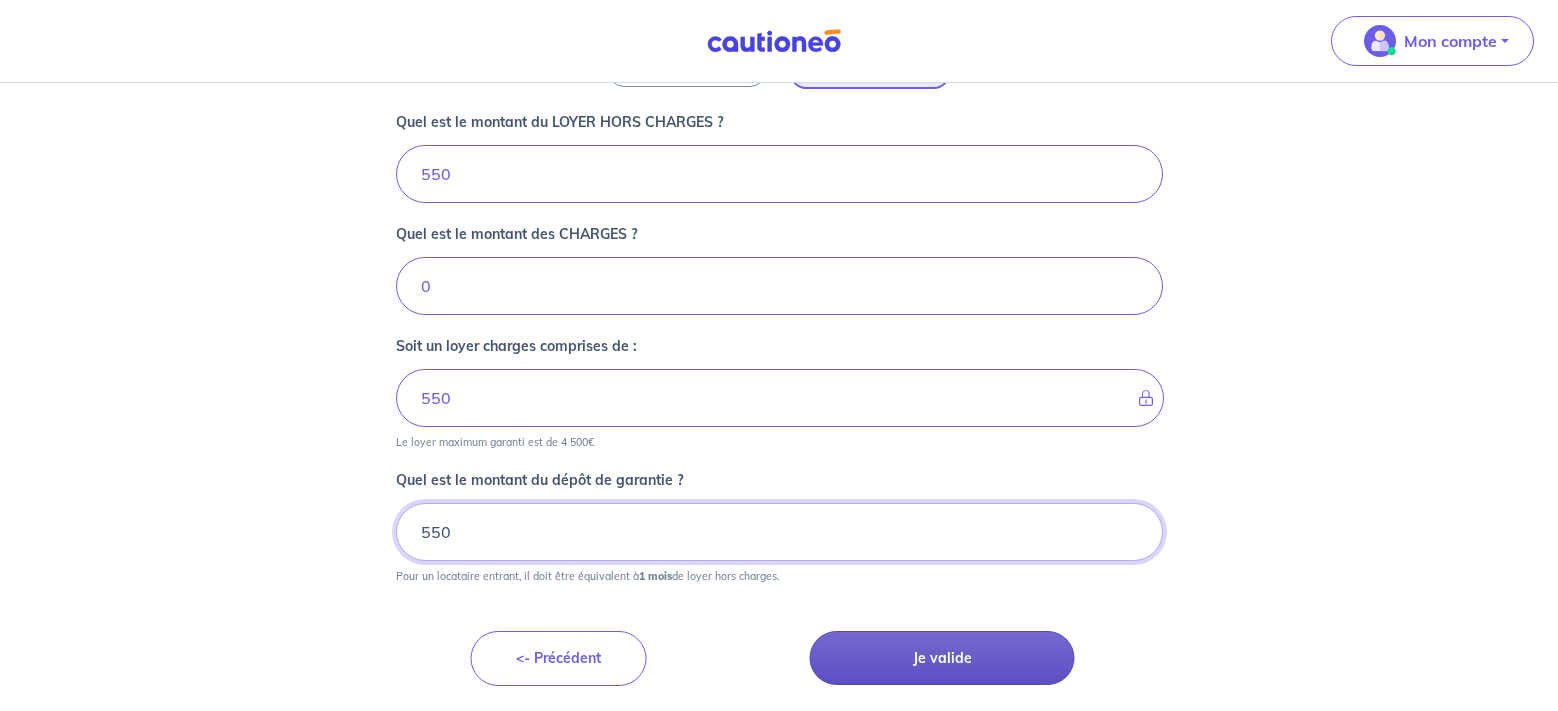 type on "550" 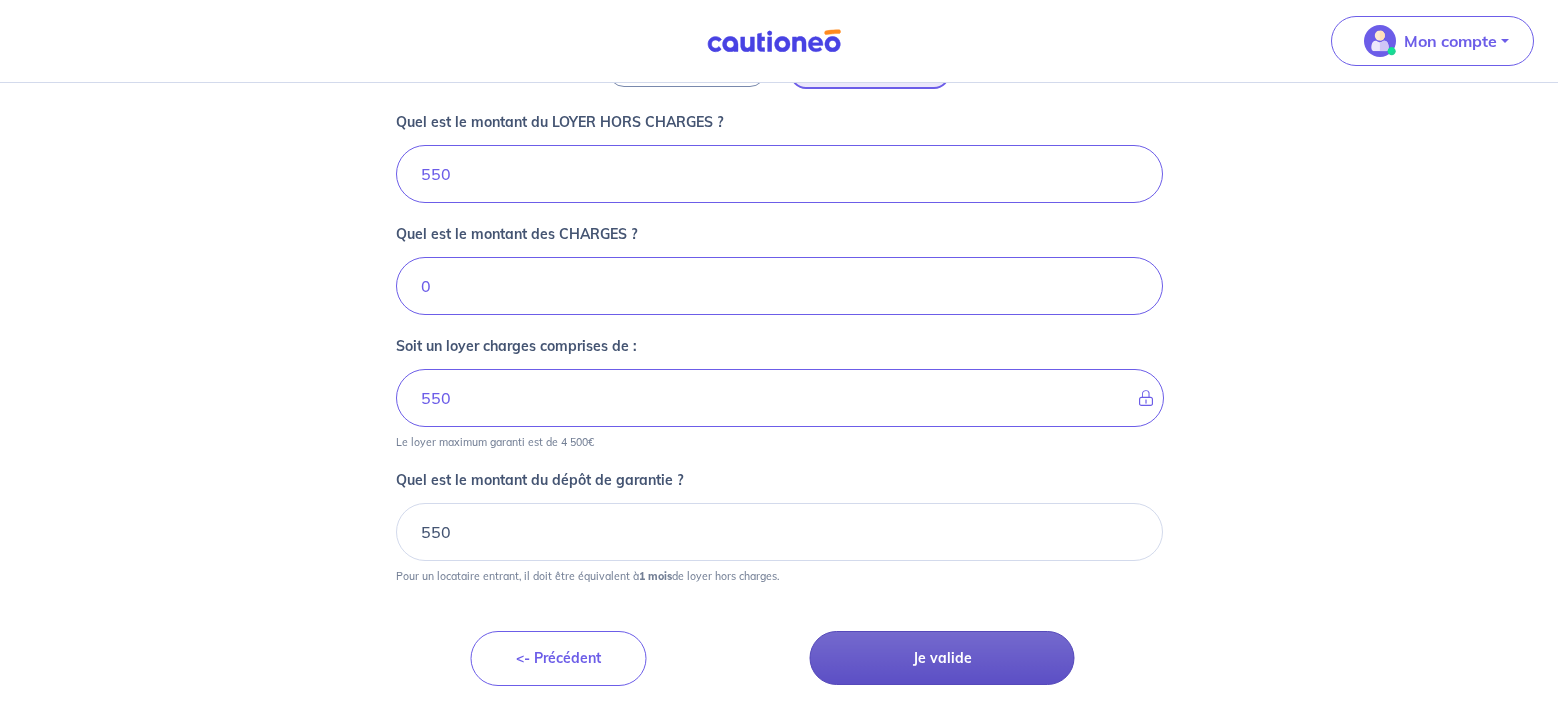 click on "Je valide" at bounding box center [942, 658] 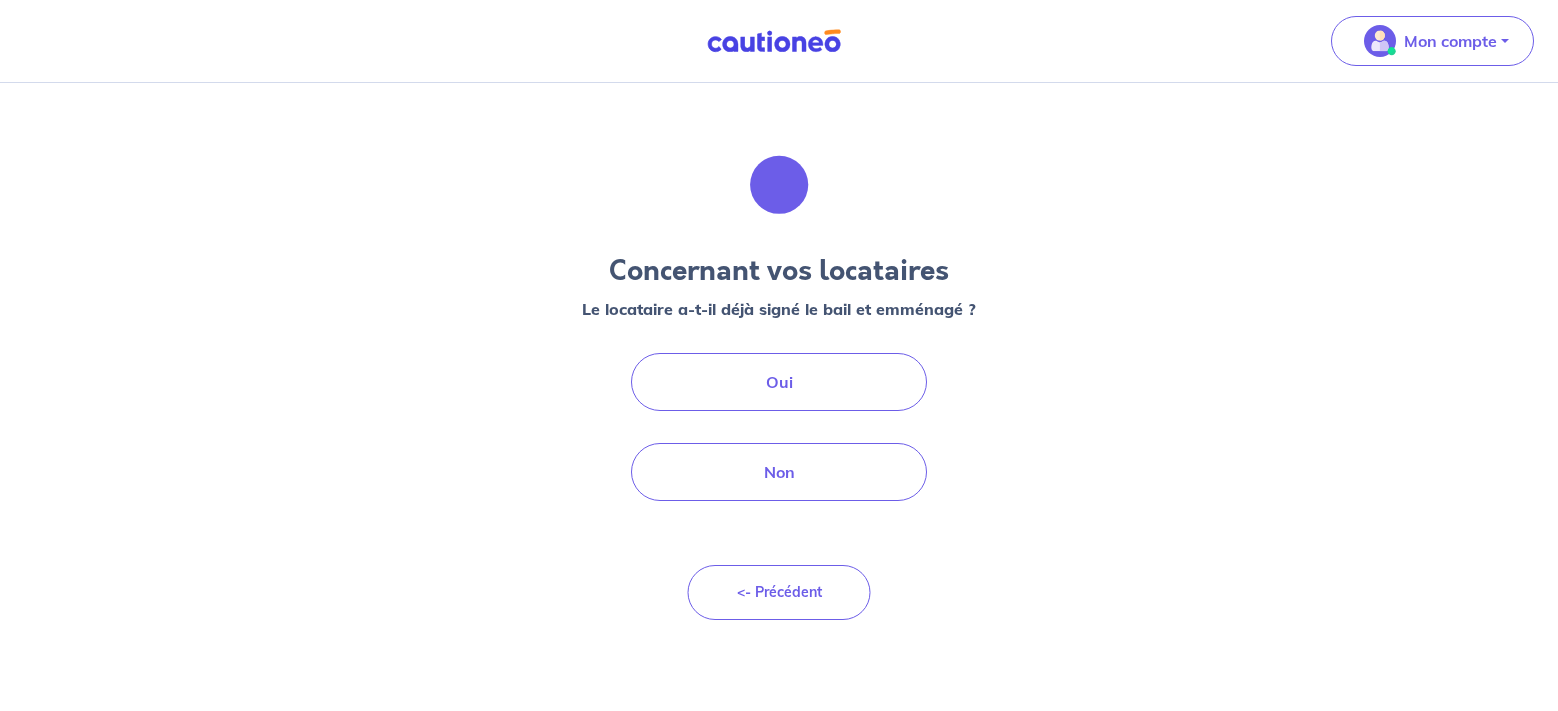 scroll, scrollTop: 0, scrollLeft: 0, axis: both 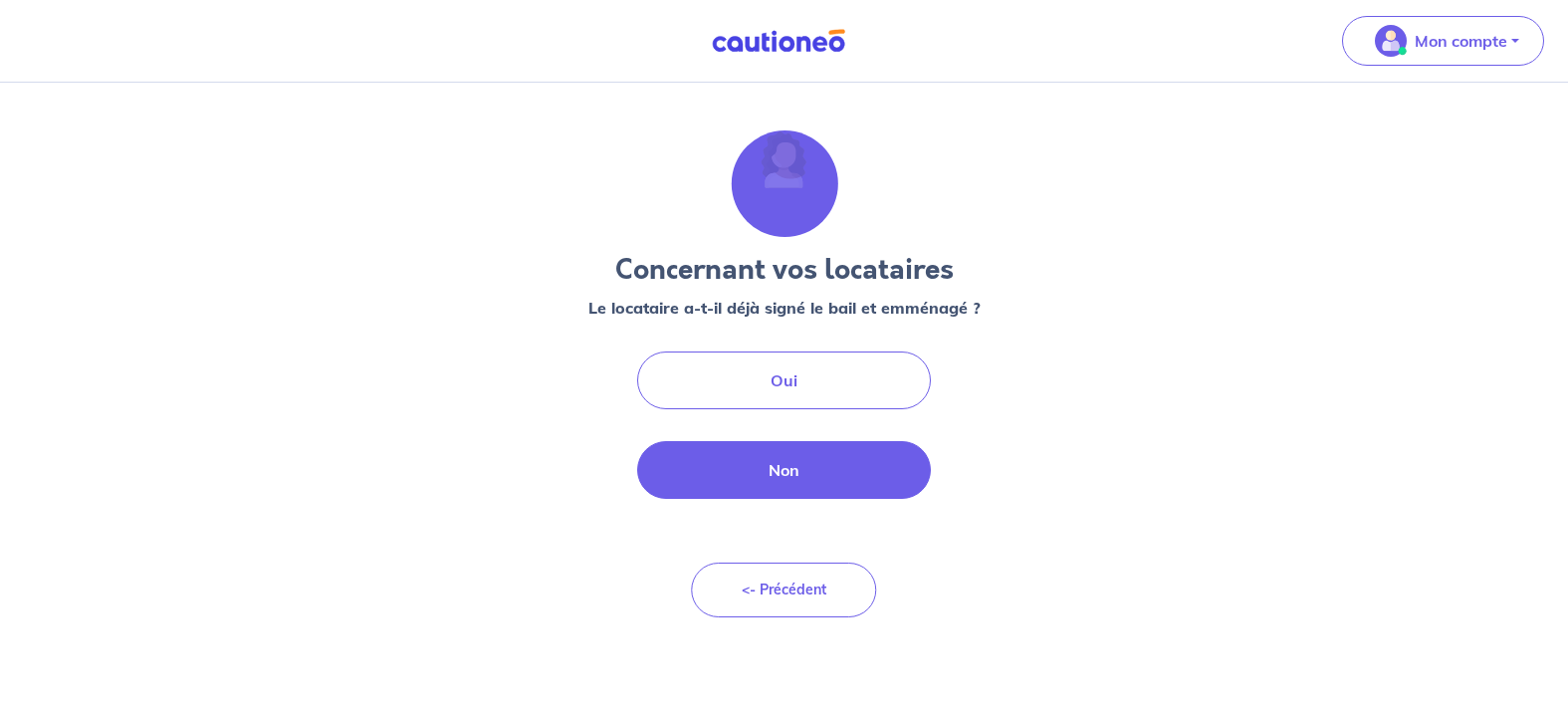 click on "Non" at bounding box center (784, 470) 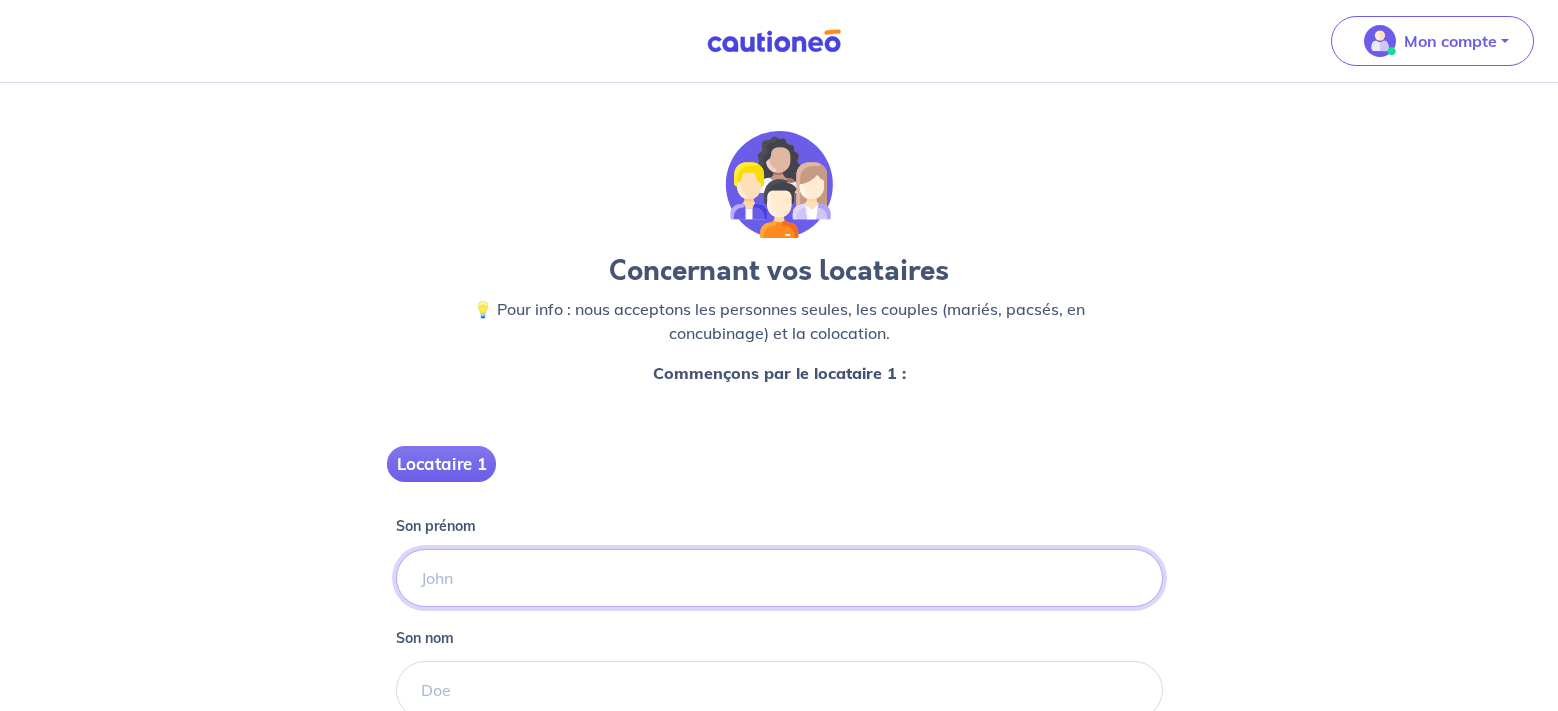click on "Son prénom" at bounding box center (779, 578) 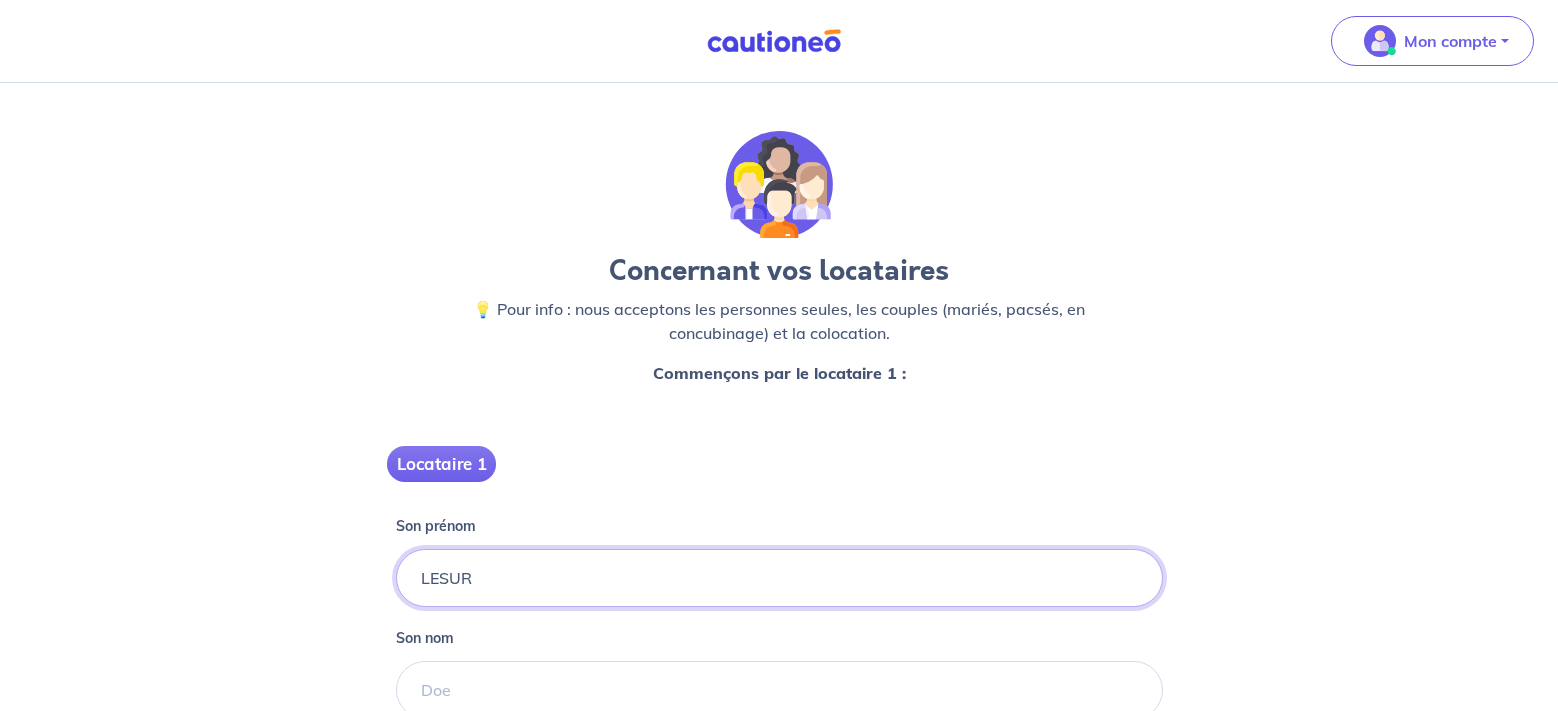type on "LESUR" 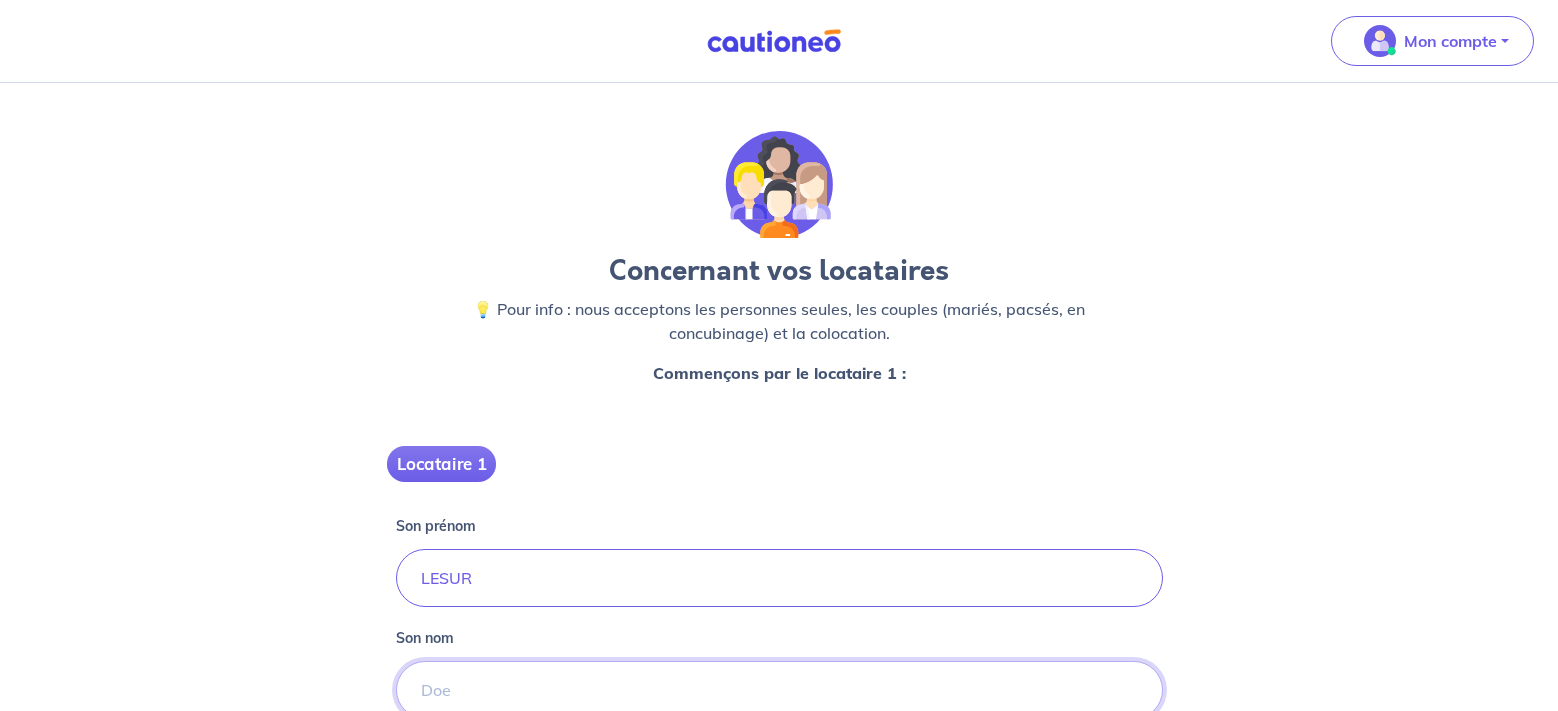 click on "Son nom" at bounding box center [779, 690] 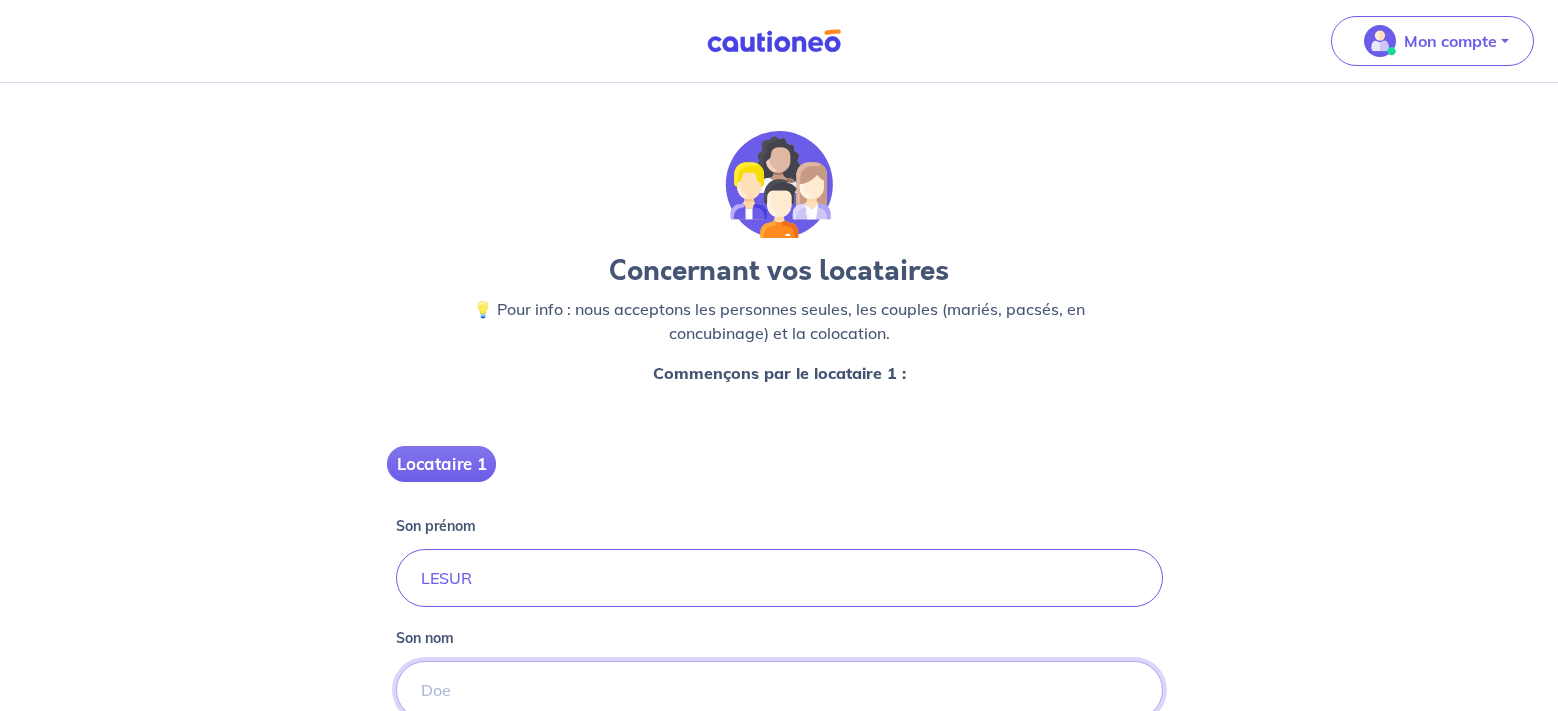 type on "c" 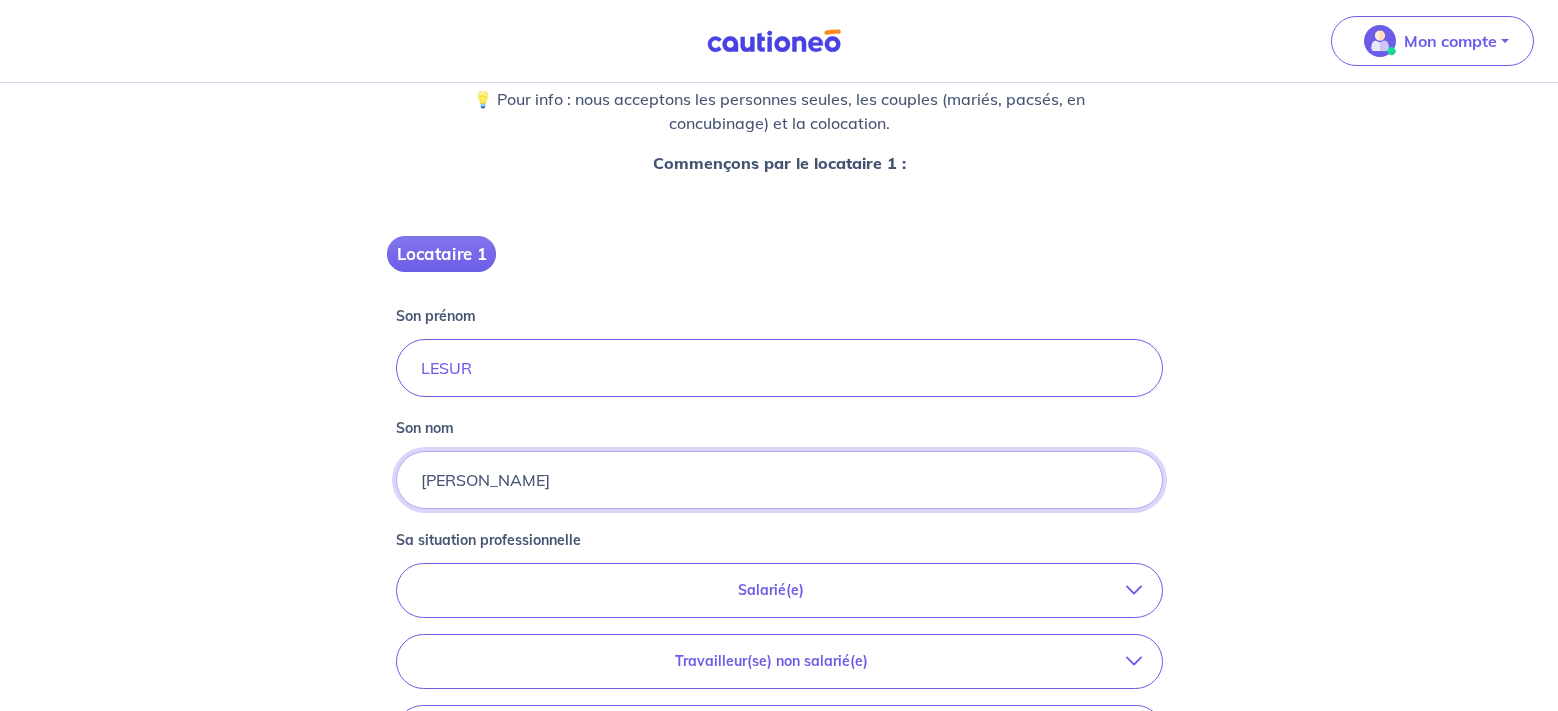 scroll, scrollTop: 255, scrollLeft: 0, axis: vertical 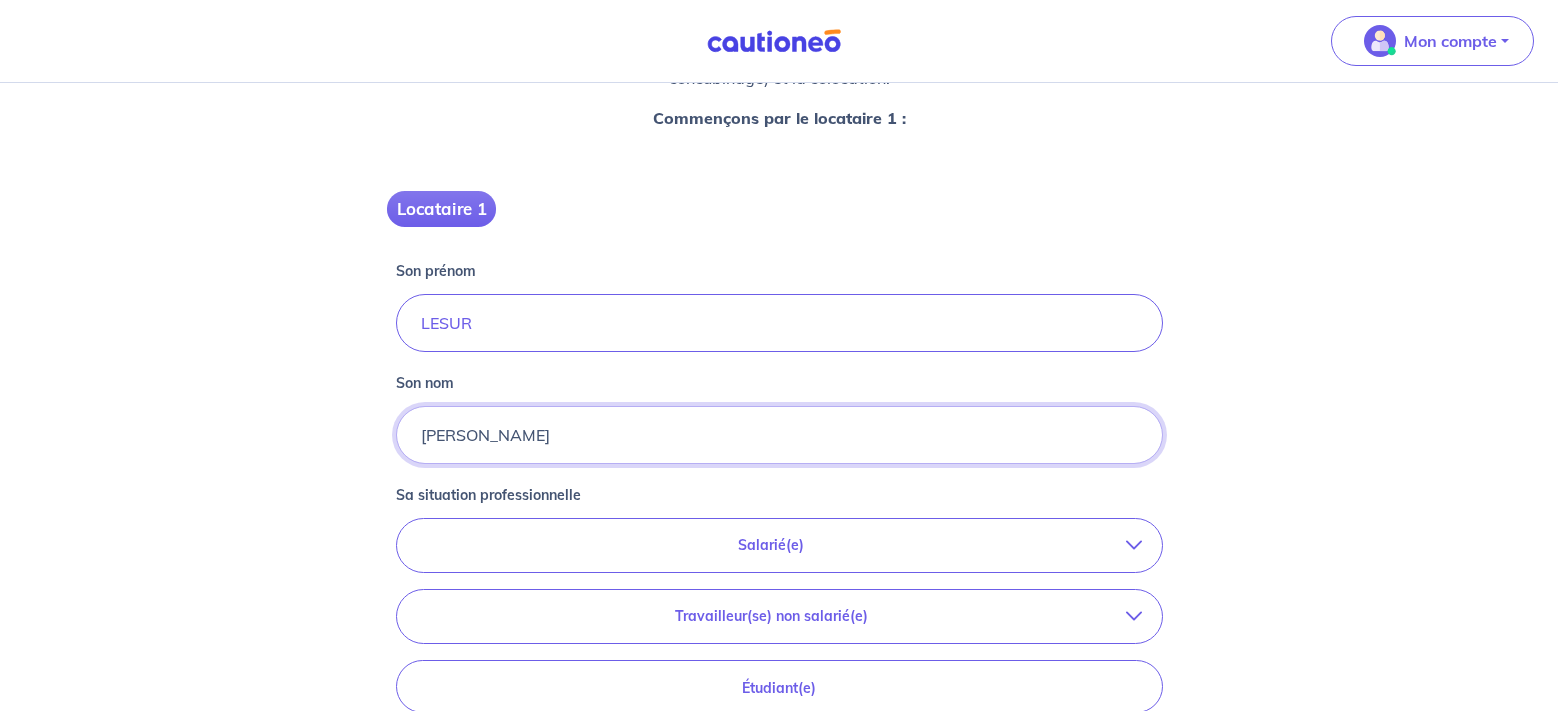 type on "[PERSON_NAME]" 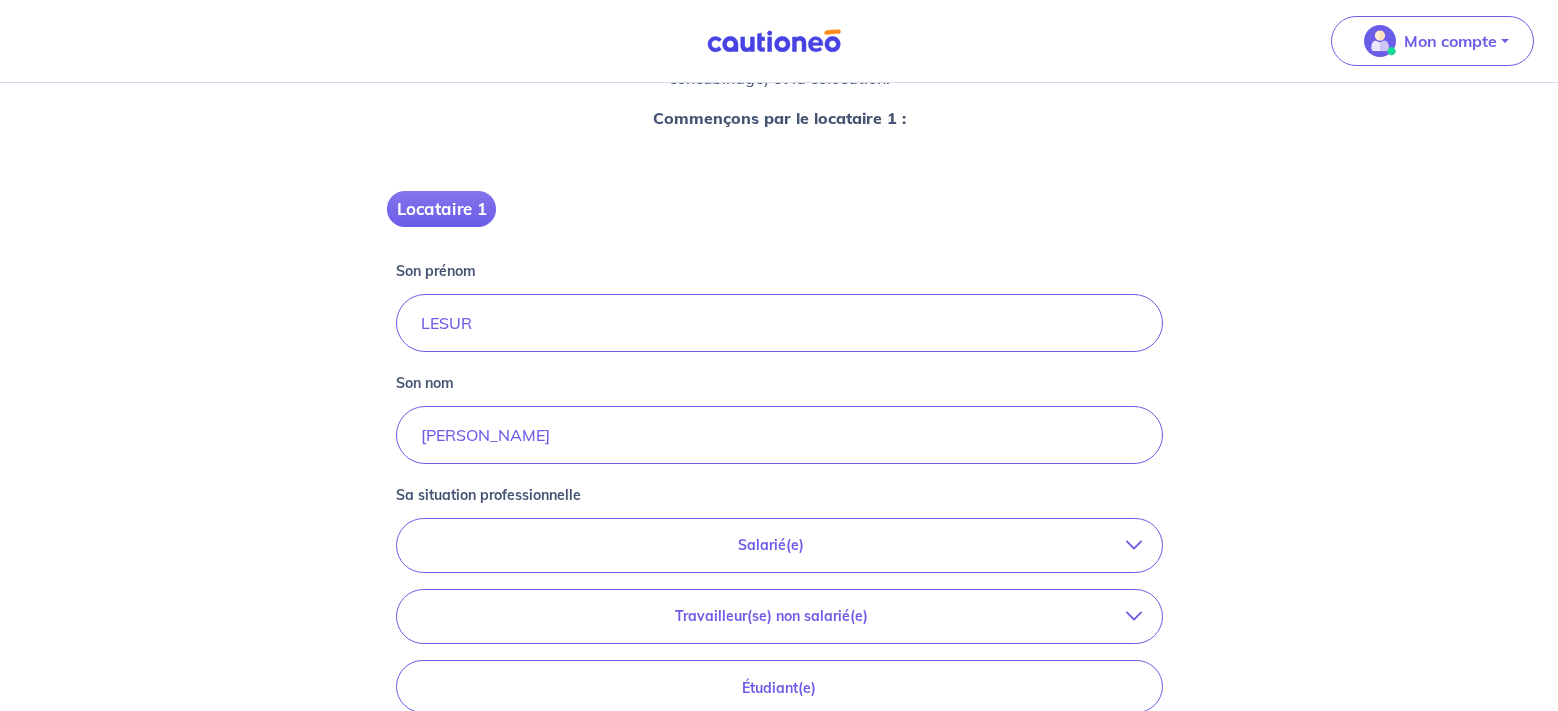 click on "Salarié(e)" at bounding box center (779, 545) 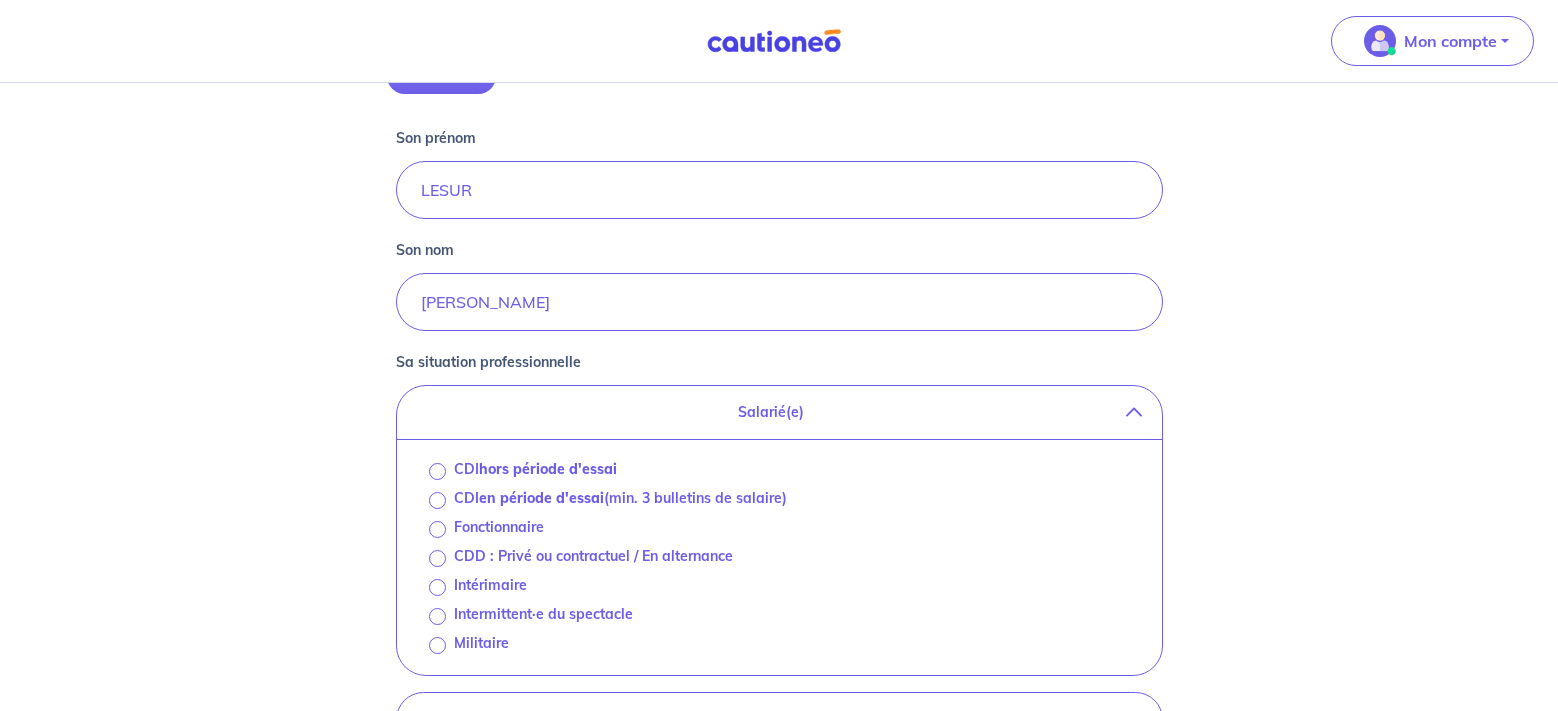 scroll, scrollTop: 408, scrollLeft: 0, axis: vertical 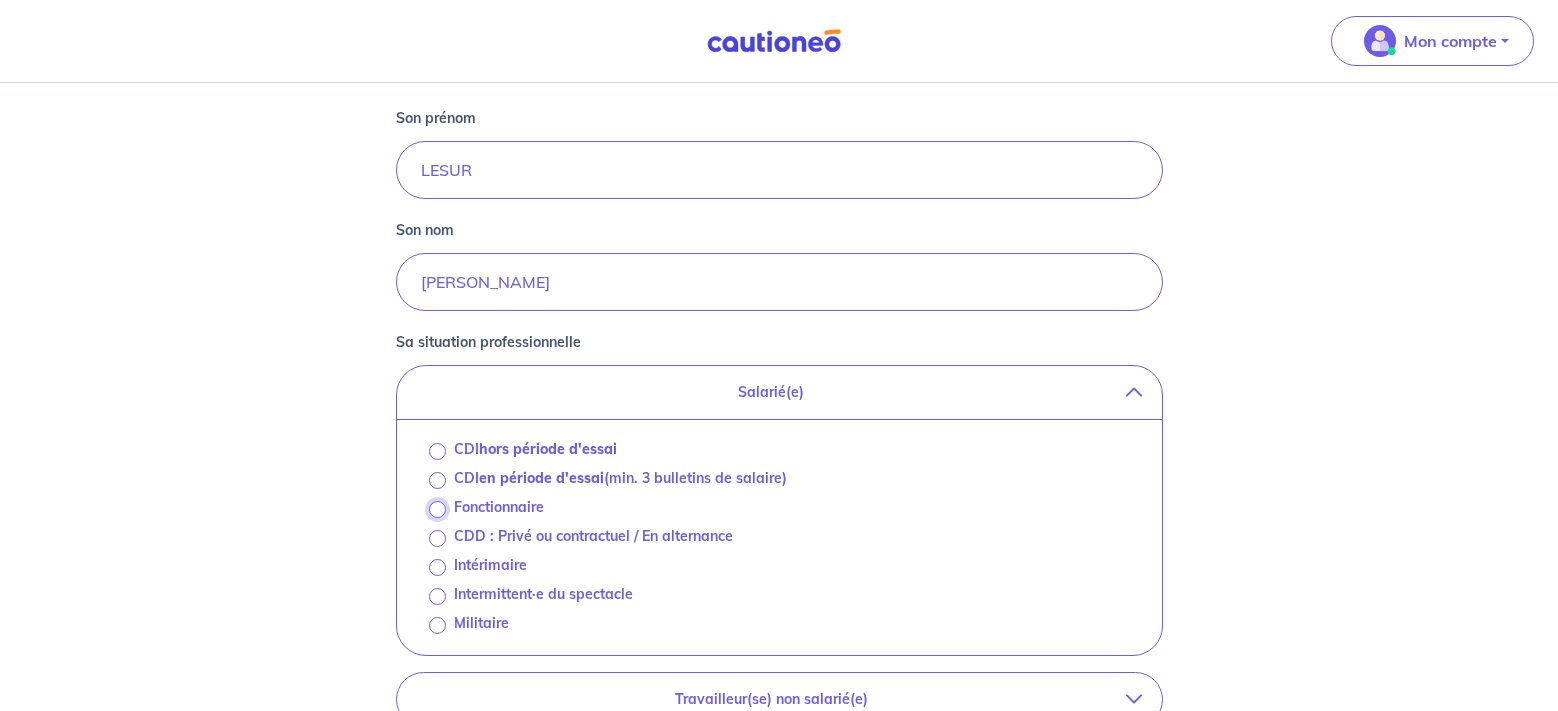 click on "Fonctionnaire" at bounding box center [437, 509] 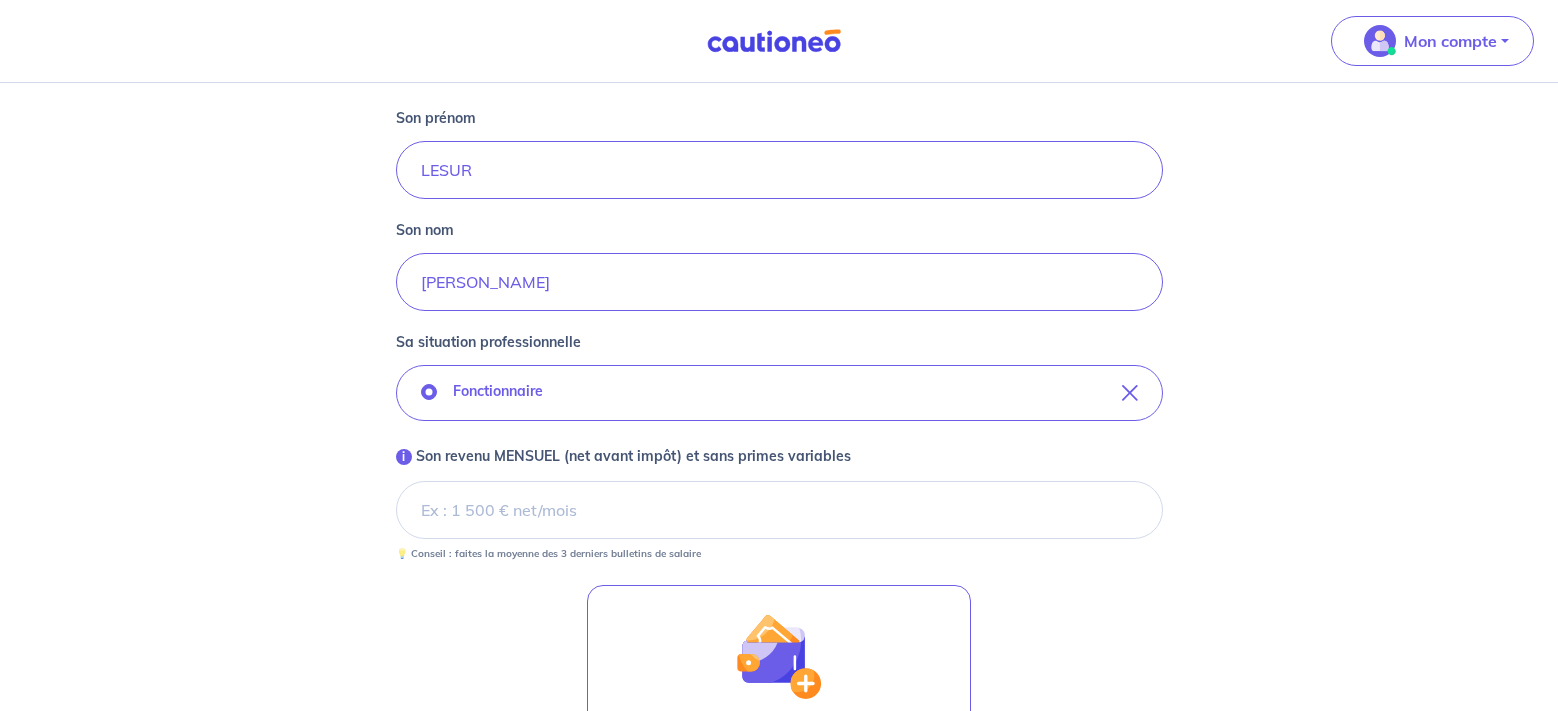 click on "i Son revenu MENSUEL (net avant impôt) et sans primes variables" at bounding box center [779, 510] 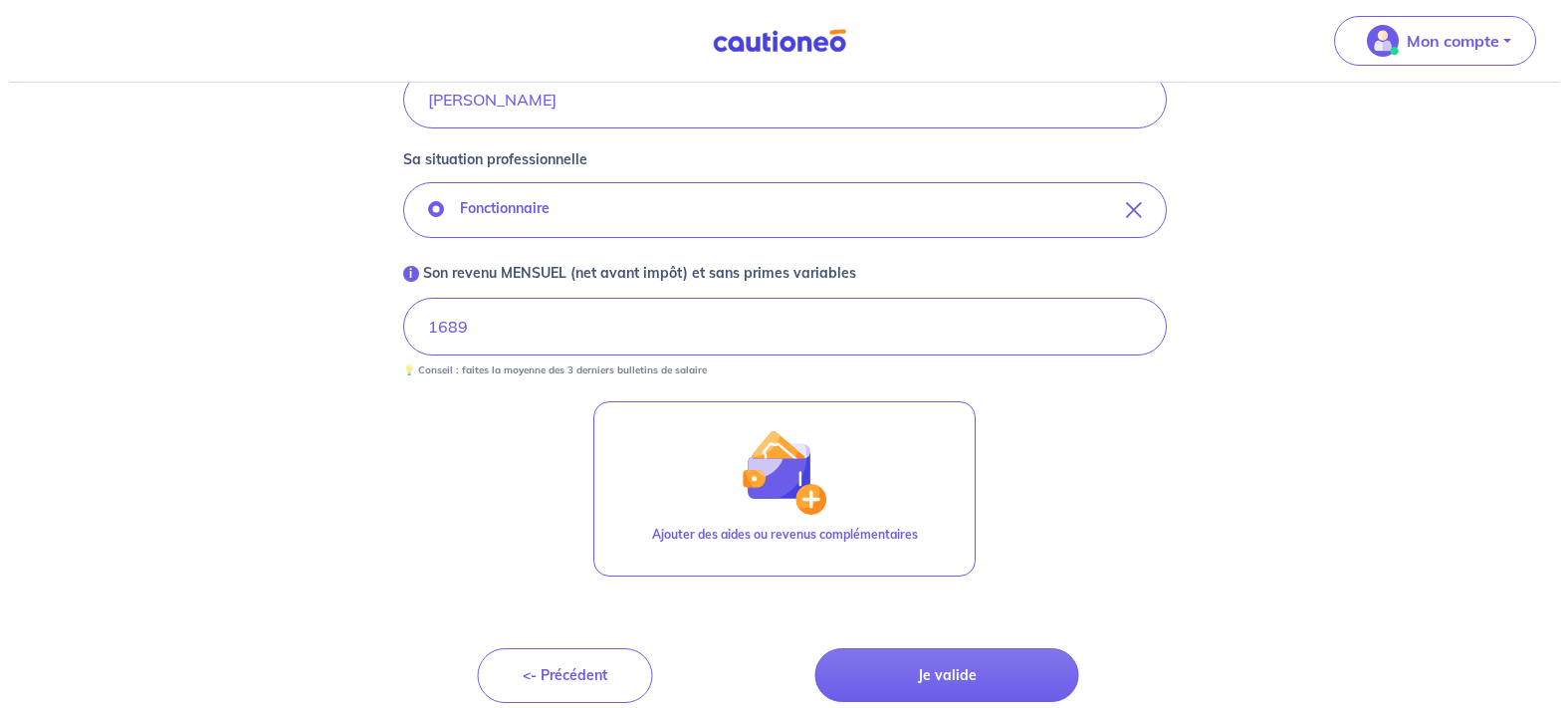 scroll, scrollTop: 607, scrollLeft: 0, axis: vertical 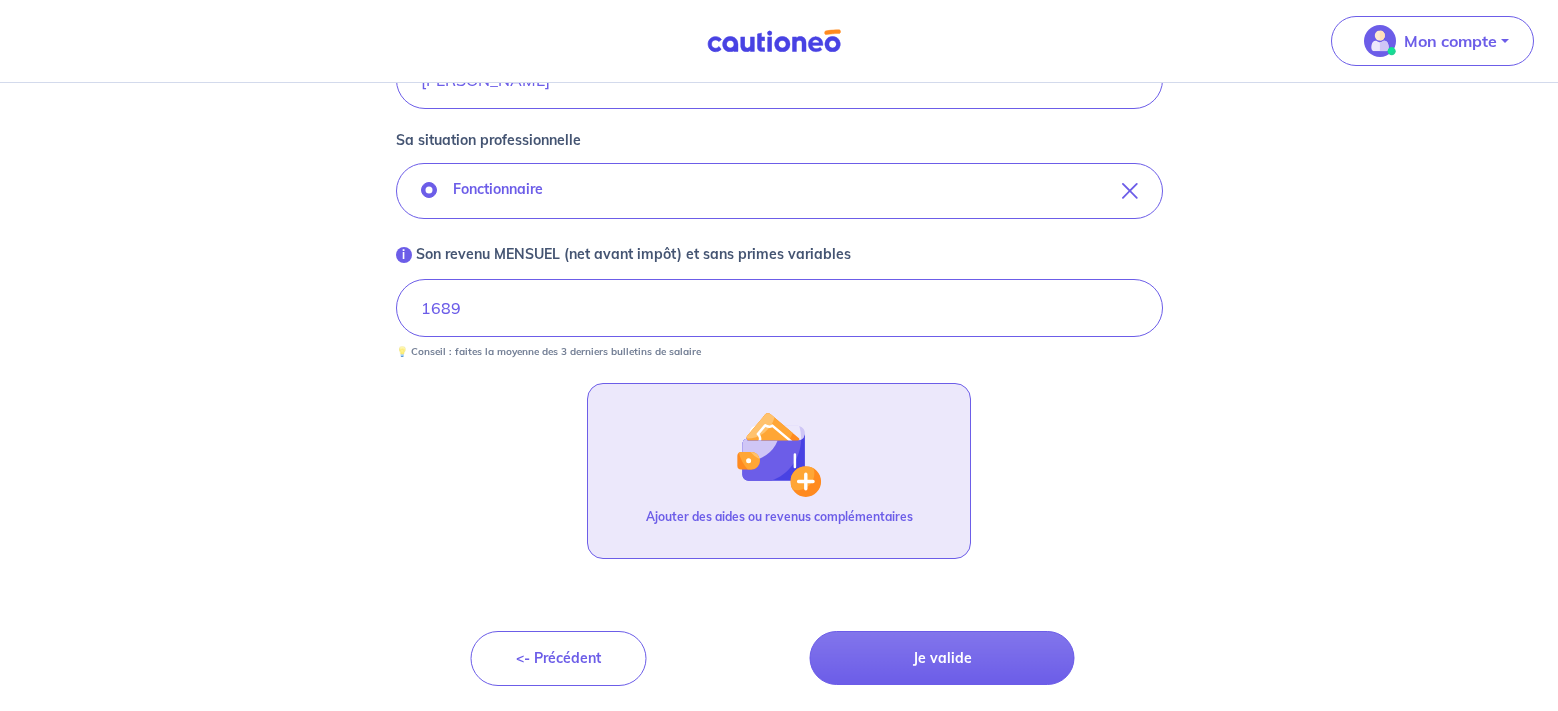 click on "Ajouter des aides ou revenus complémentaires" at bounding box center [779, 517] 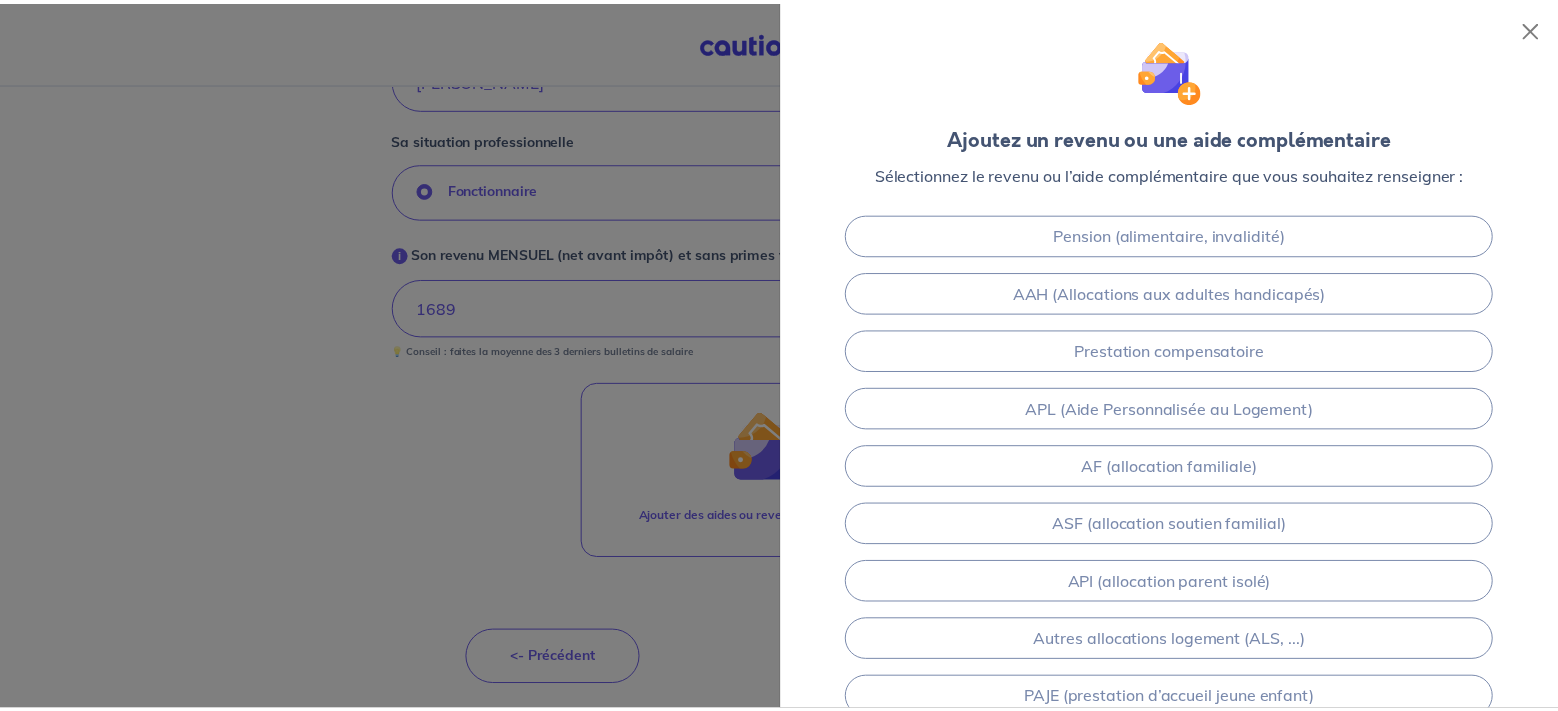 scroll, scrollTop: 60, scrollLeft: 0, axis: vertical 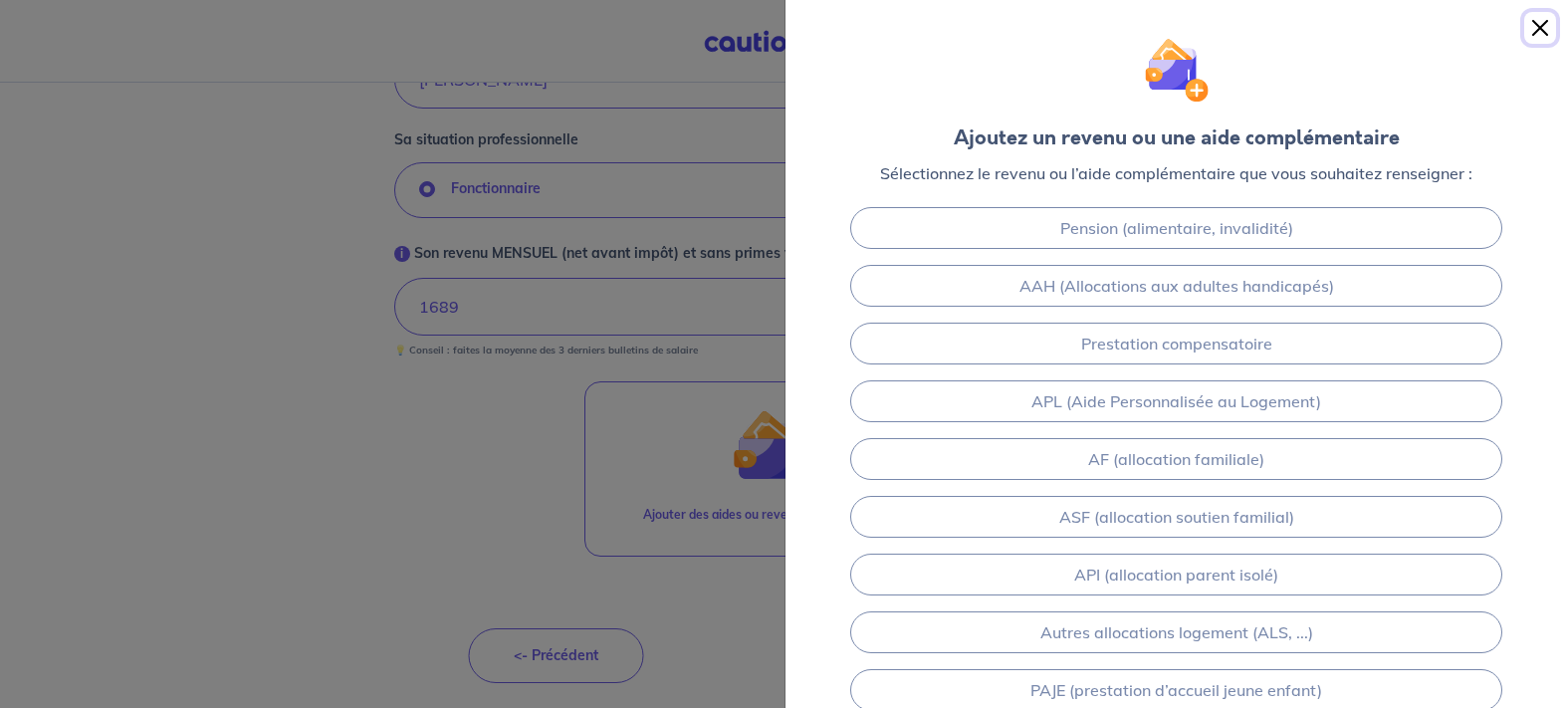 click at bounding box center [1540, 28] 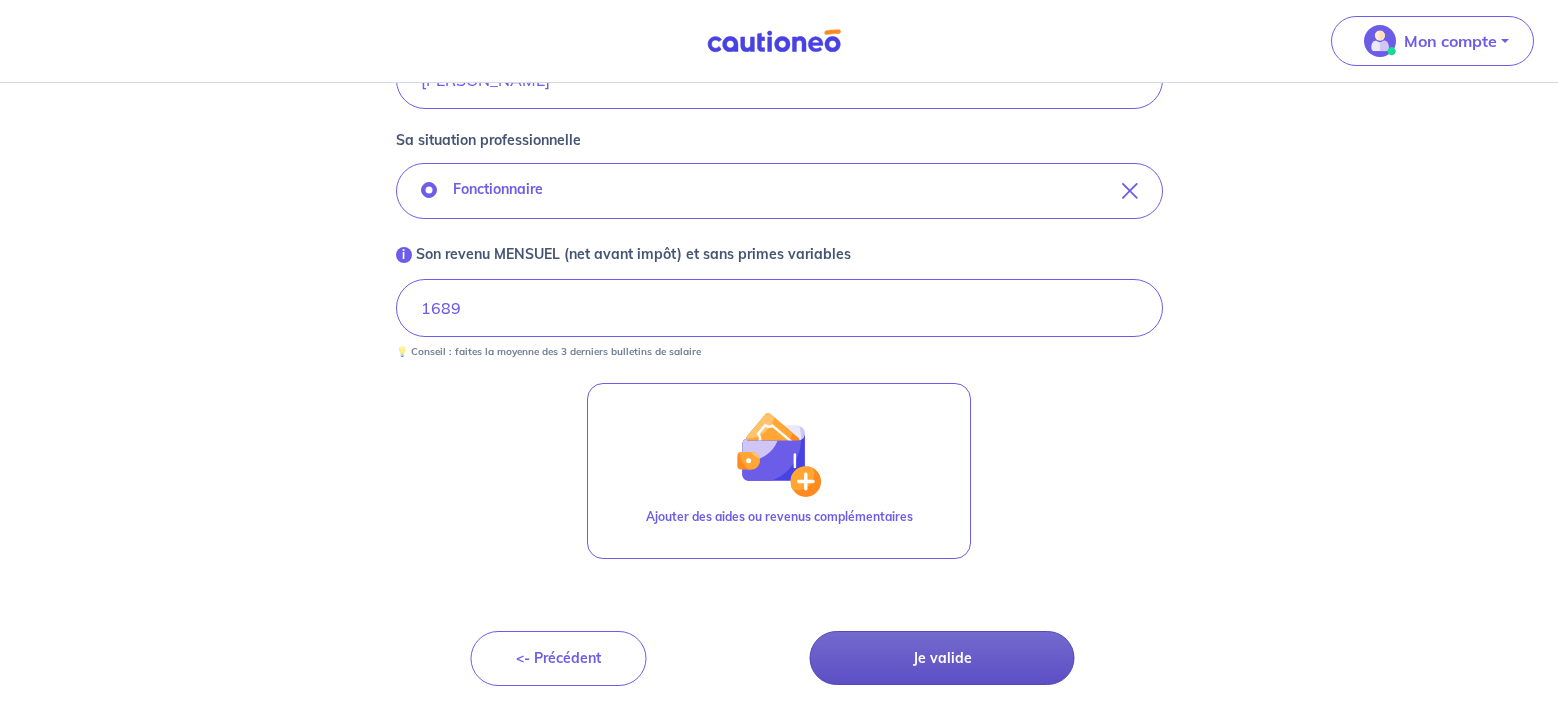 click on "Je valide" at bounding box center [942, 658] 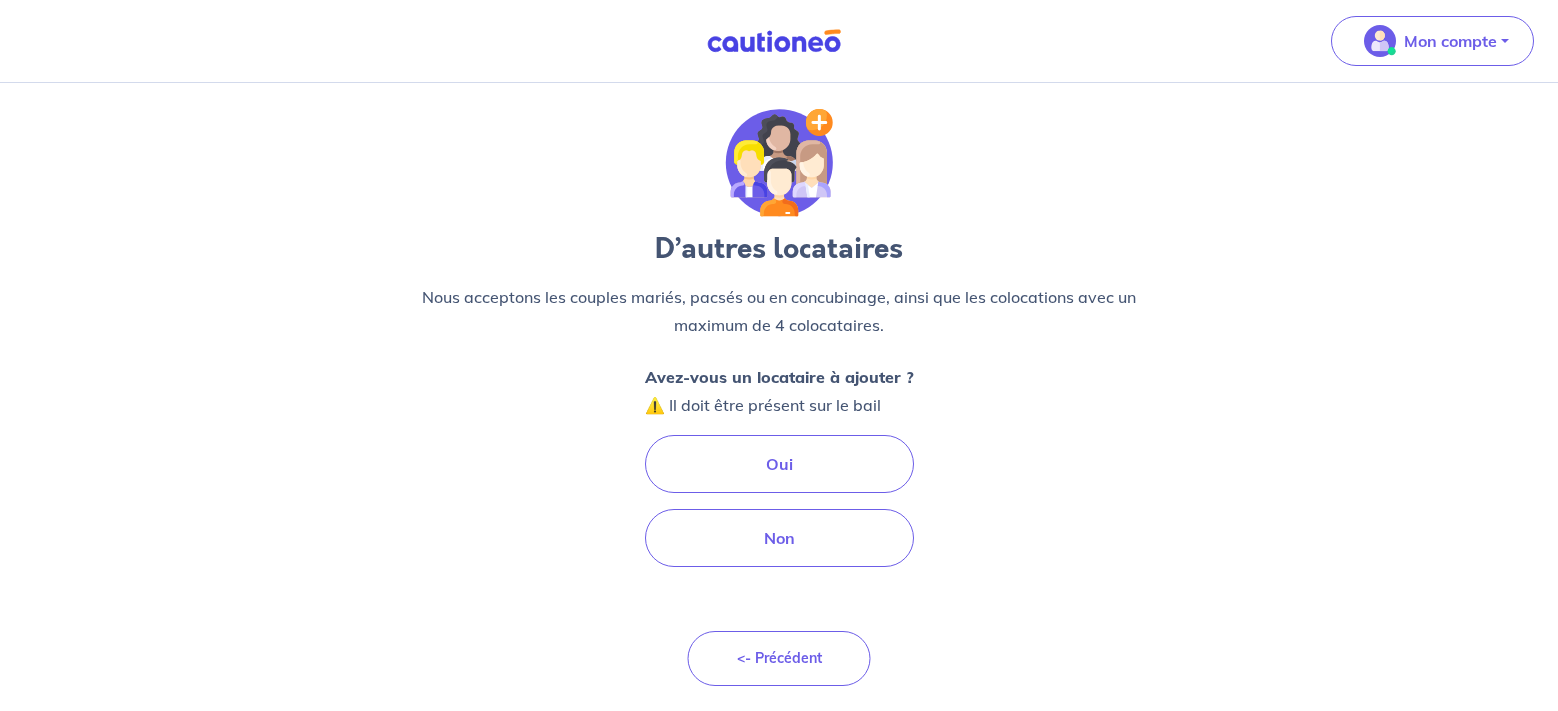 scroll, scrollTop: 0, scrollLeft: 0, axis: both 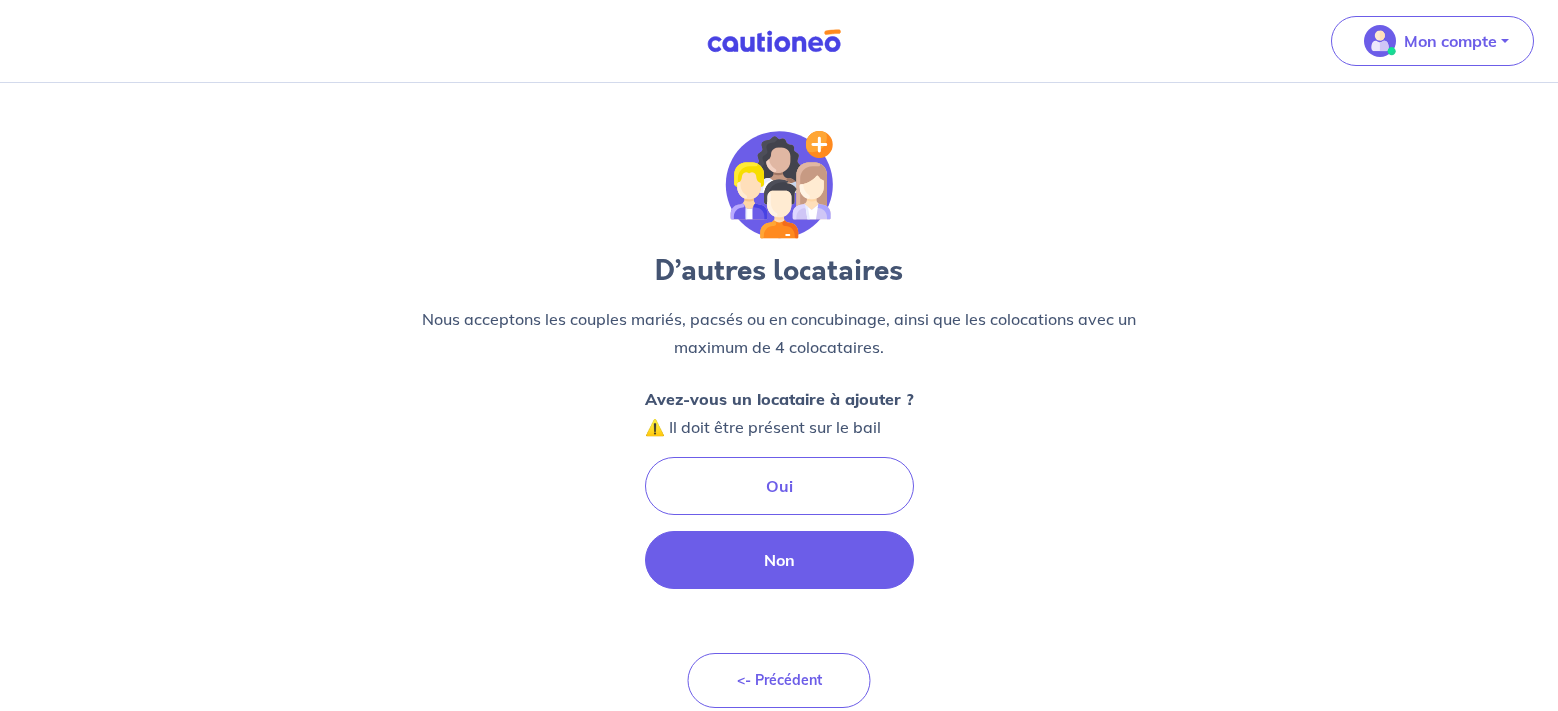click on "Non" at bounding box center (779, 560) 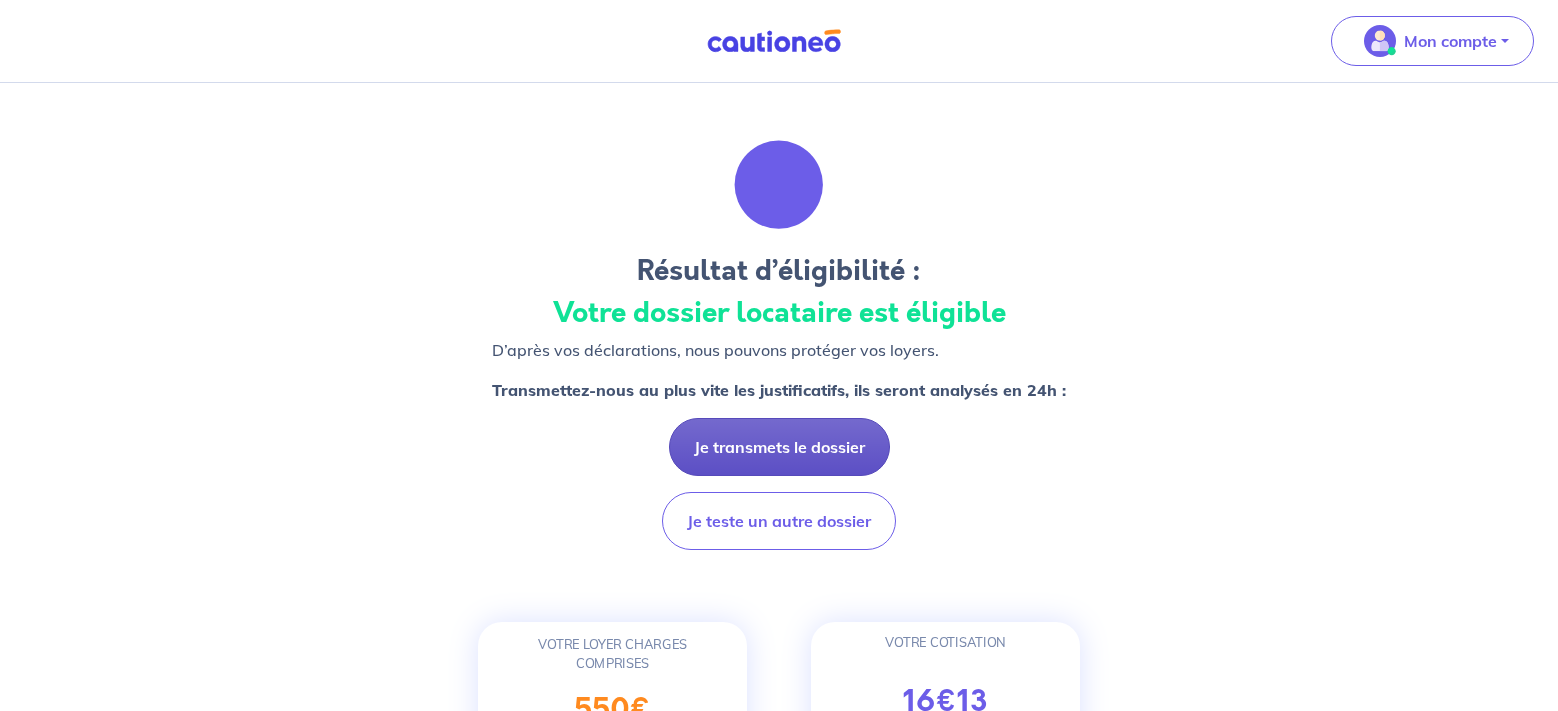 click on "Je transmets le dossier" at bounding box center [779, 447] 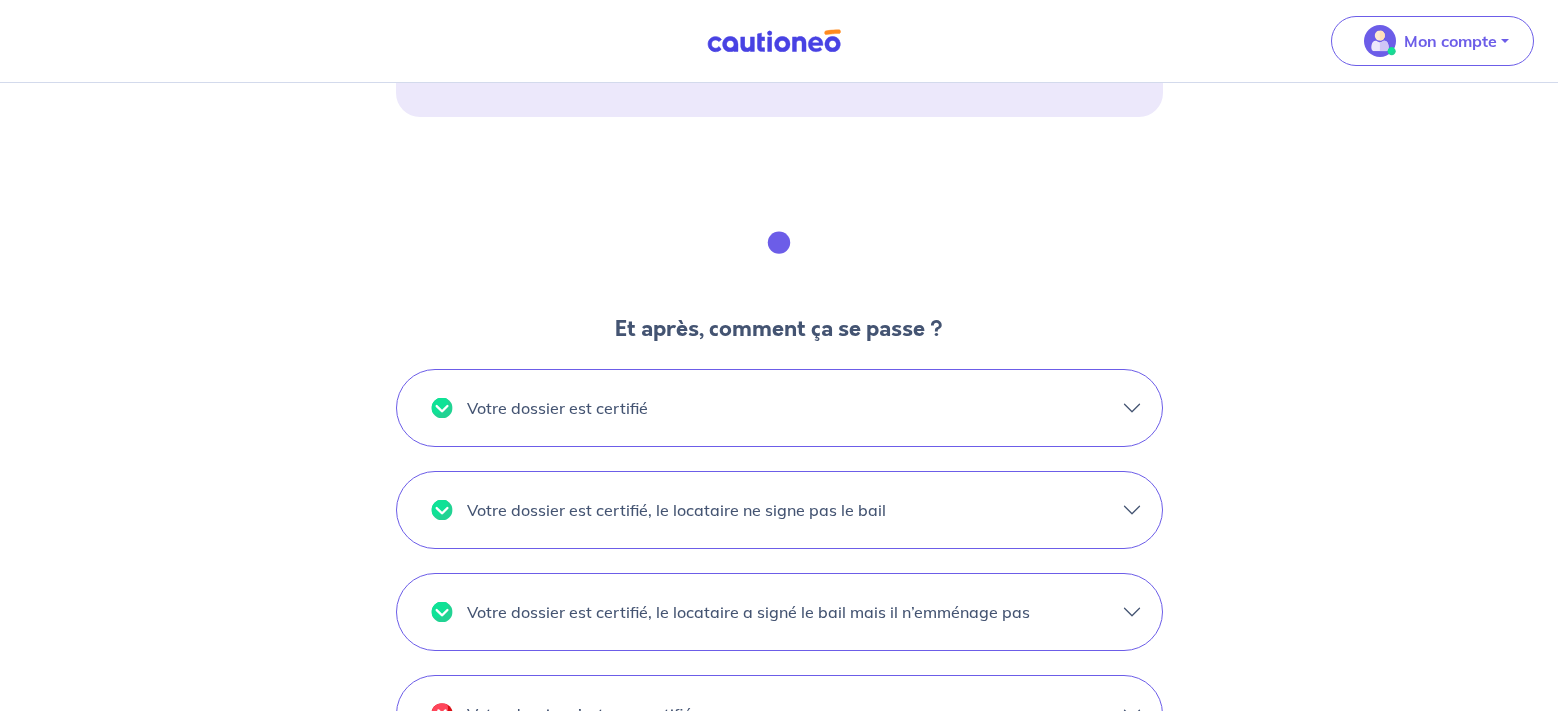 scroll, scrollTop: 1391, scrollLeft: 0, axis: vertical 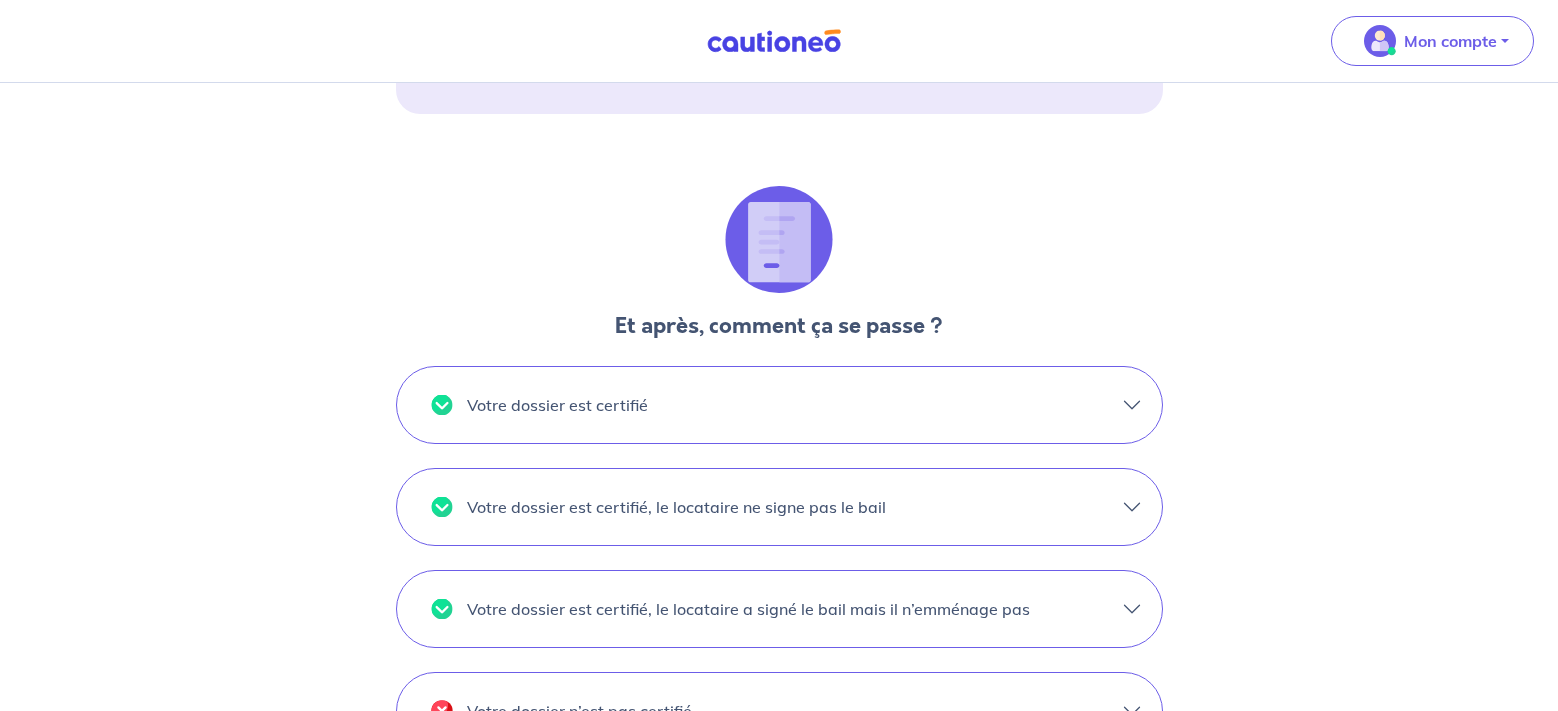 click on "Votre dossier est certifié" at bounding box center (779, 405) 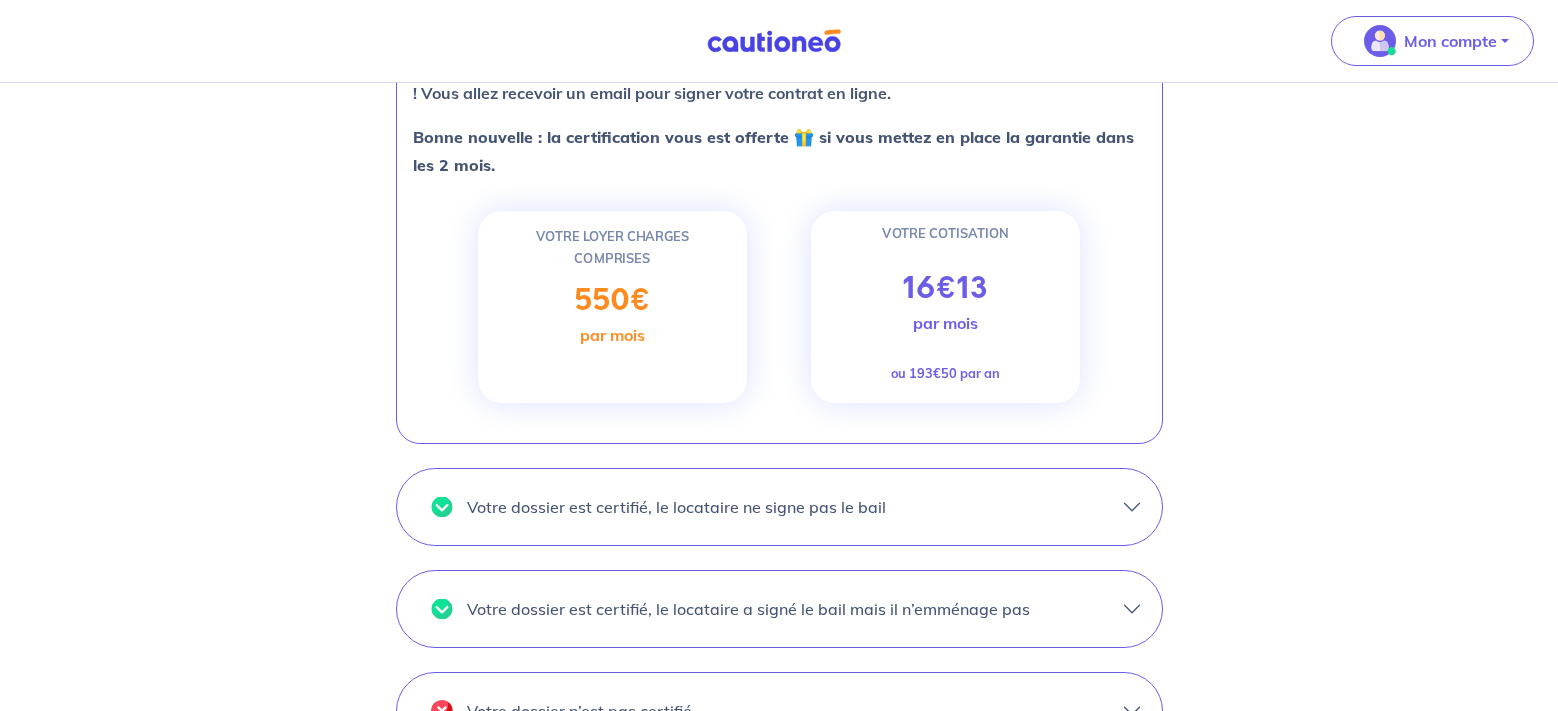 scroll, scrollTop: 1850, scrollLeft: 0, axis: vertical 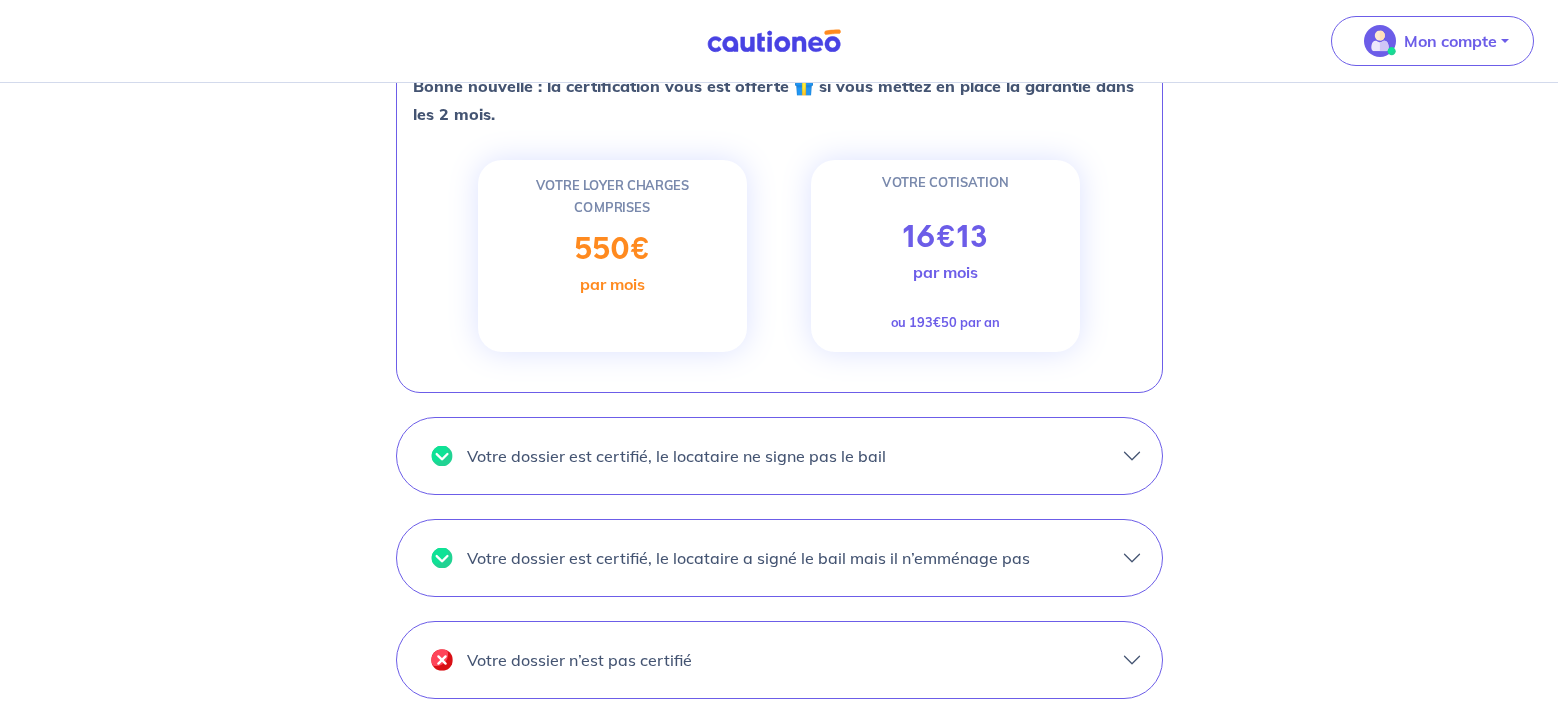 click on "Votre dossier est certifié, le locataire ne signe pas le bail" at bounding box center (779, 456) 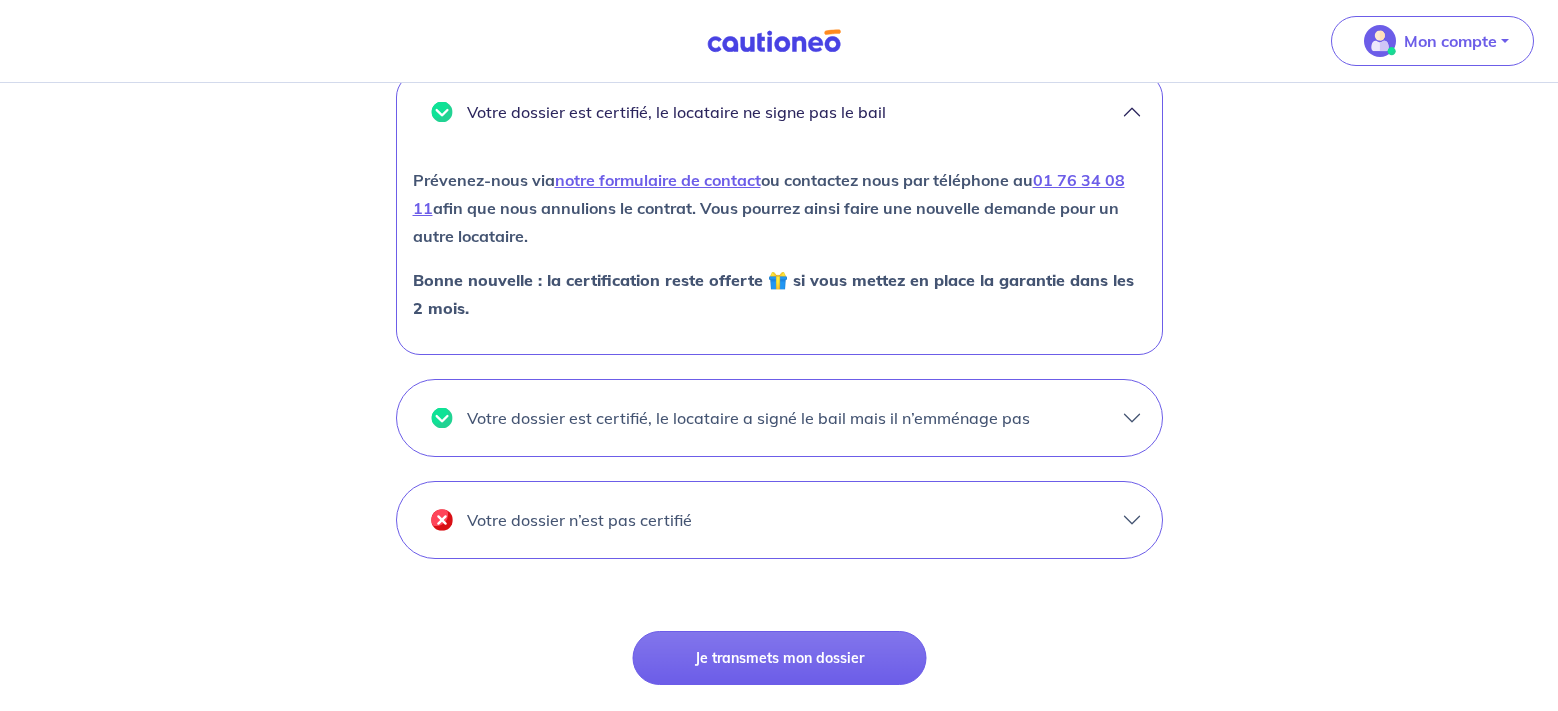 scroll, scrollTop: 1787, scrollLeft: 0, axis: vertical 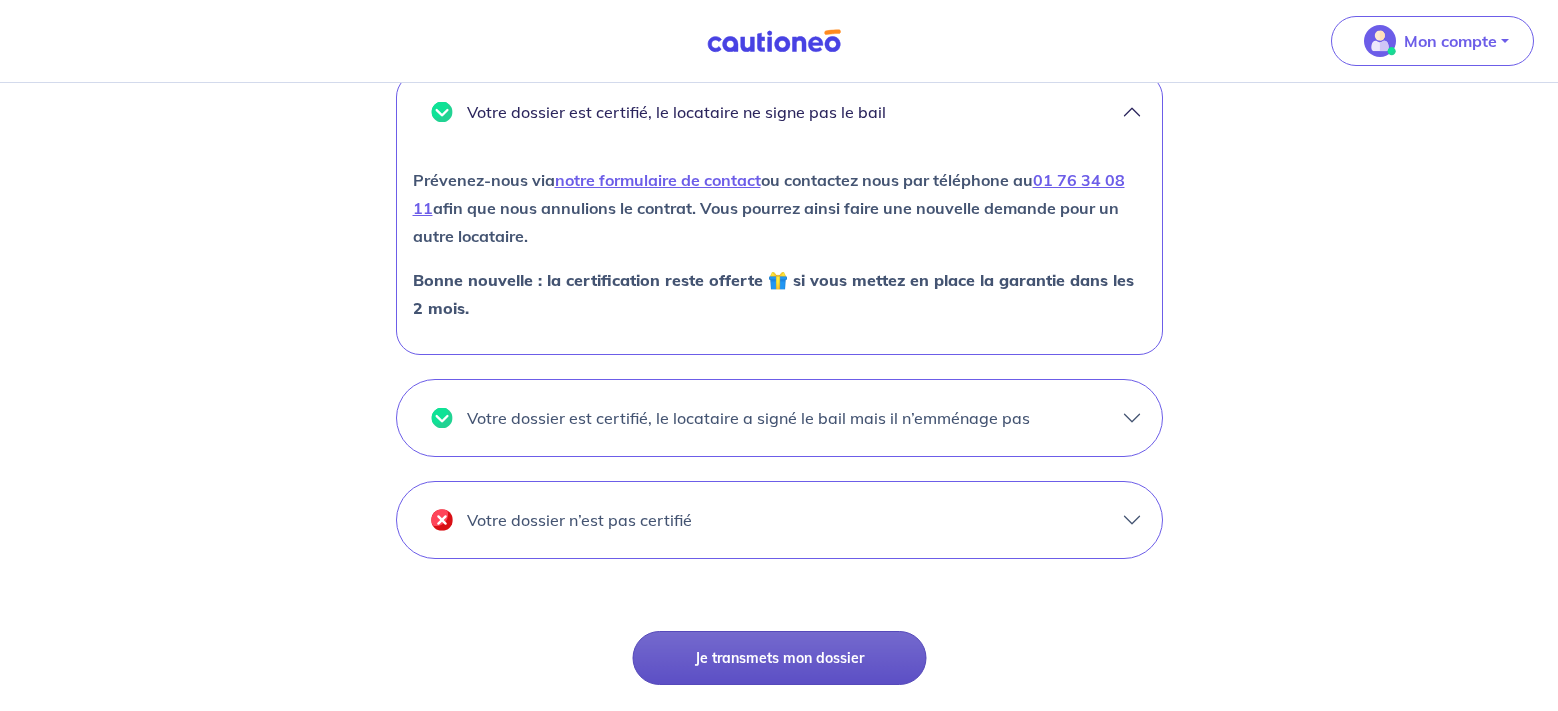click on "Je transmets mon dossier" at bounding box center (779, 658) 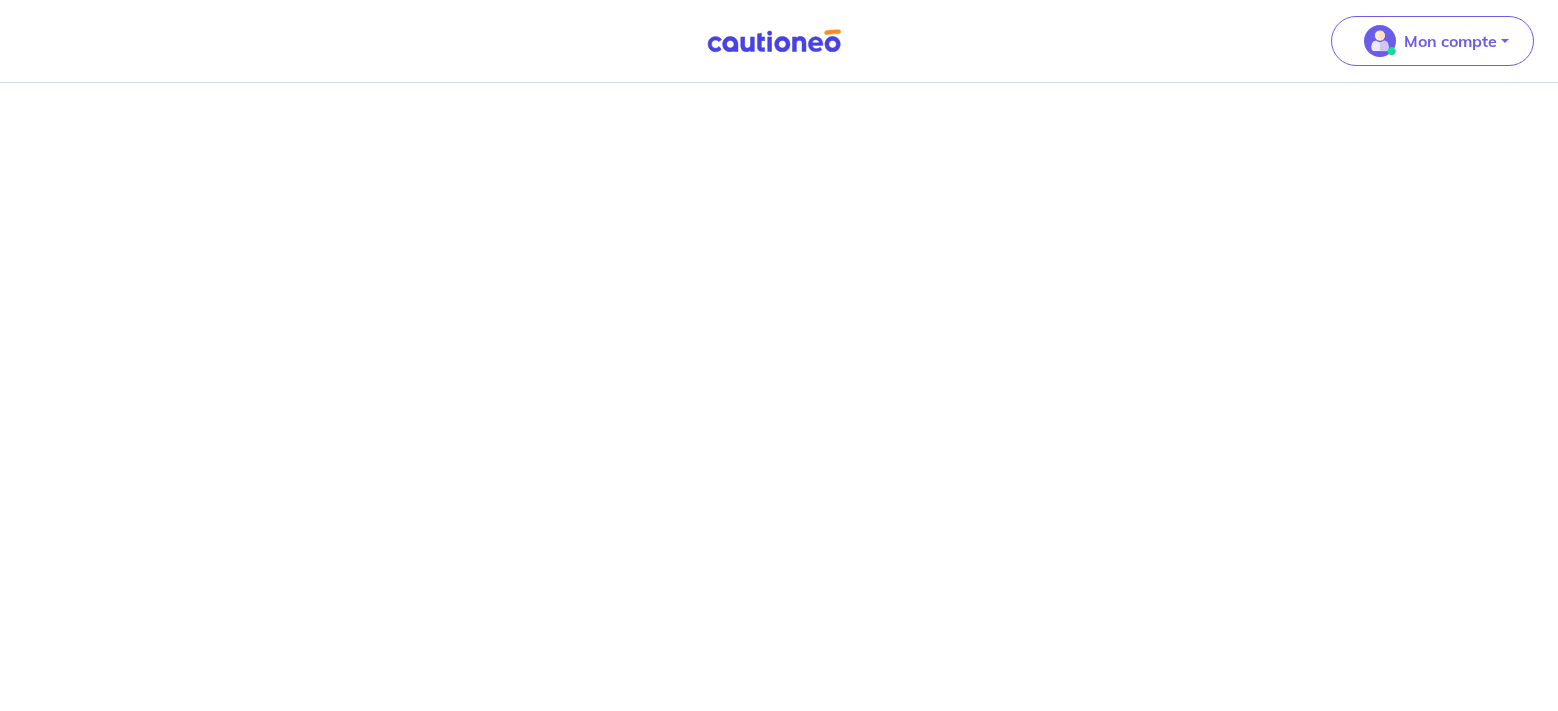 scroll, scrollTop: 0, scrollLeft: 0, axis: both 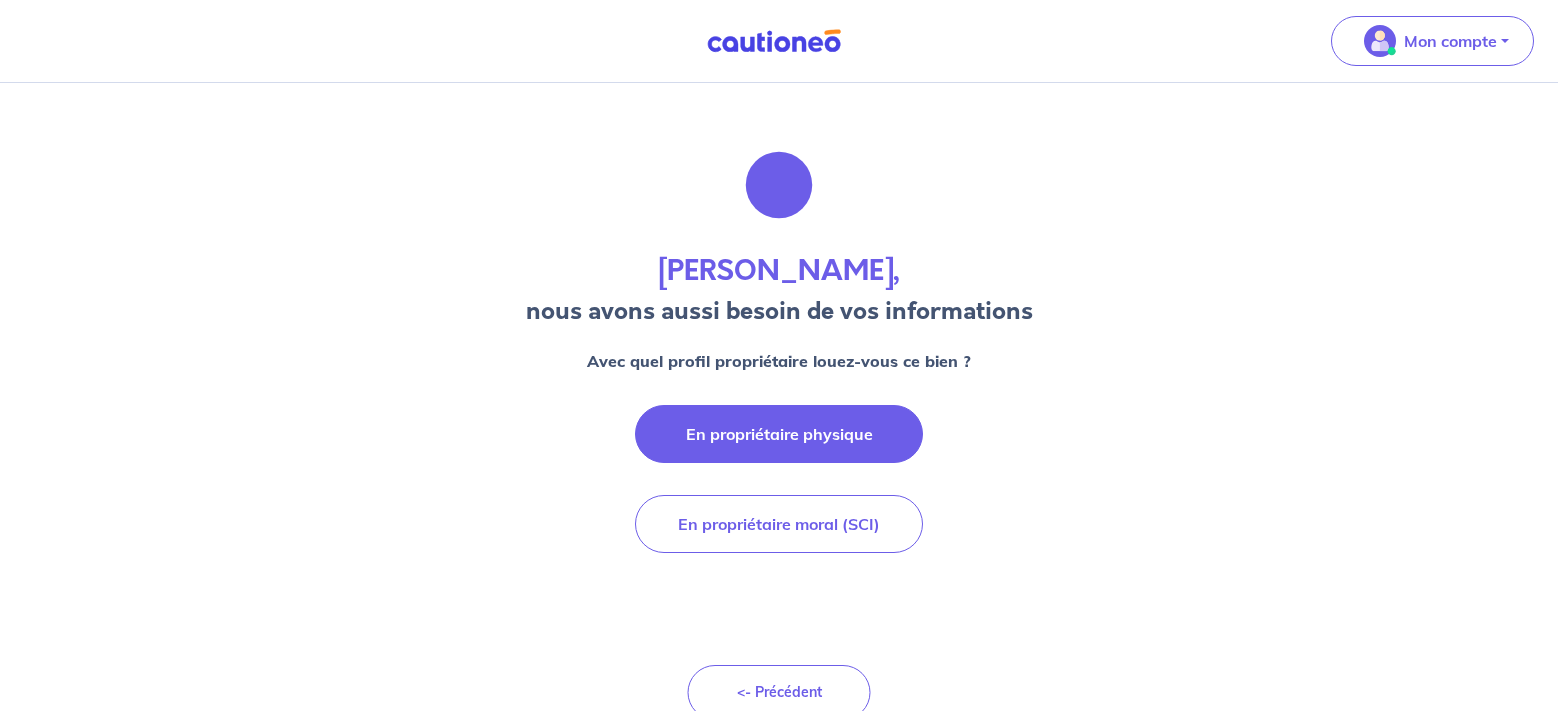 click on "En propriétaire physique" at bounding box center [779, 434] 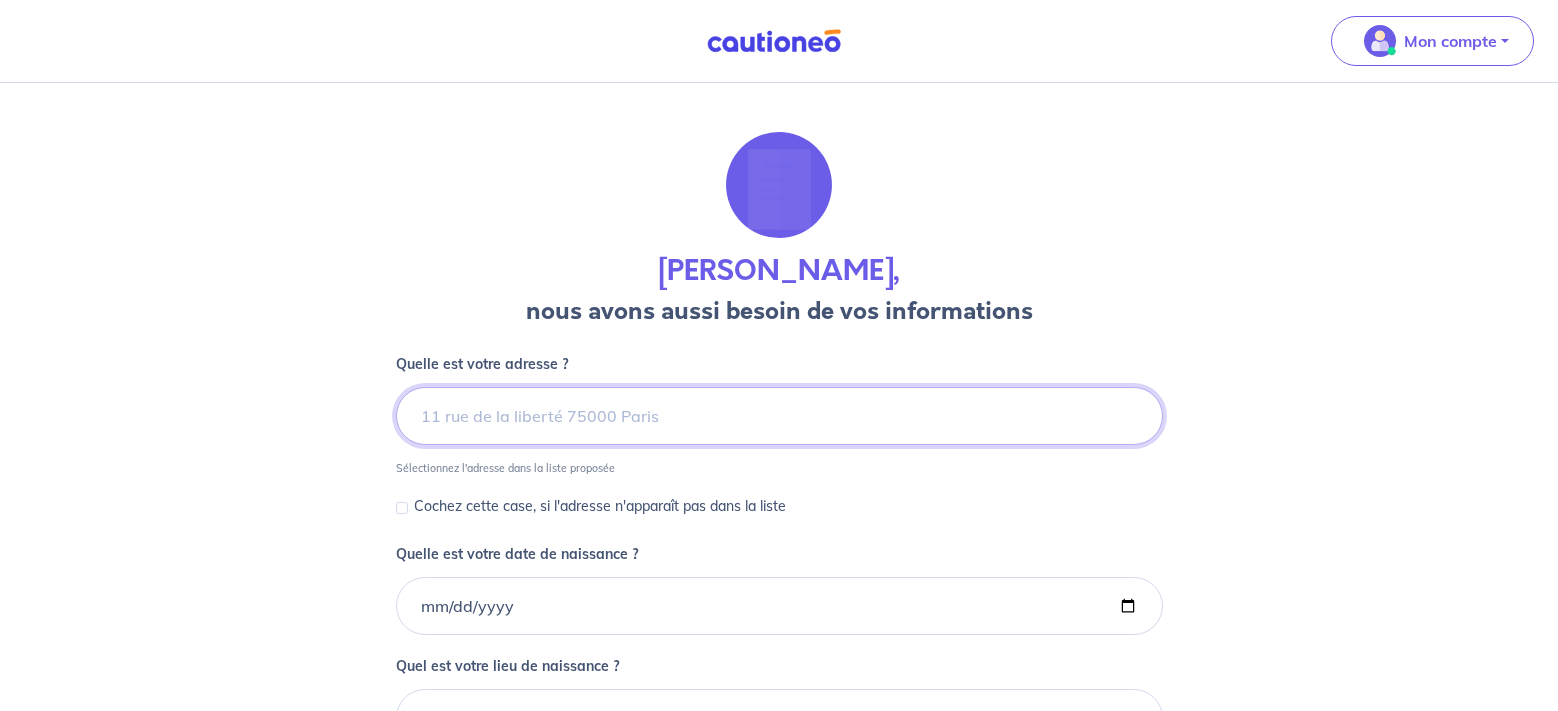 click at bounding box center [779, 416] 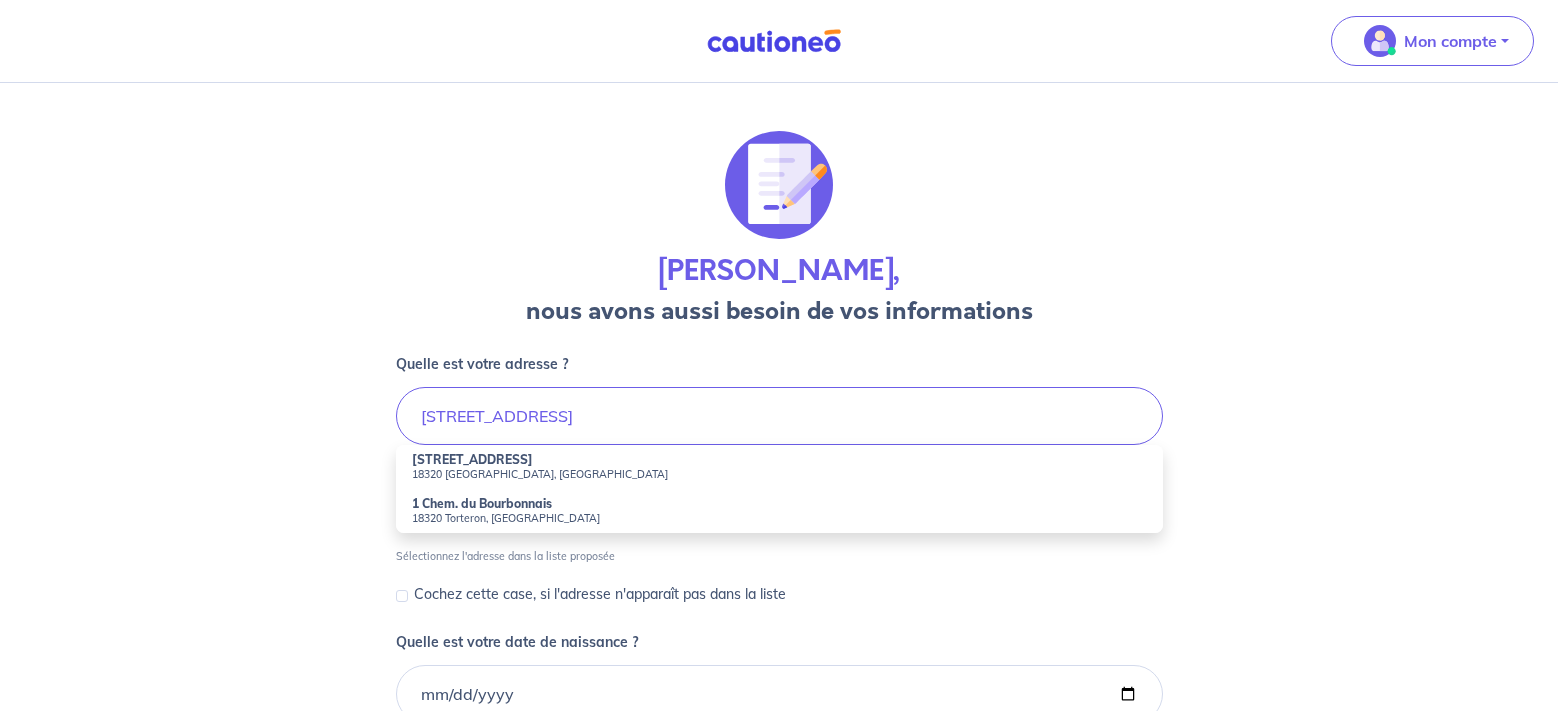 click on "18320 Torteron, [GEOGRAPHIC_DATA]" at bounding box center [779, 518] 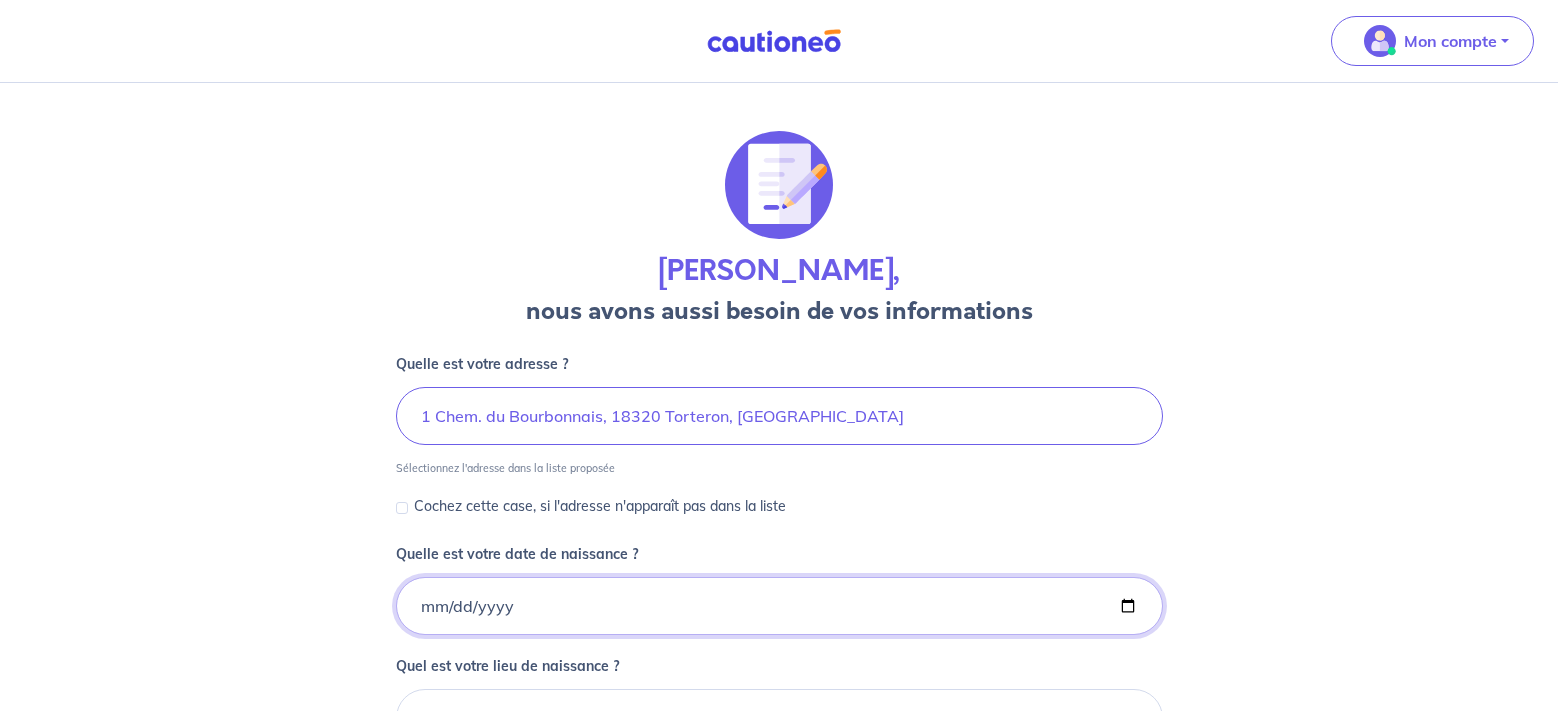 click on "Quelle est votre date de naissance ?" at bounding box center (779, 606) 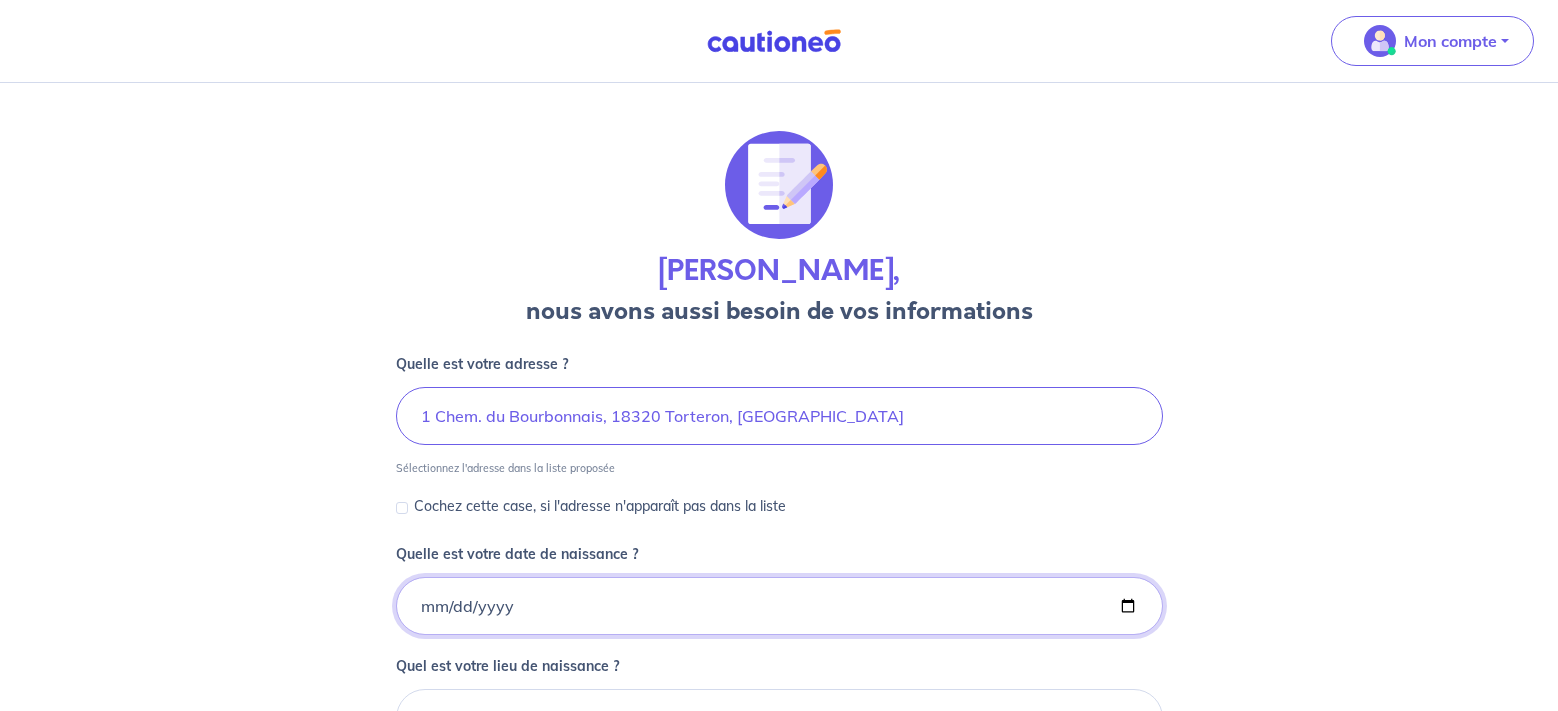 type on "[DATE]" 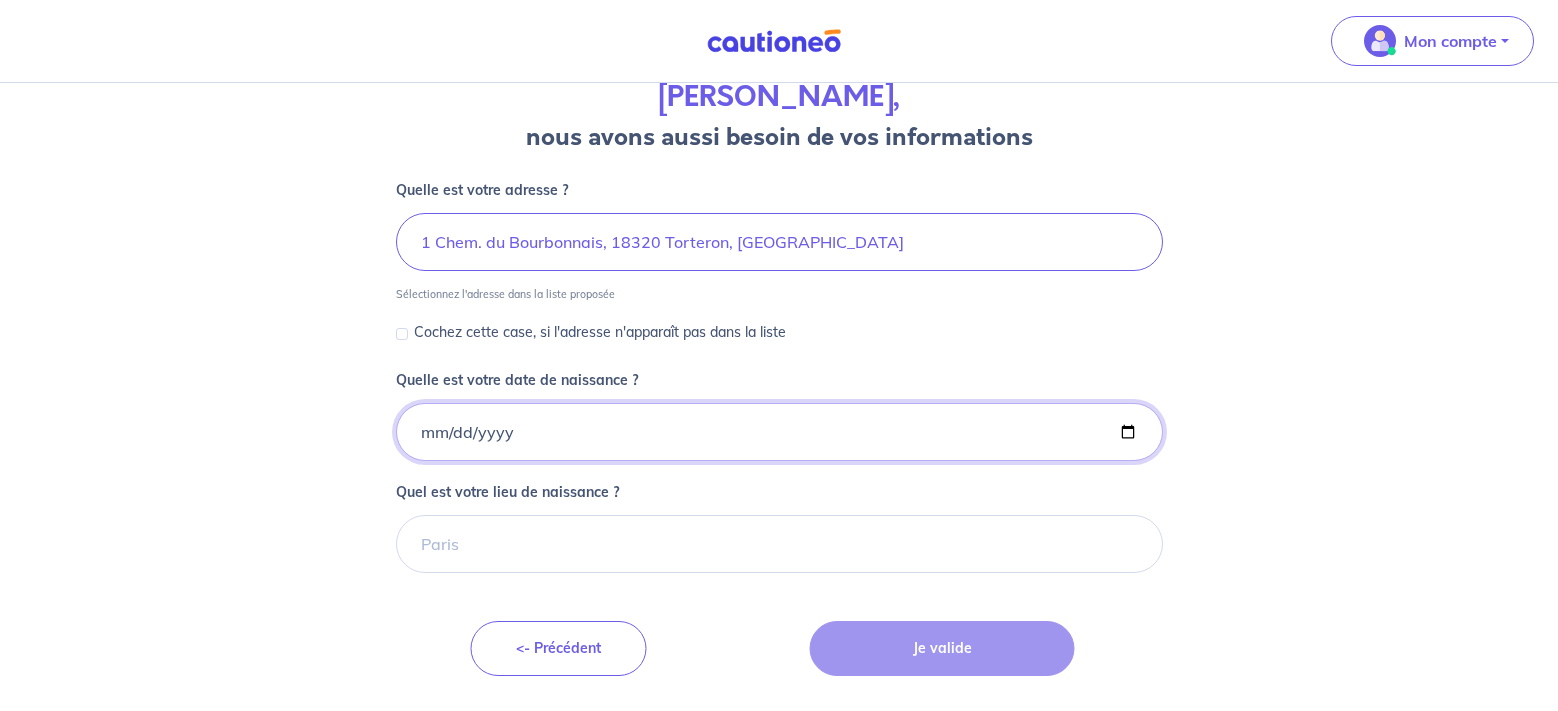 scroll, scrollTop: 204, scrollLeft: 0, axis: vertical 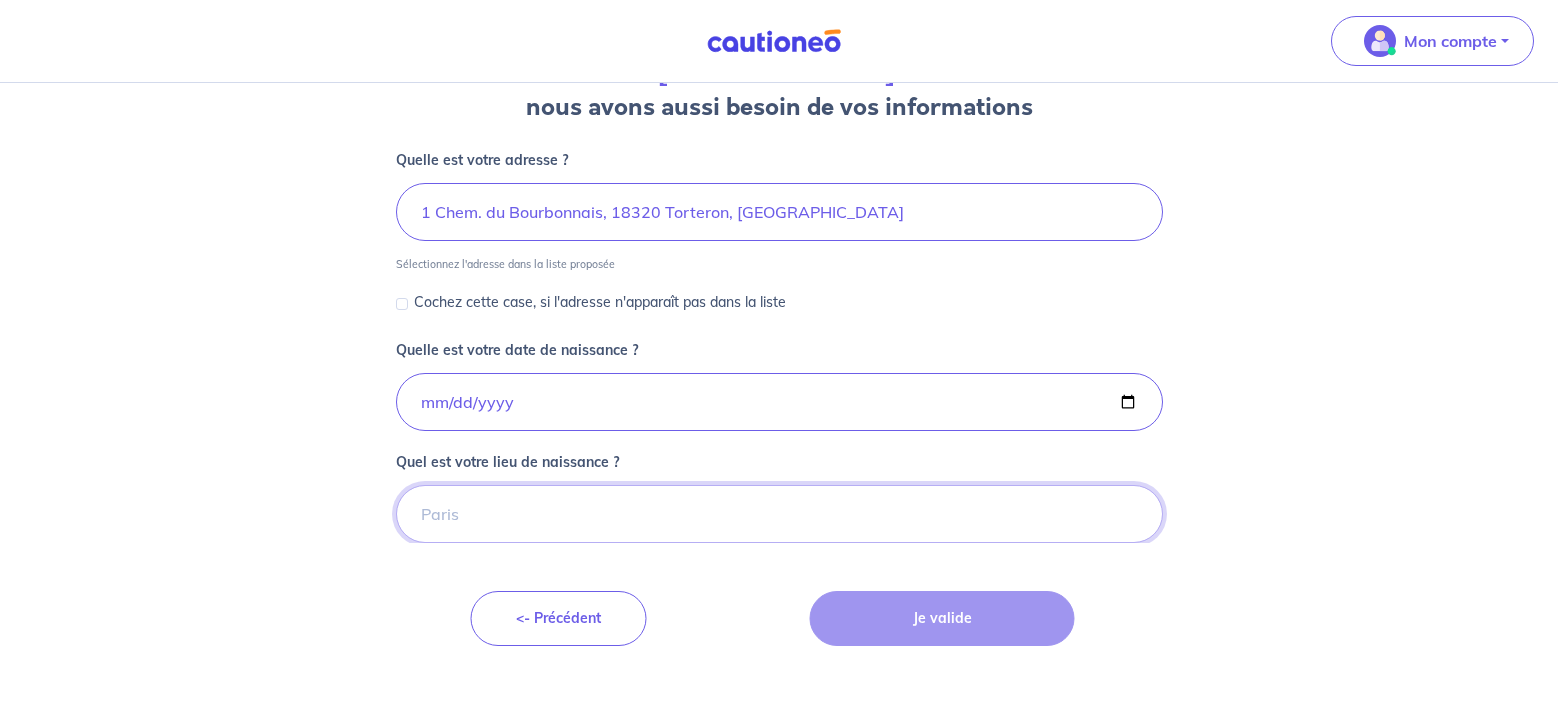 click on "Quel est votre lieu de naissance ?" at bounding box center [779, 514] 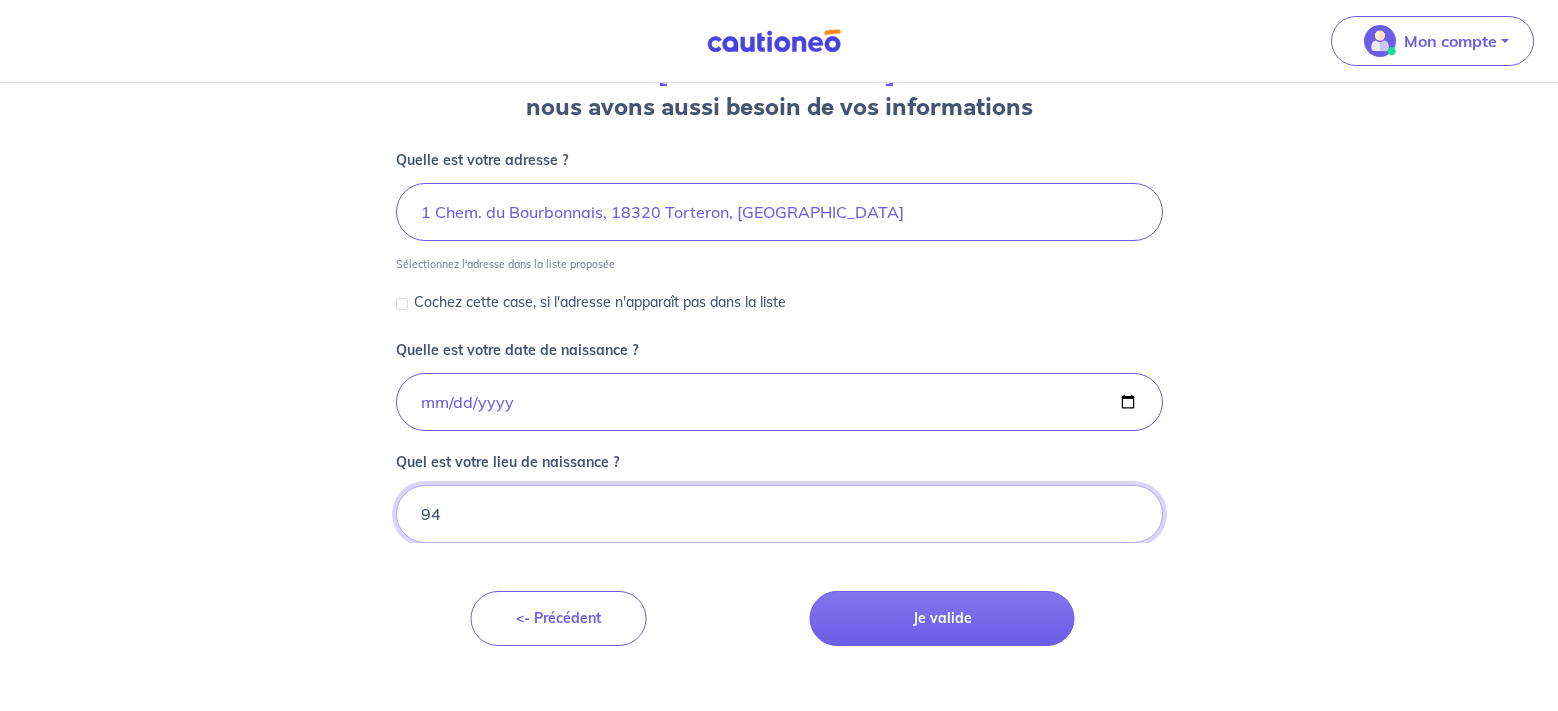 type on "9" 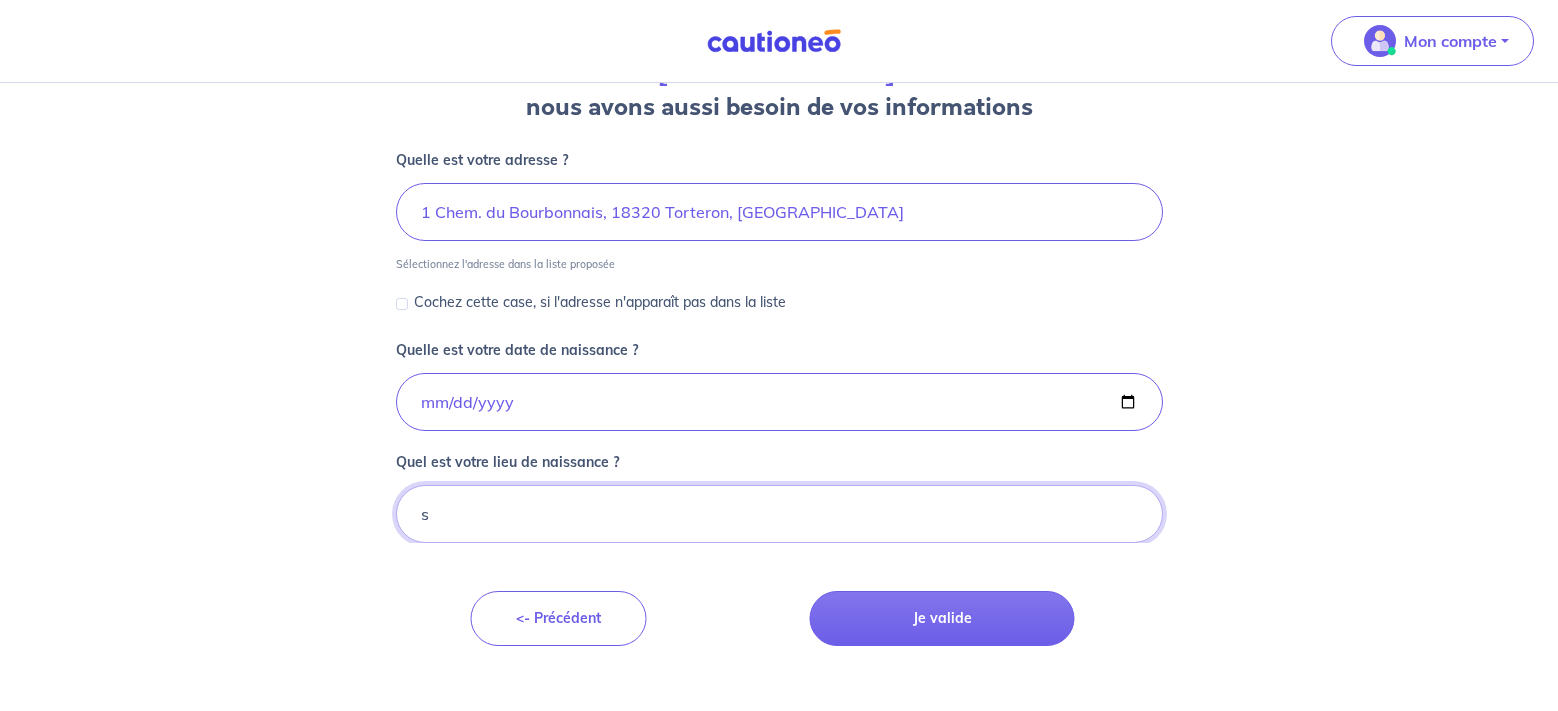 type on "s" 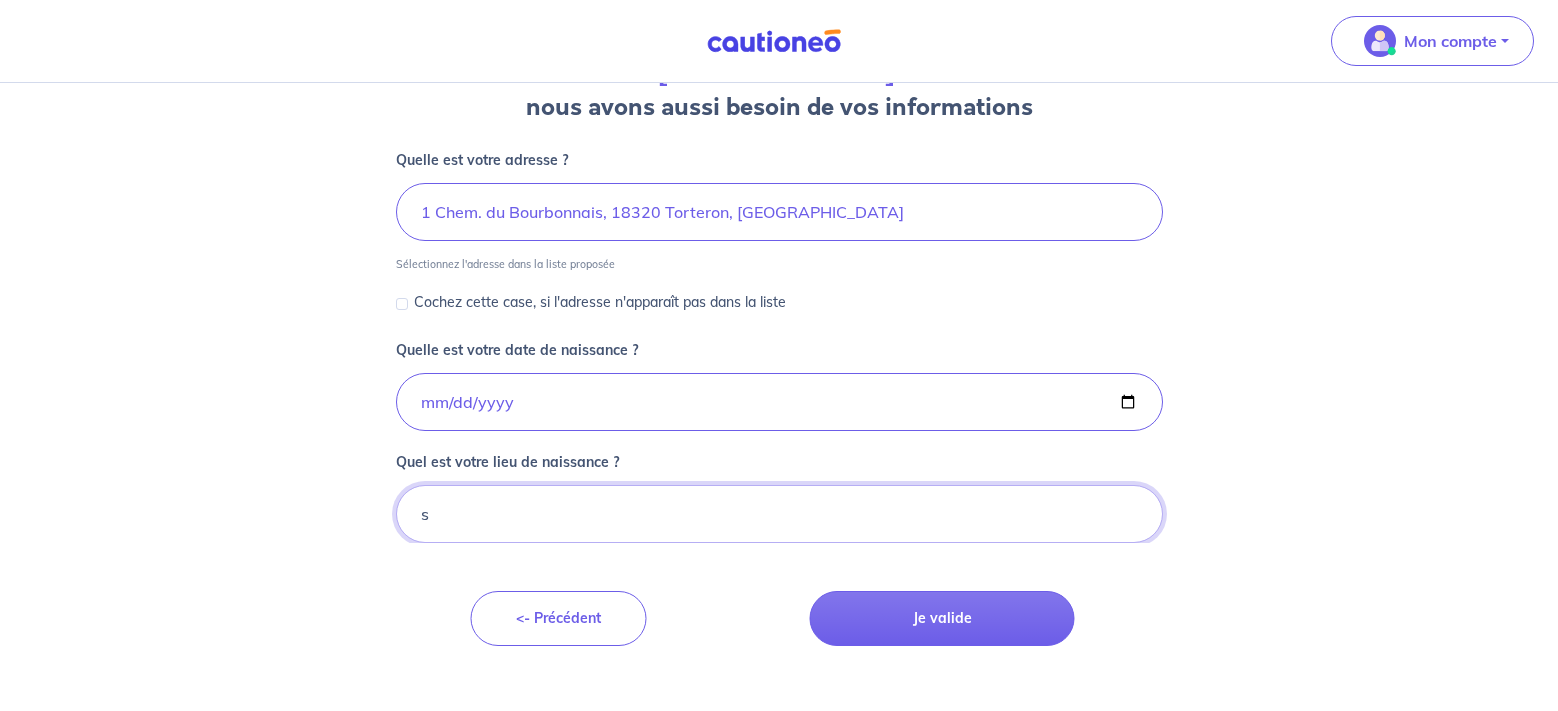 click on "s" at bounding box center (779, 514) 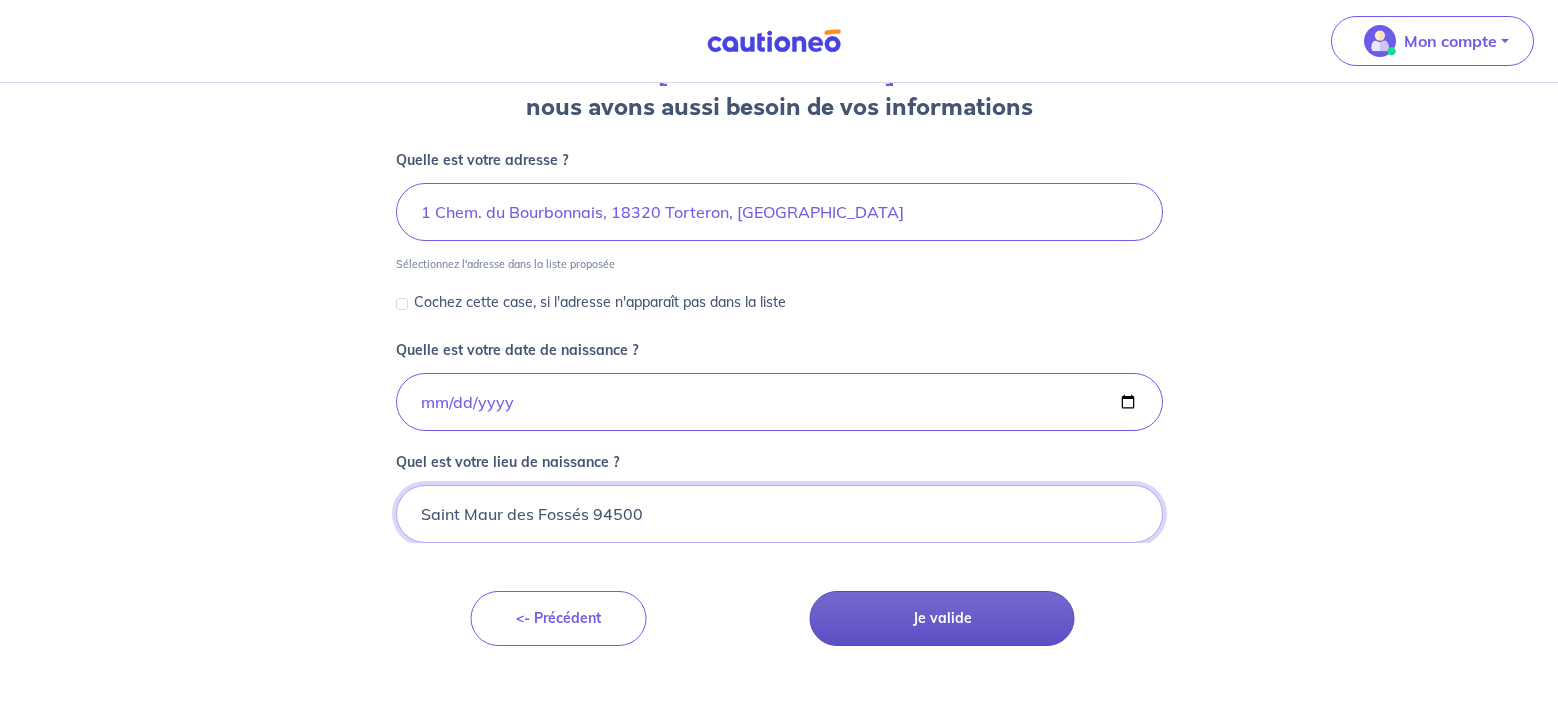 type on "Saint Maur des Fossés 94500" 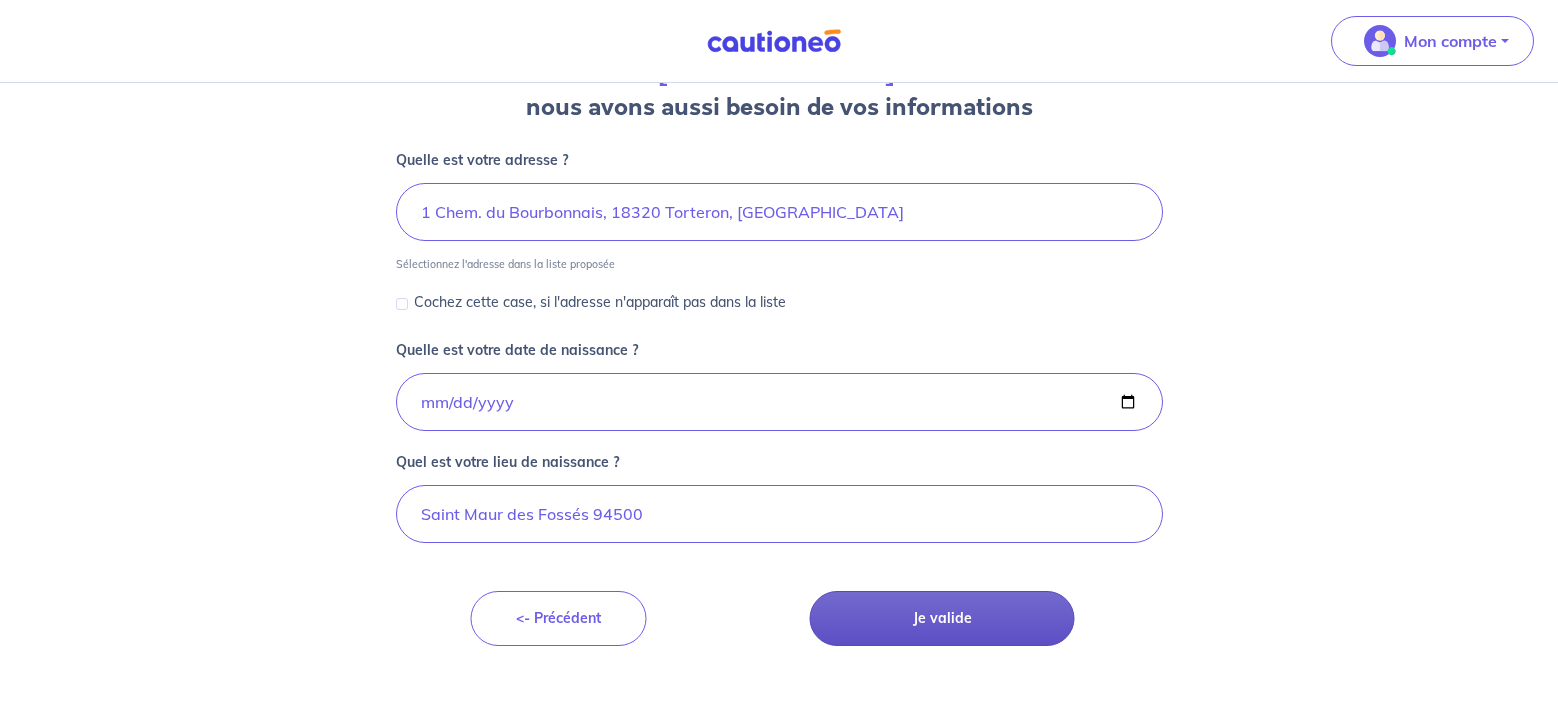 click on "Je valide" at bounding box center (942, 618) 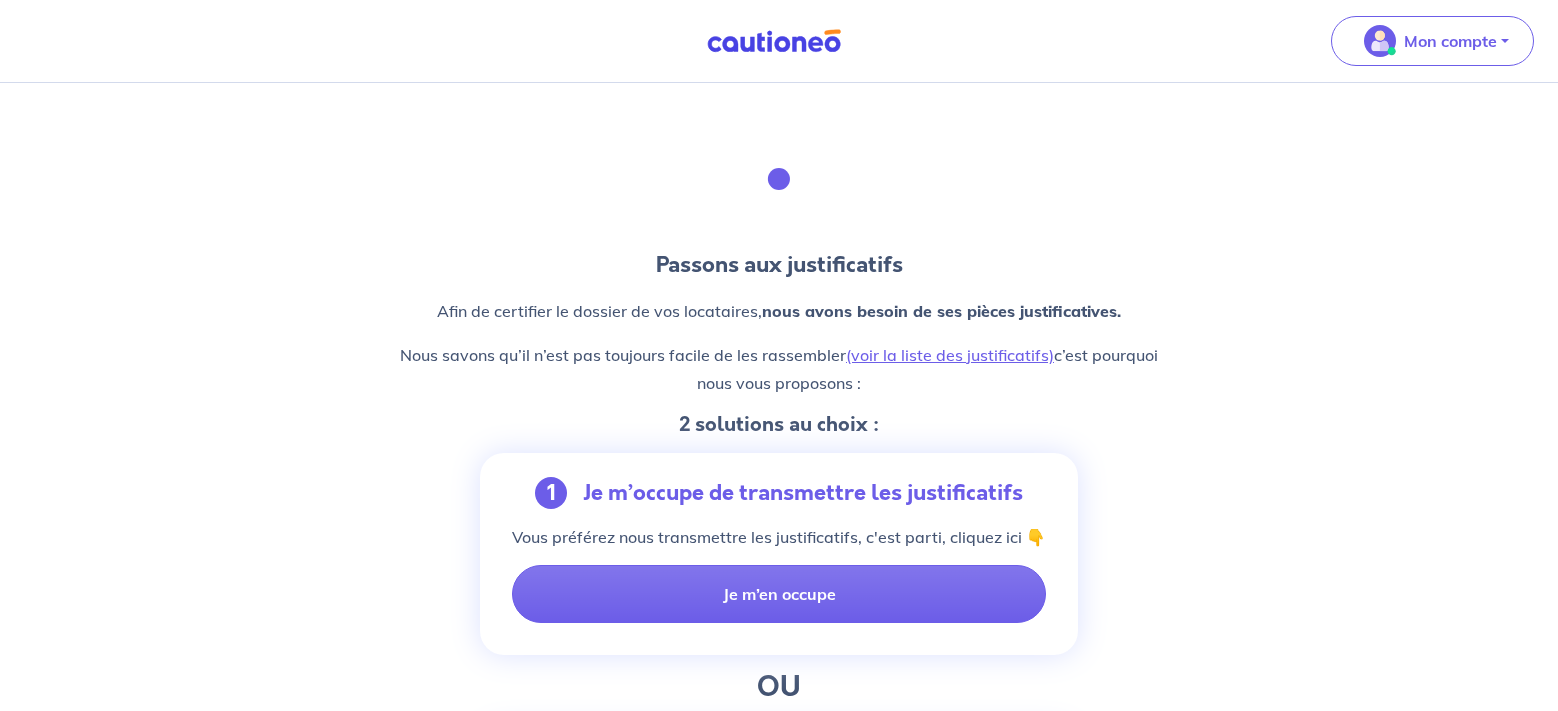 scroll, scrollTop: 0, scrollLeft: 0, axis: both 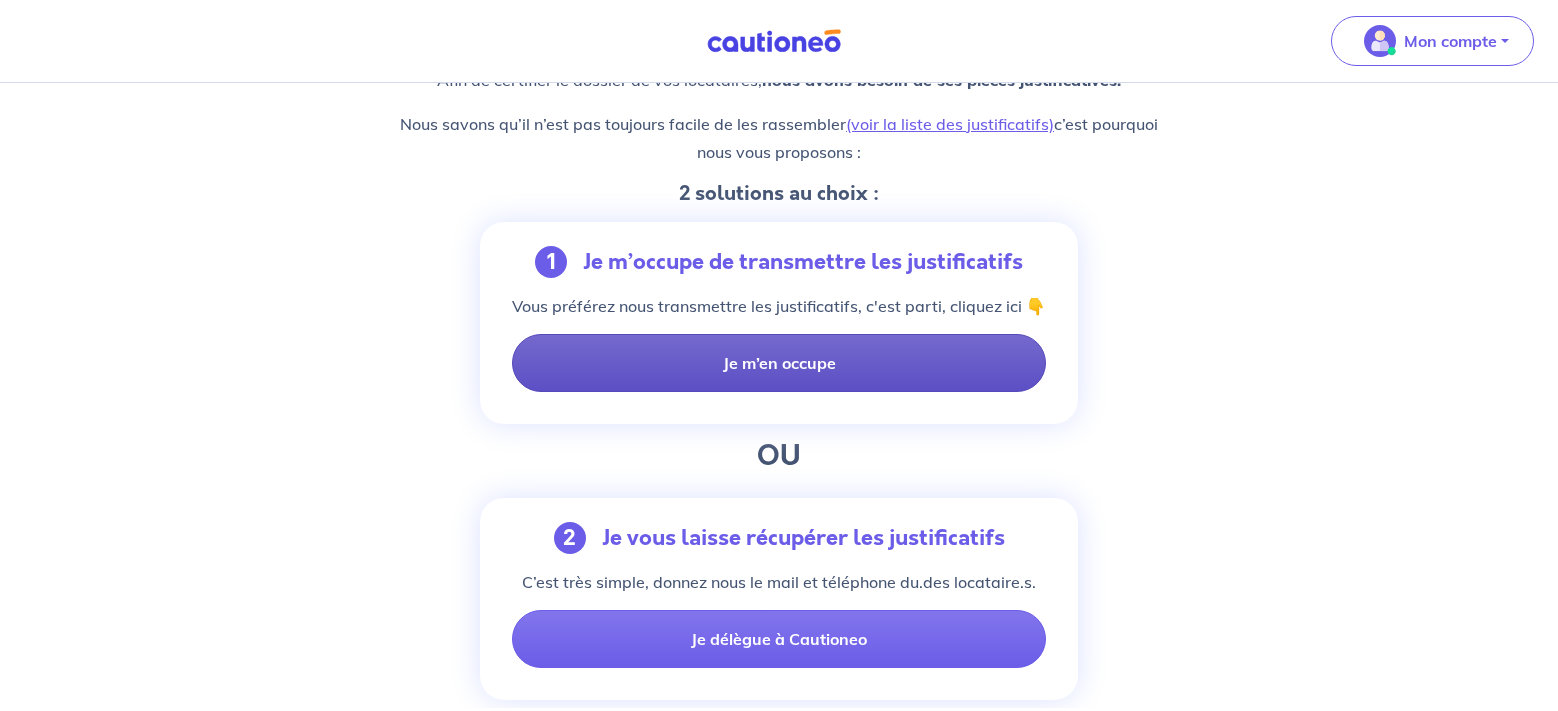 click on "Je m’en occupe" at bounding box center (779, 363) 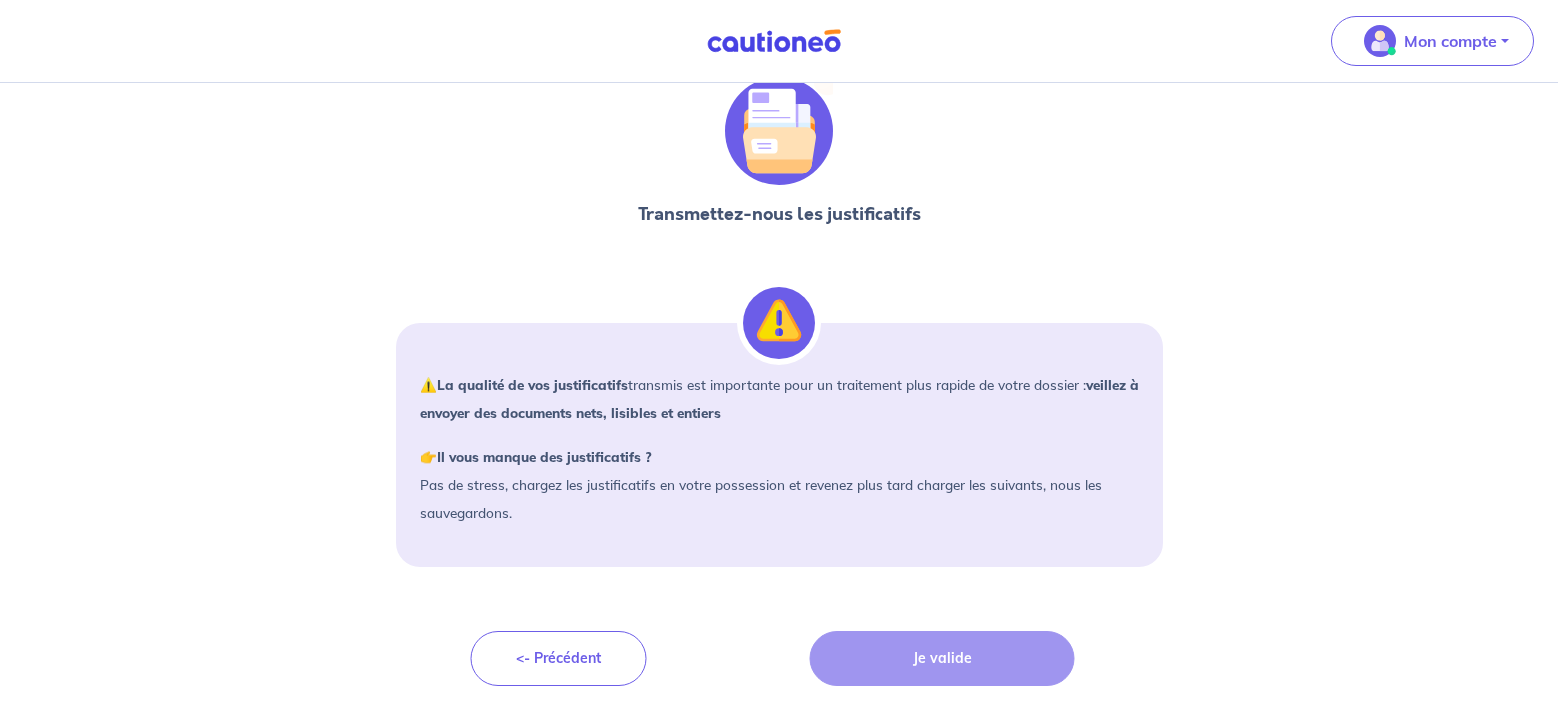 scroll, scrollTop: 0, scrollLeft: 0, axis: both 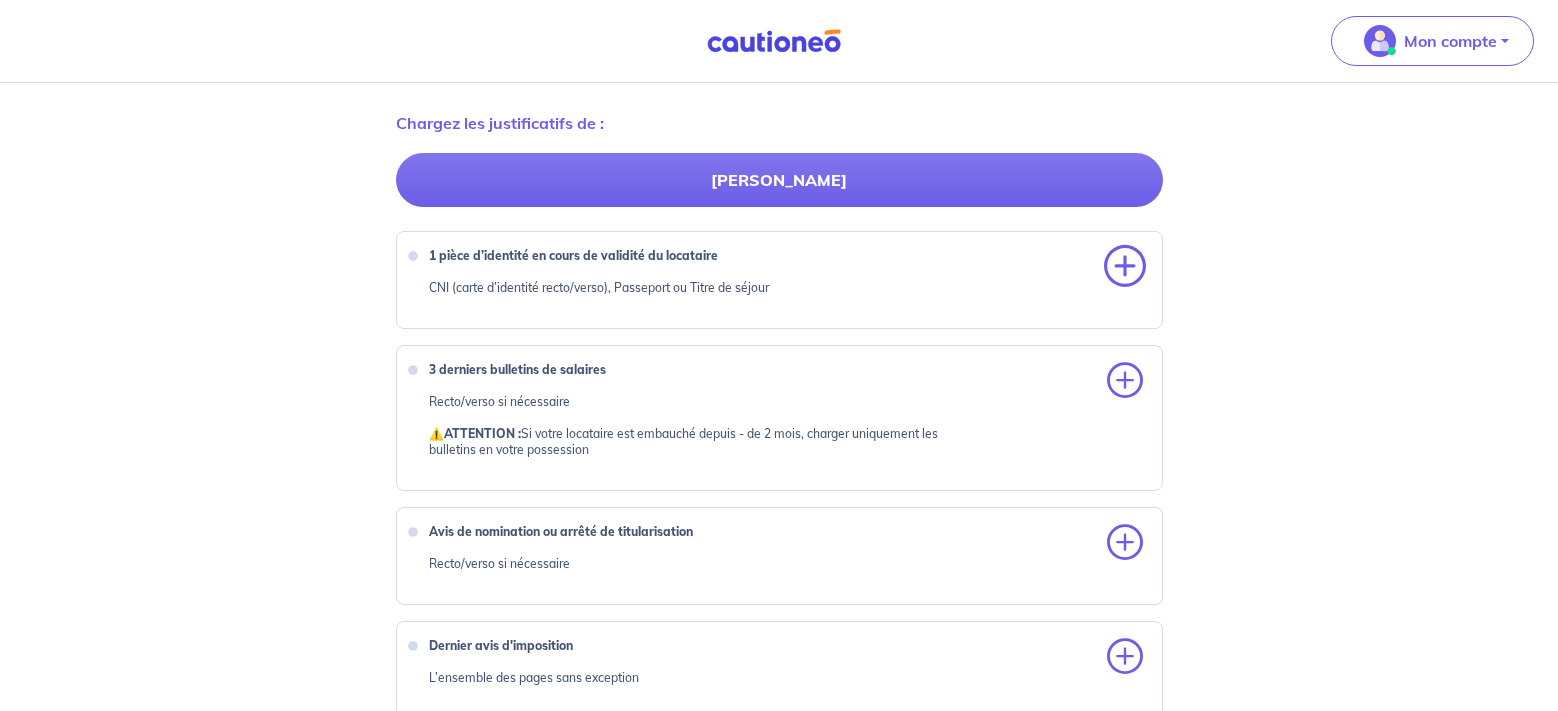 click at bounding box center (1125, 267) 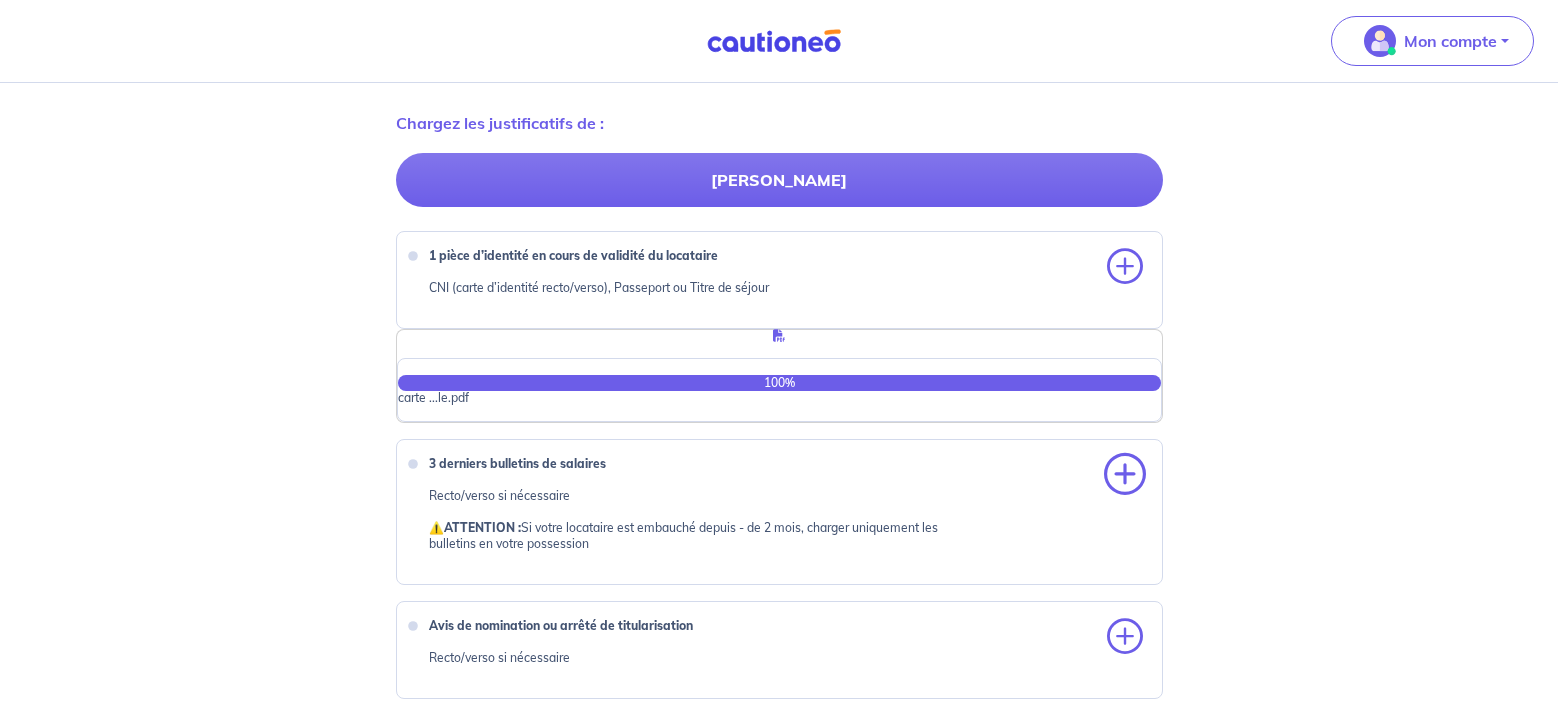 click at bounding box center [1125, 475] 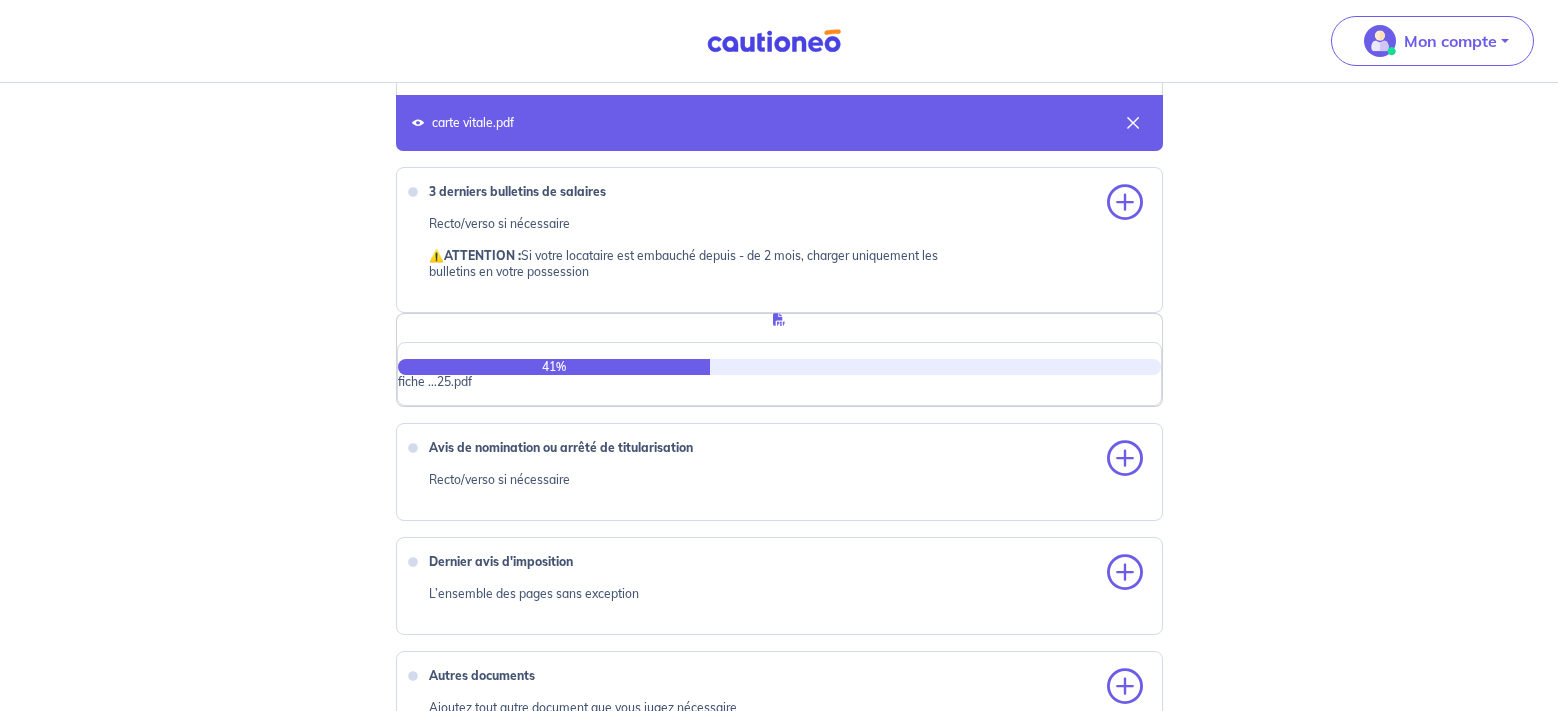 scroll, scrollTop: 793, scrollLeft: 0, axis: vertical 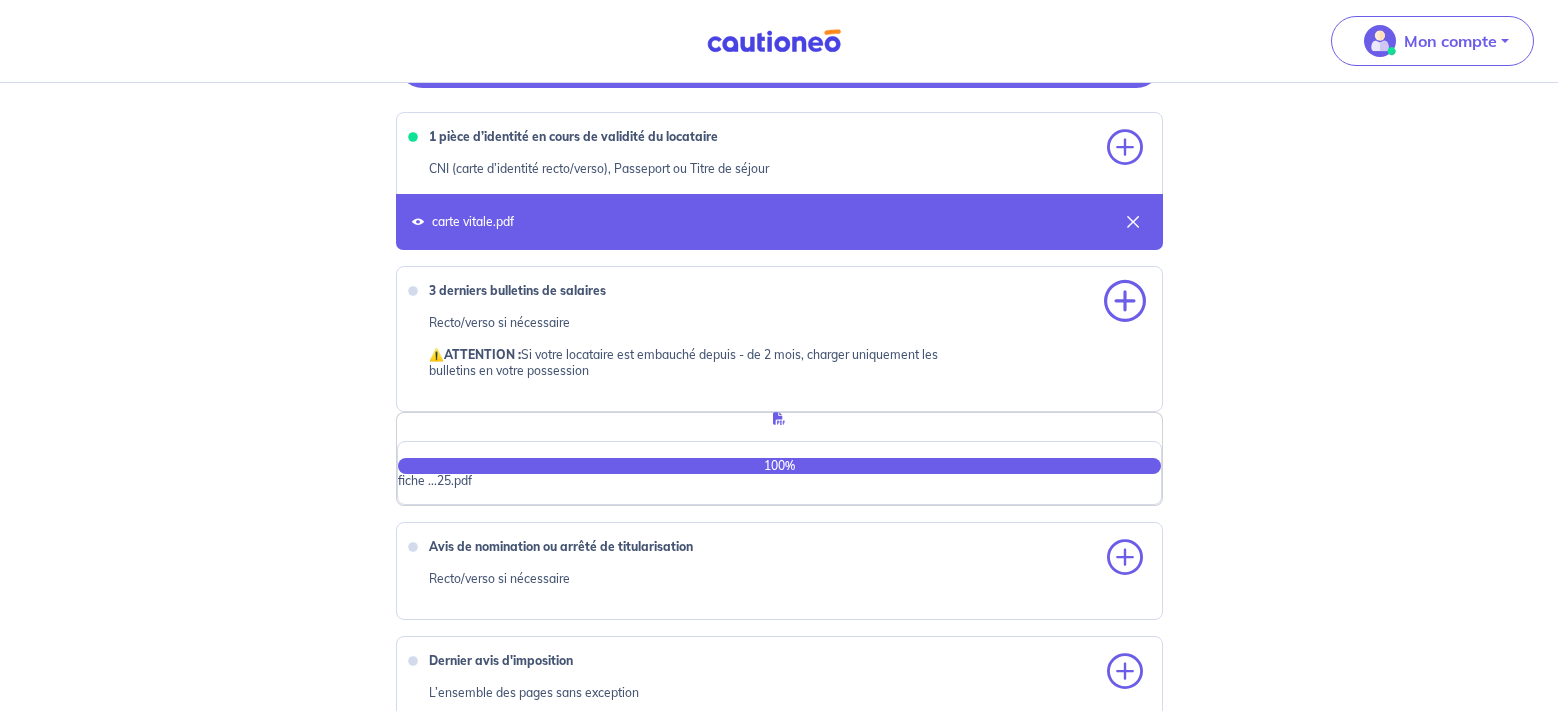 click at bounding box center [1125, 302] 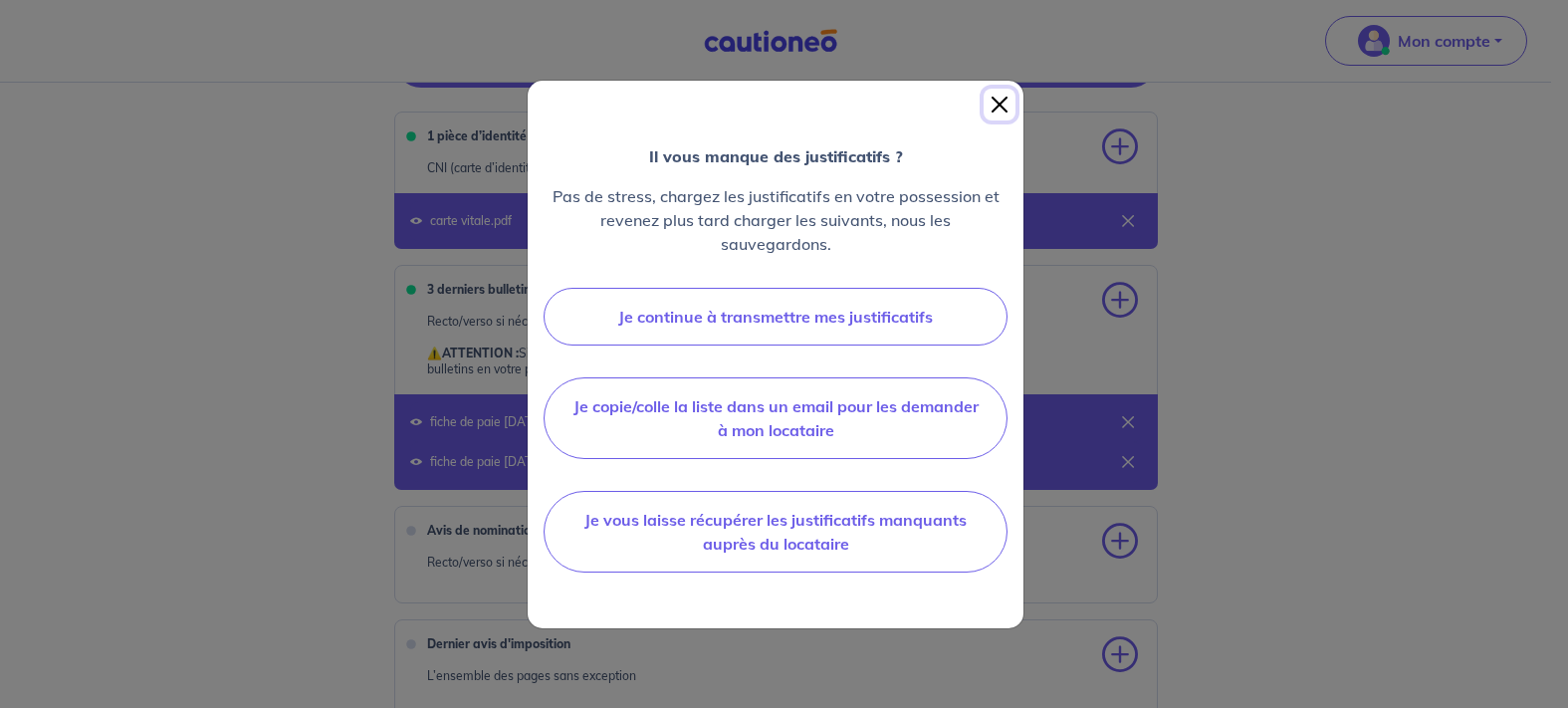 click at bounding box center [1000, 105] 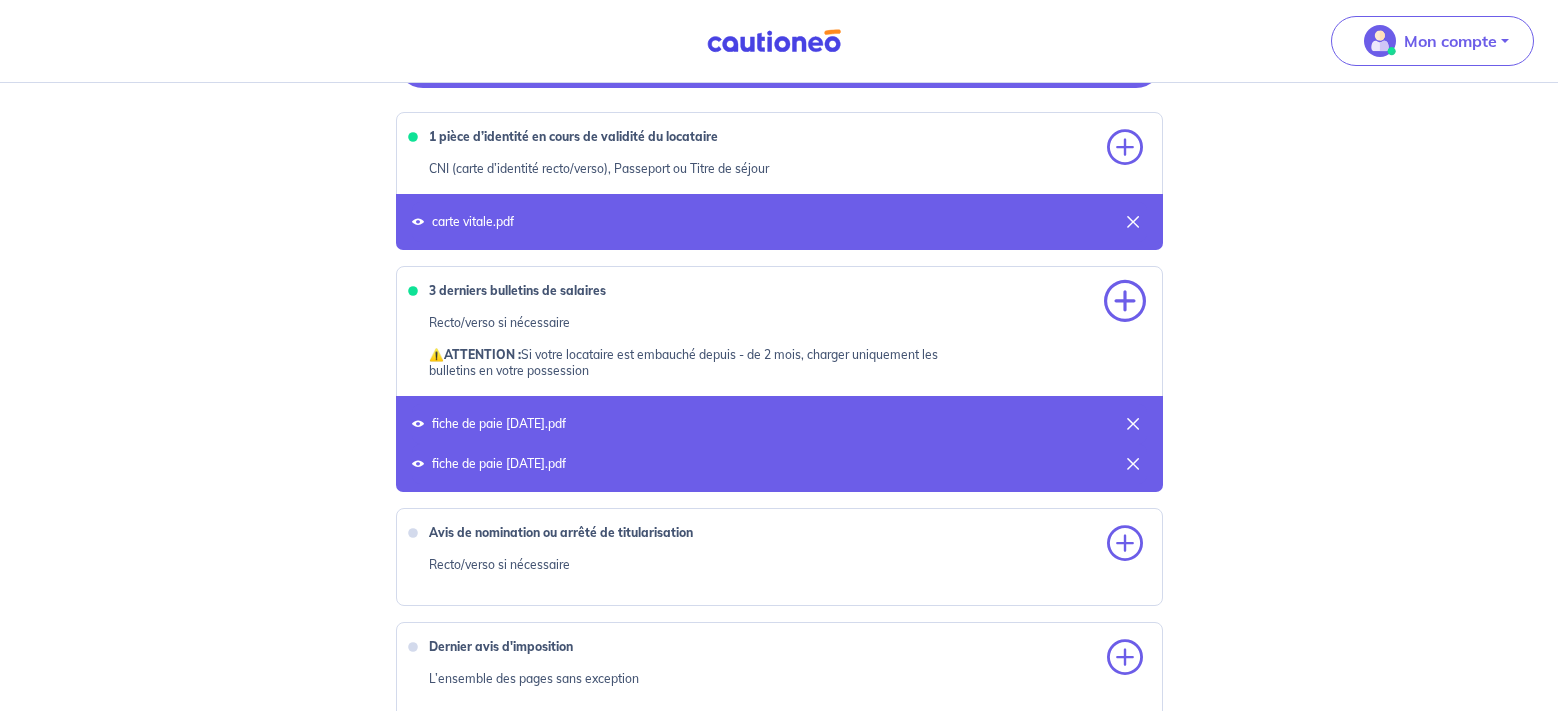 click at bounding box center (1125, 302) 